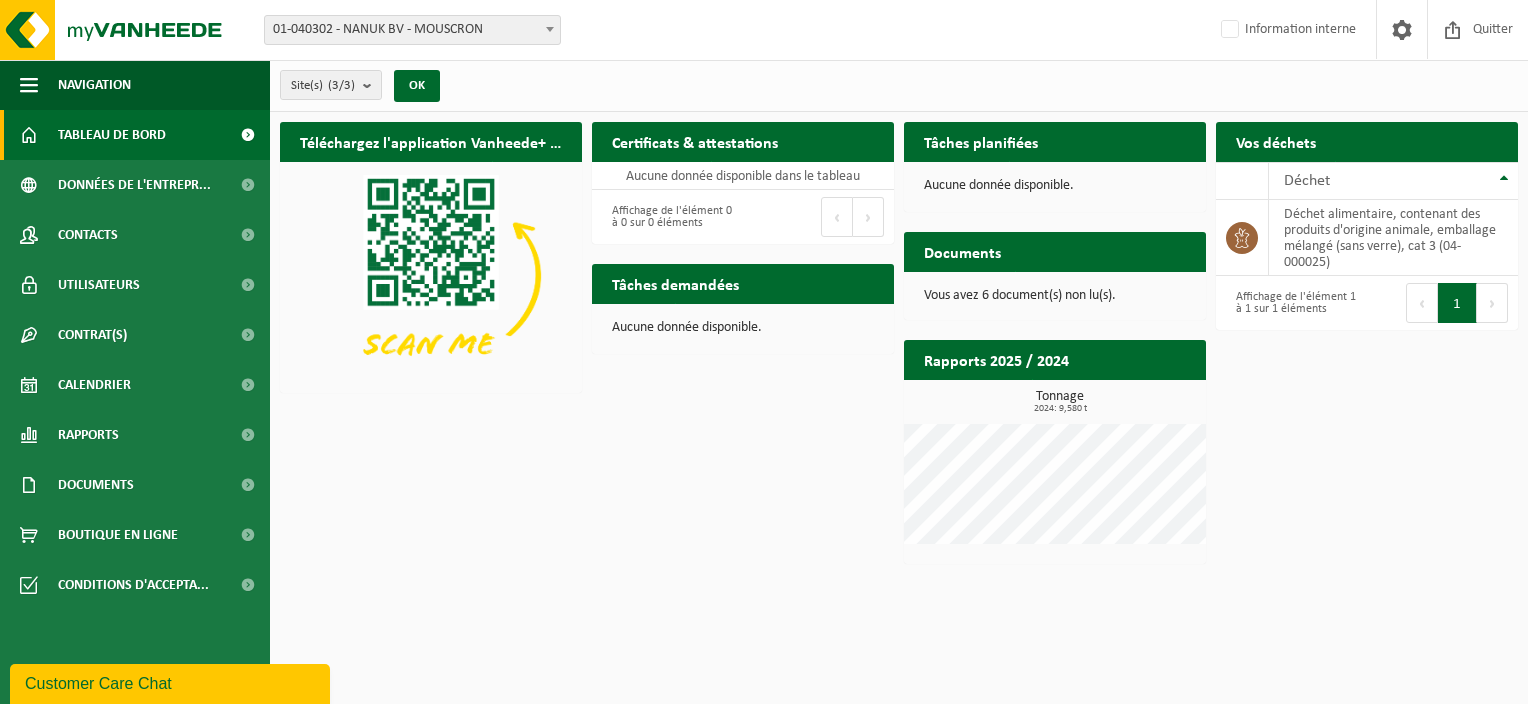 scroll, scrollTop: 0, scrollLeft: 0, axis: both 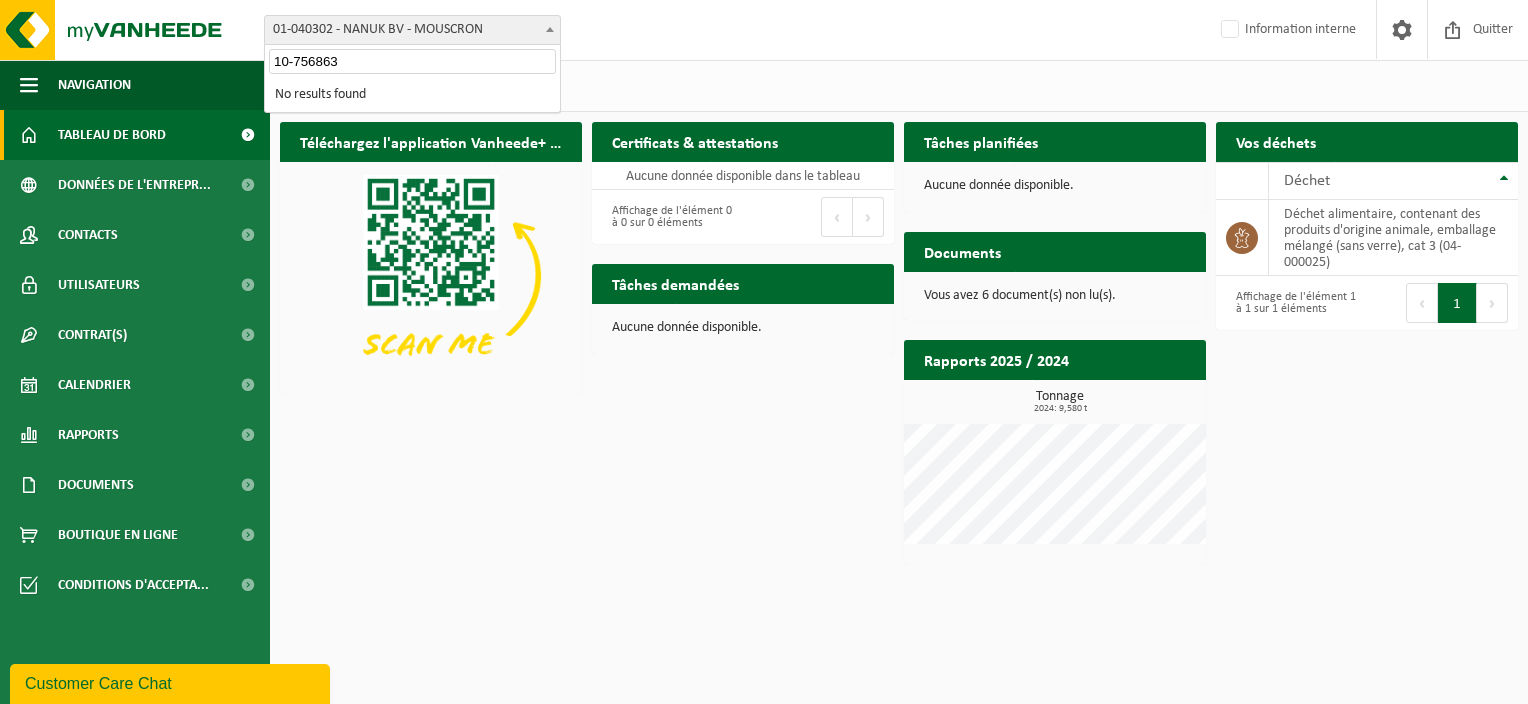 type on "10-756863" 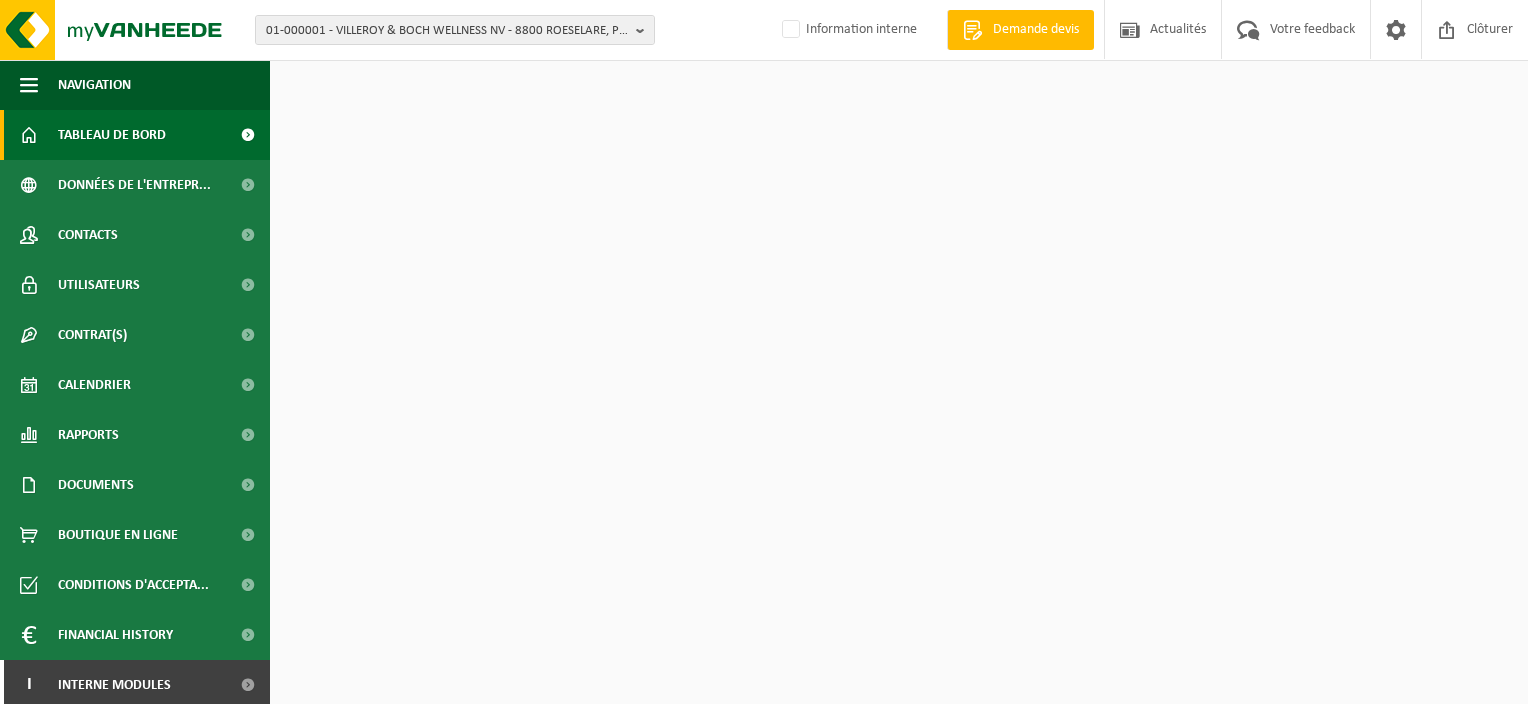 scroll, scrollTop: 0, scrollLeft: 0, axis: both 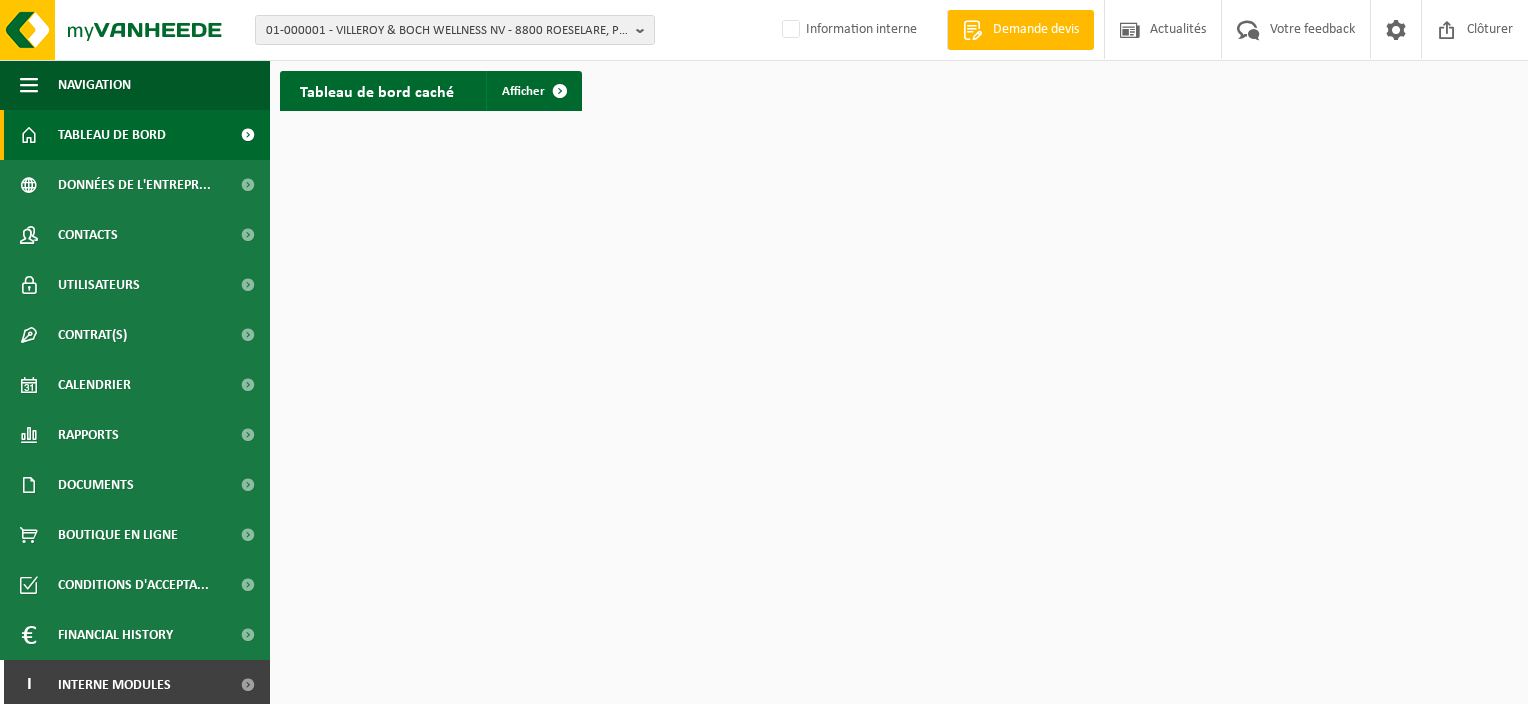 click on "01-000001 - VILLEROY & BOCH WELLNESS NV - 8800 ROESELARE, POPULIERSTRAAT 1                           01-000001 - VILLEROY & BOCH WELLNESS NV - 8800 ROESELARE, POPULIERSTRAAT 1                                         Information interne      Bienvenue  AURÉLIE YSEUX         Demande devis         Actualités         Votre feedback               Clôturer                     Navigation                 Demande devis         Actualités         Votre feedback               Clôturer                 Tableau de bord               Données de l'entrepr...               Contacts               Utilisateurs               Contrat(s)               Contrat(s) actif(s)             Contrat(s) historique(s)                 Calendrier               Rapports               Sous forme de graphique             Sous forme de liste                 Documents               Factures             Documents                 Boutique en ligne               Conditions d'accepta...               Financial History" at bounding box center [764, 352] 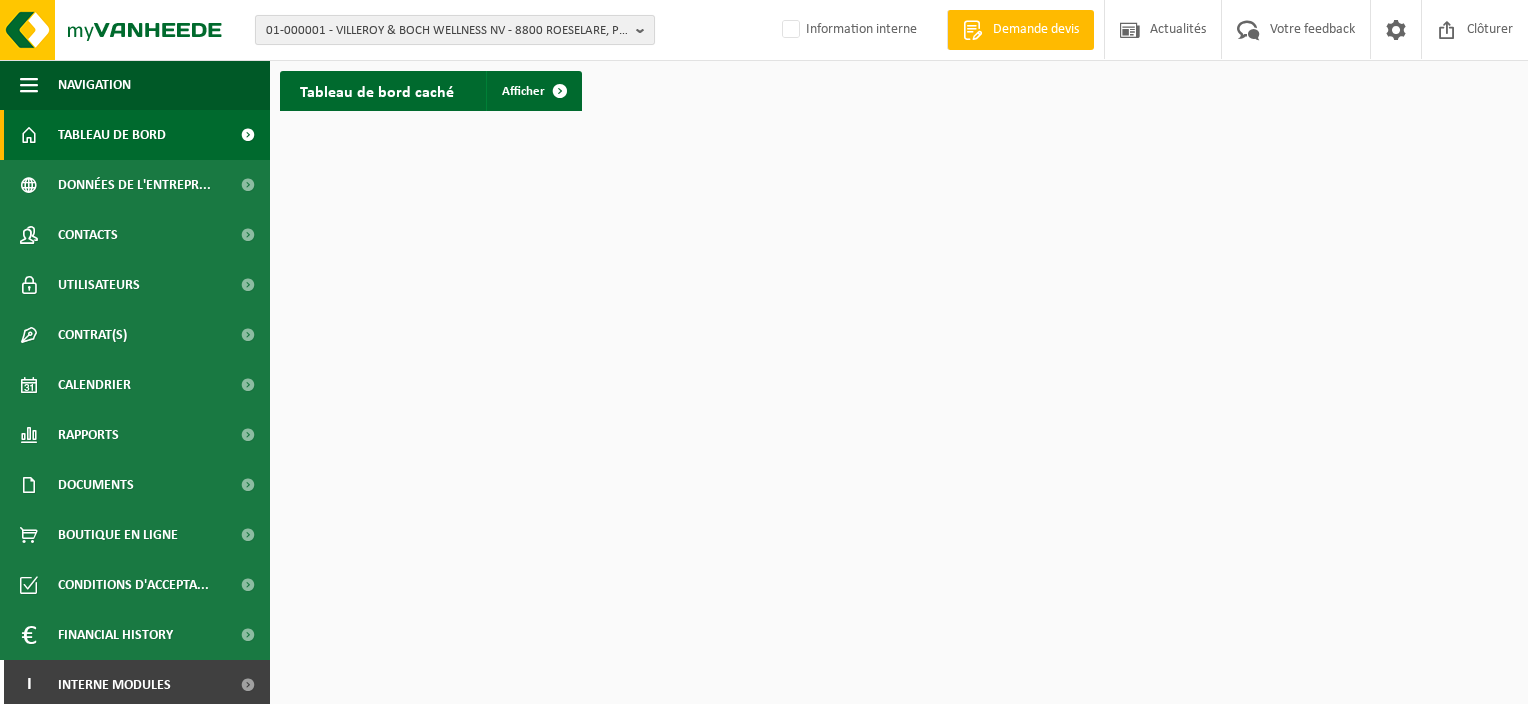 click on "01-000001 - VILLEROY & BOCH WELLNESS NV - 8800 ROESELARE, POPULIERSTRAAT 1" at bounding box center [447, 31] 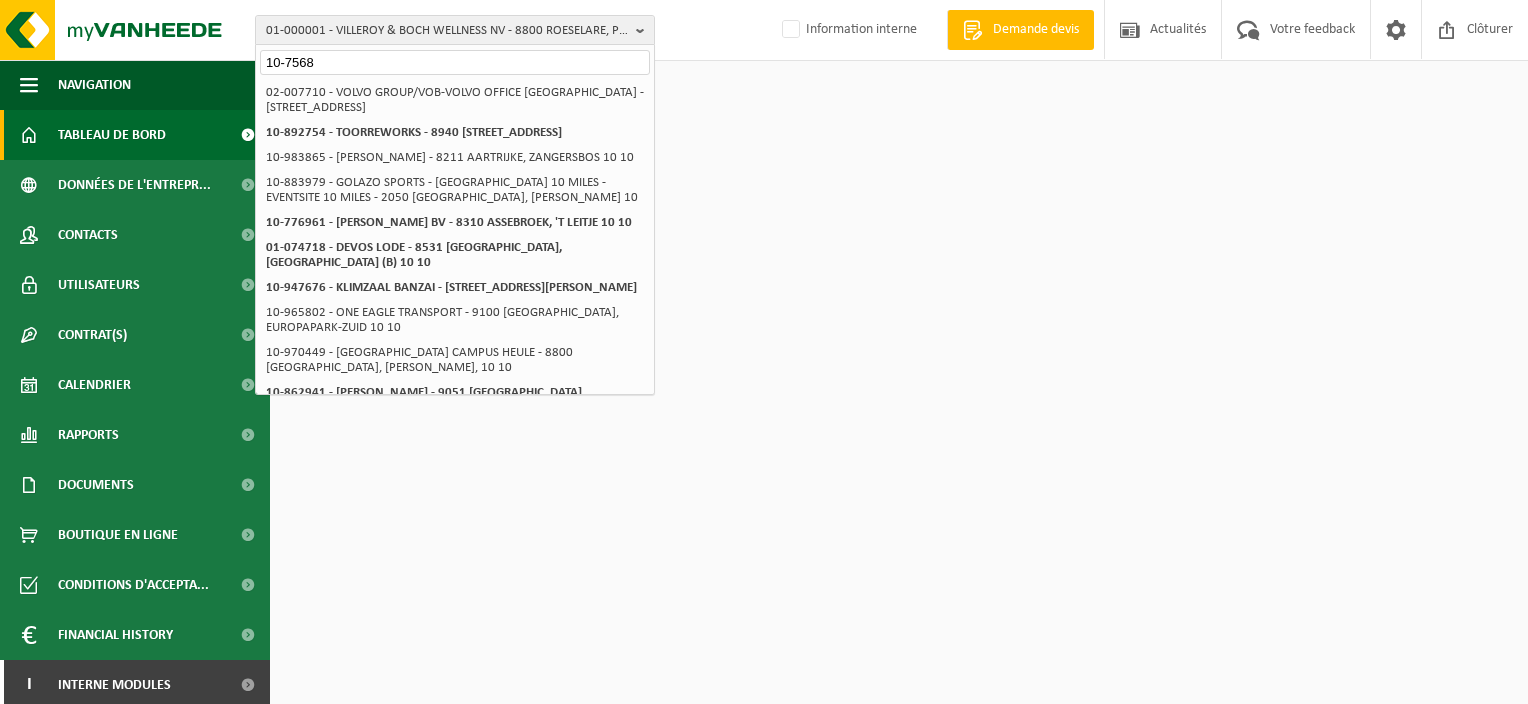 click on "10-7568" at bounding box center [455, 62] 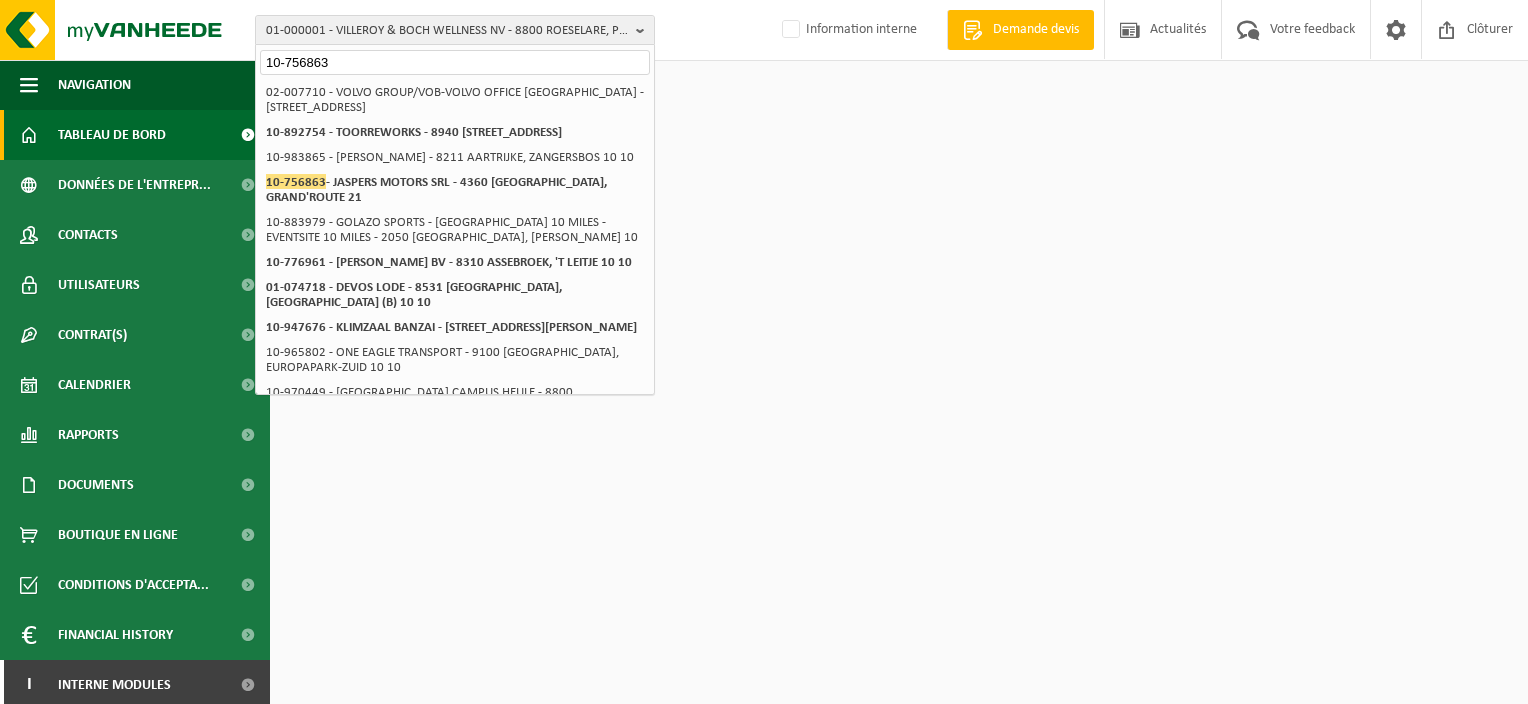 click on "10-756863" at bounding box center [455, 62] 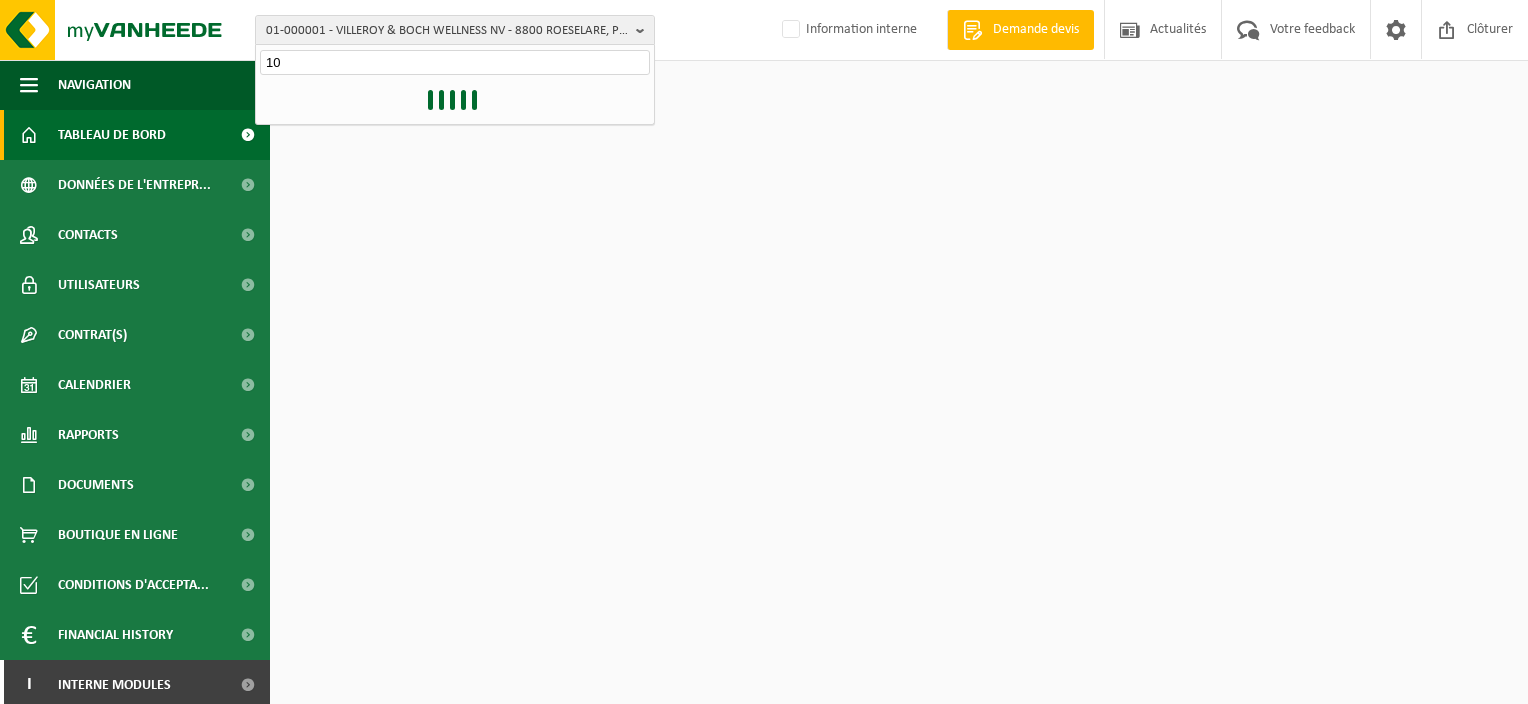type on "1" 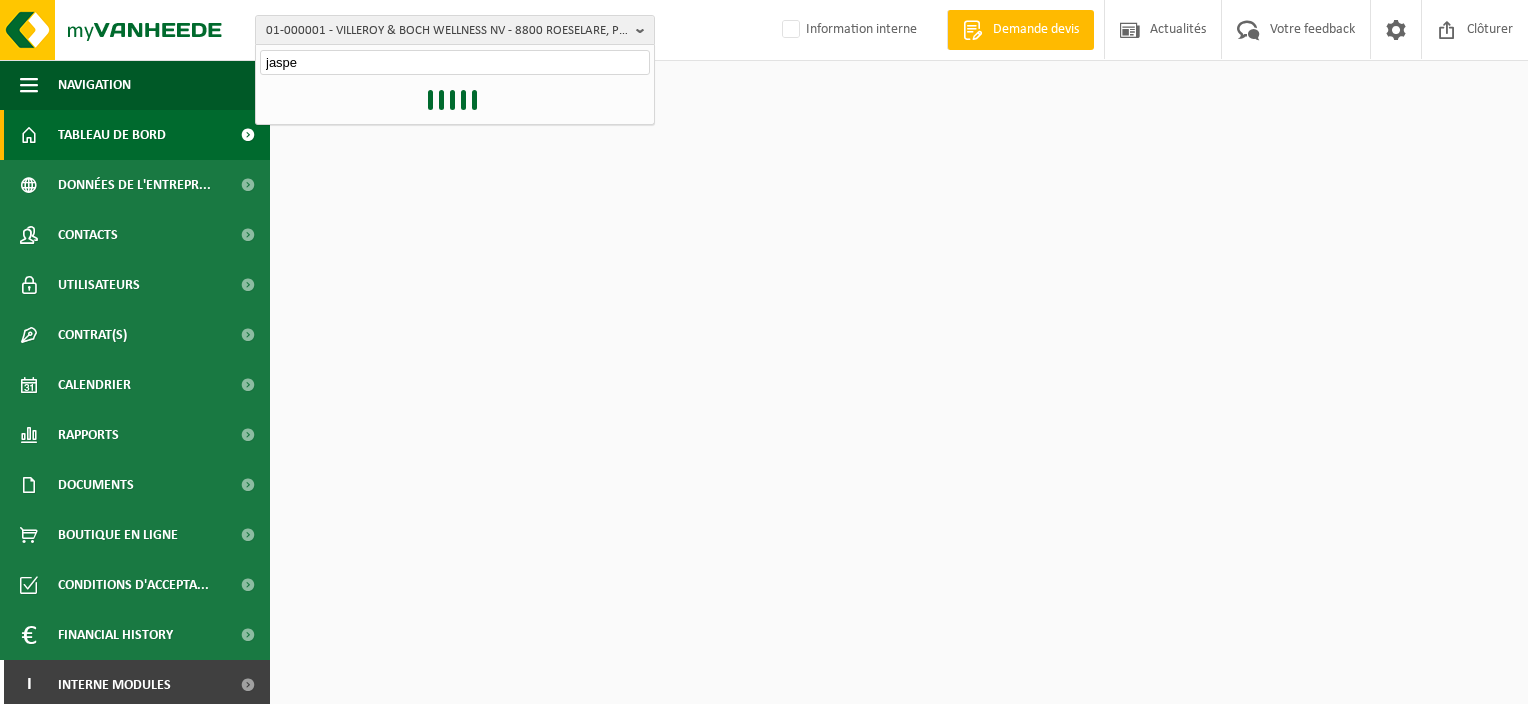 type on "jasper" 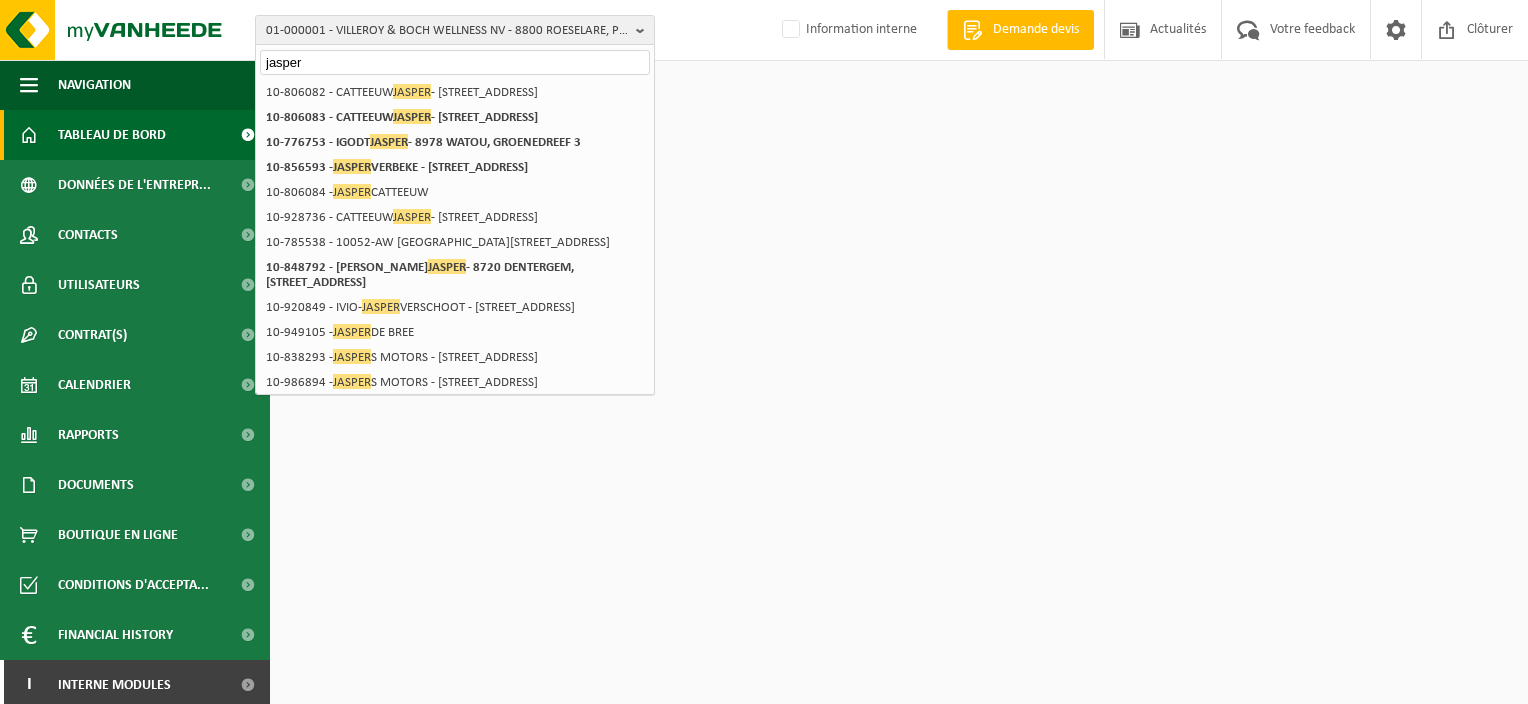 click on "jasper" at bounding box center (455, 62) 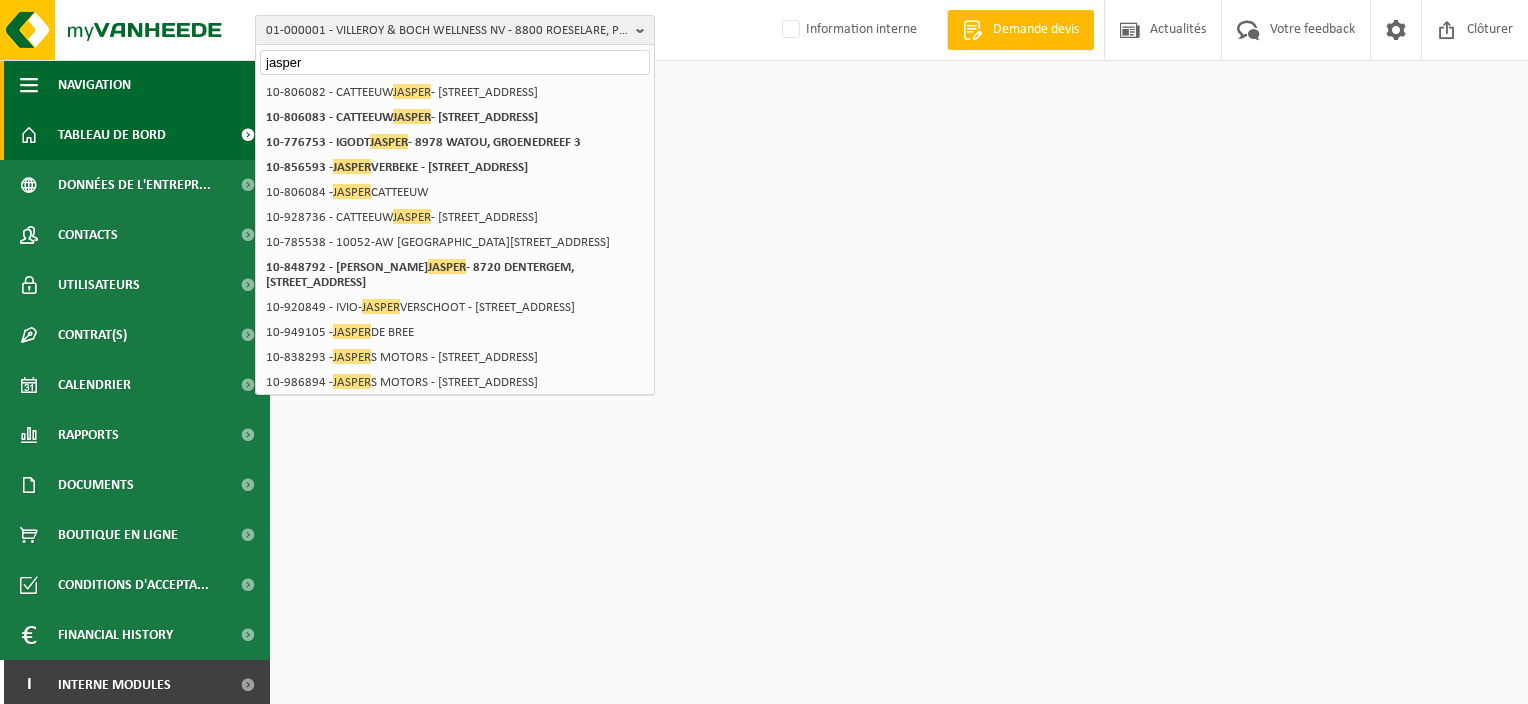 drag, startPoint x: 348, startPoint y: 60, endPoint x: 243, endPoint y: 60, distance: 105 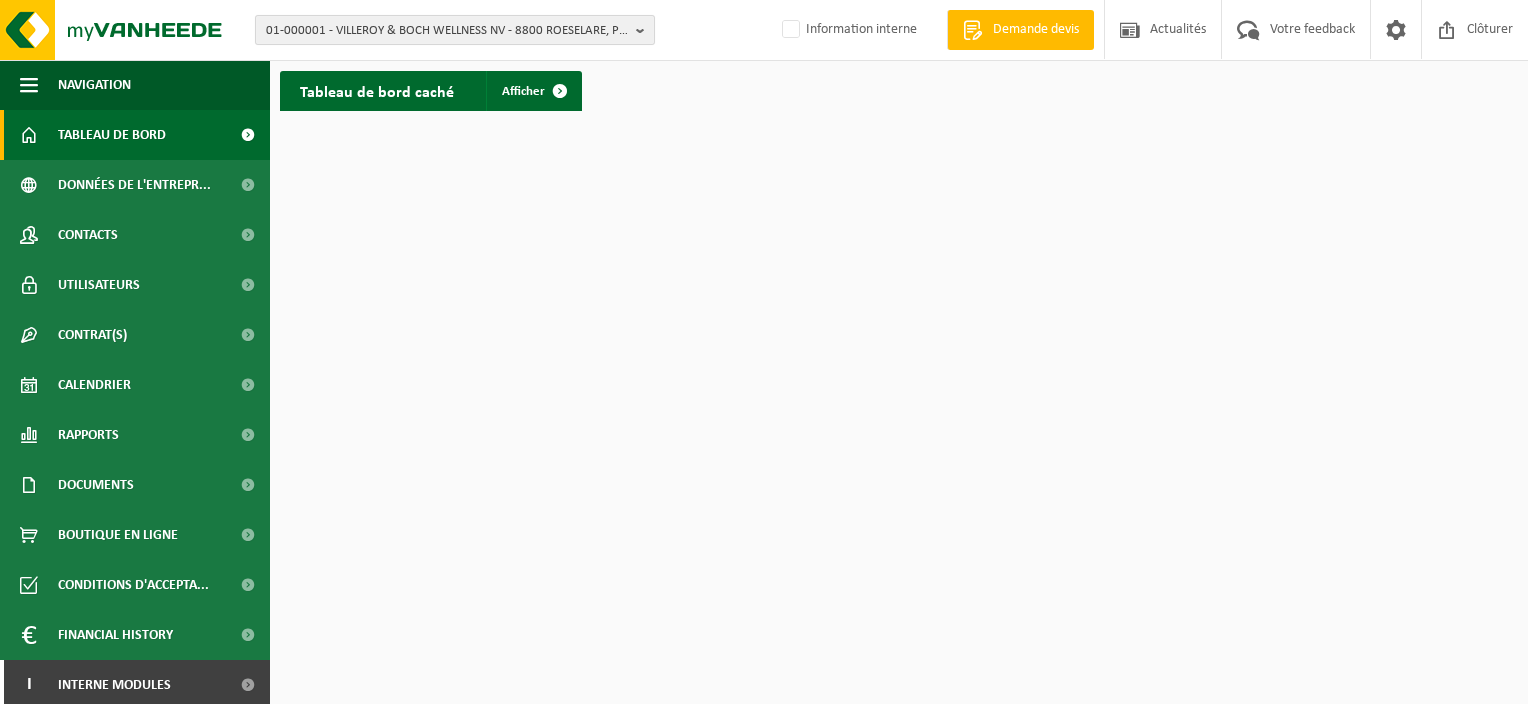 click on "01-000001 - VILLEROY & BOCH WELLNESS NV - 8800 ROESELARE, POPULIERSTRAAT 1" at bounding box center [447, 31] 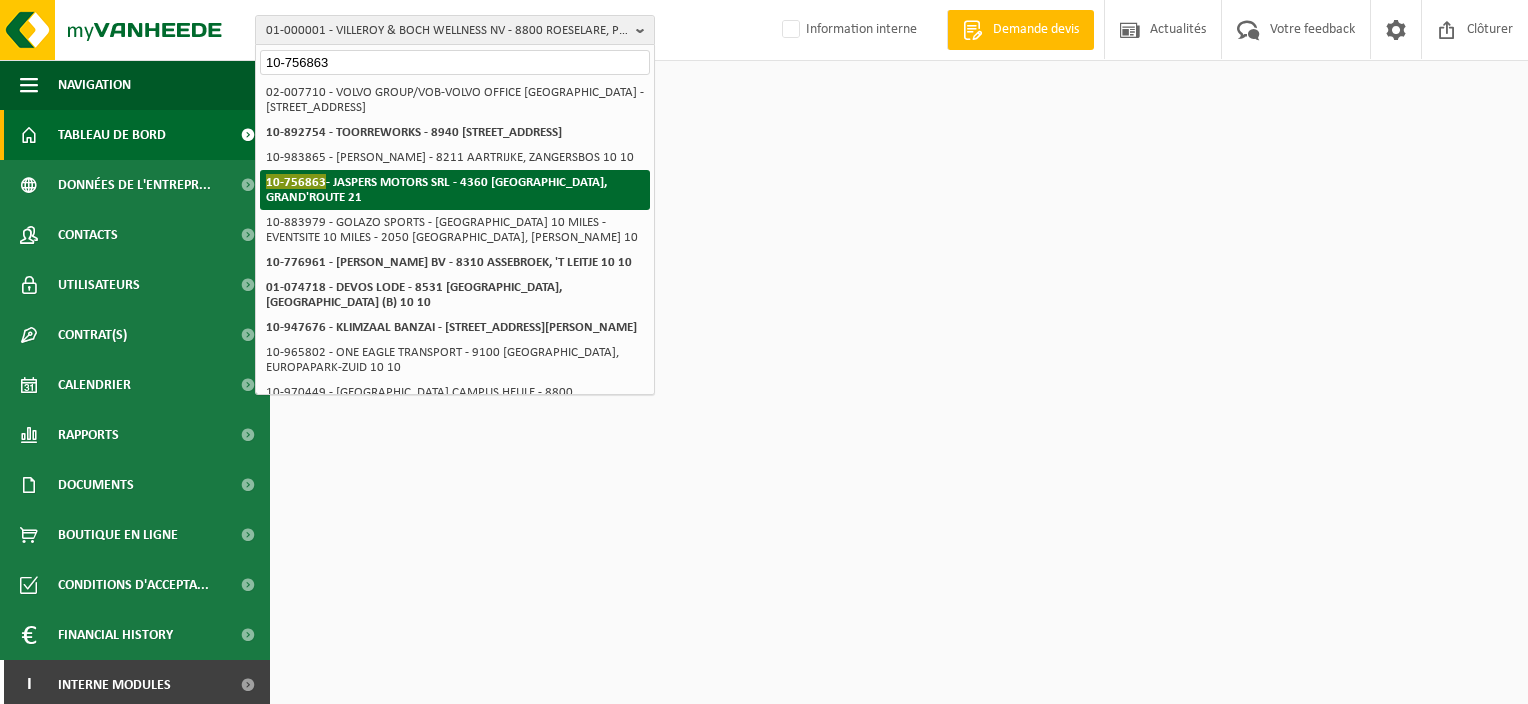 type on "10-756863" 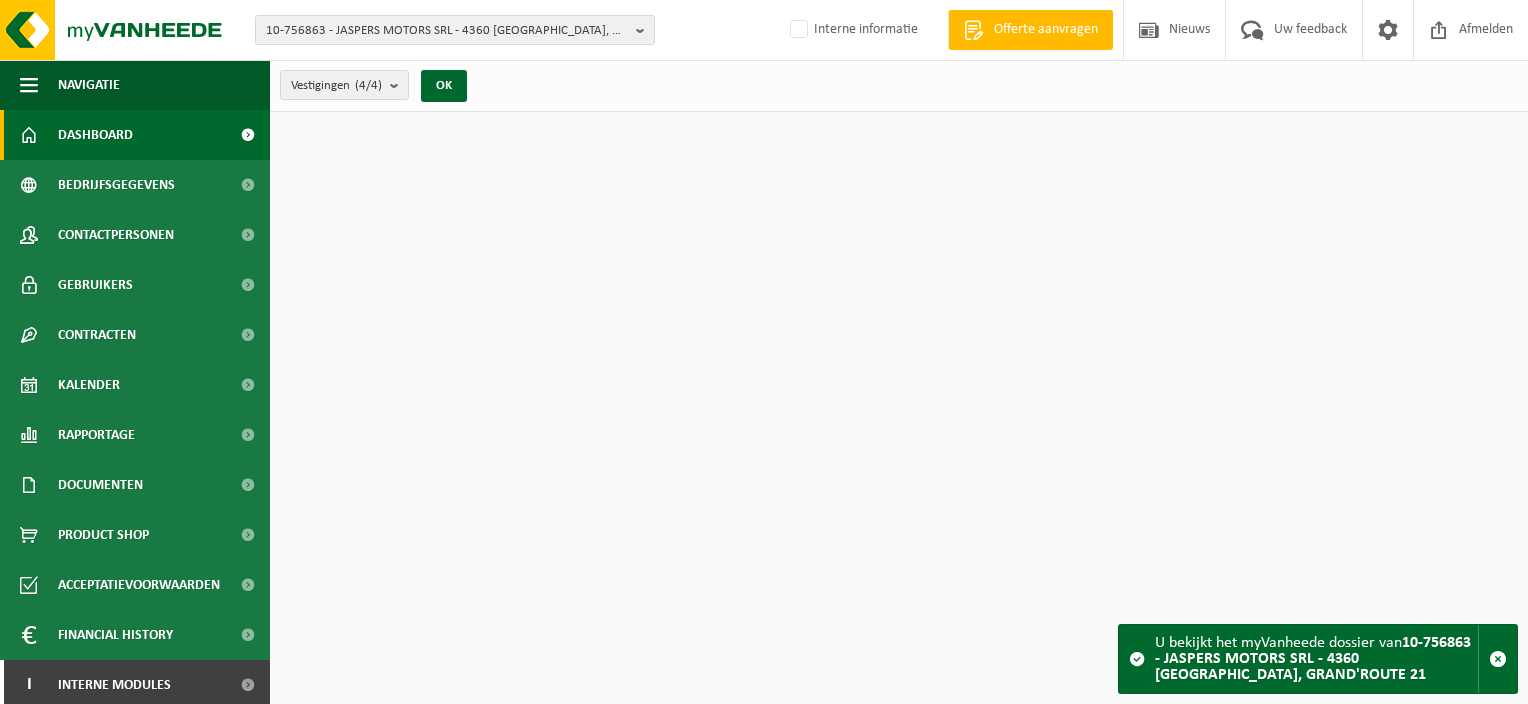 scroll, scrollTop: 0, scrollLeft: 0, axis: both 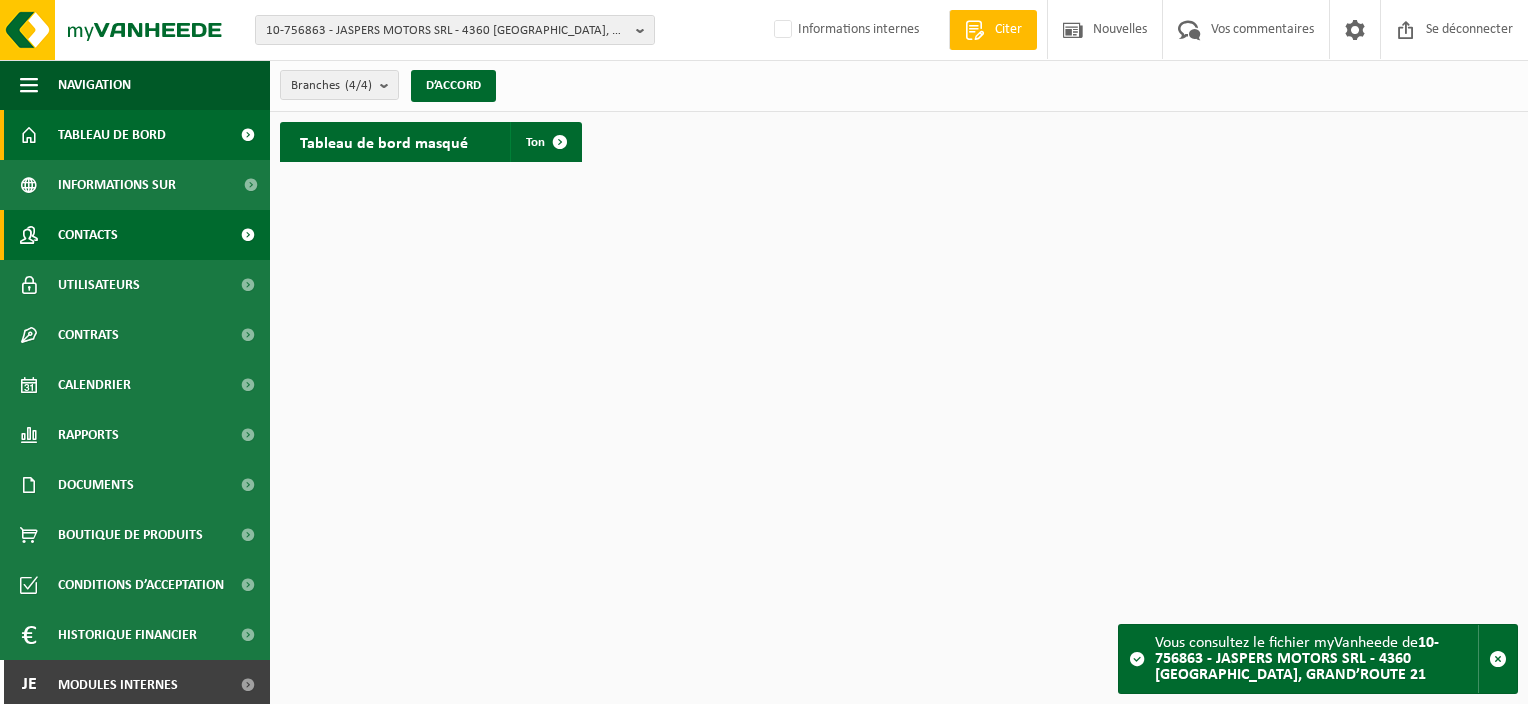 click on "Contacts" at bounding box center [135, 235] 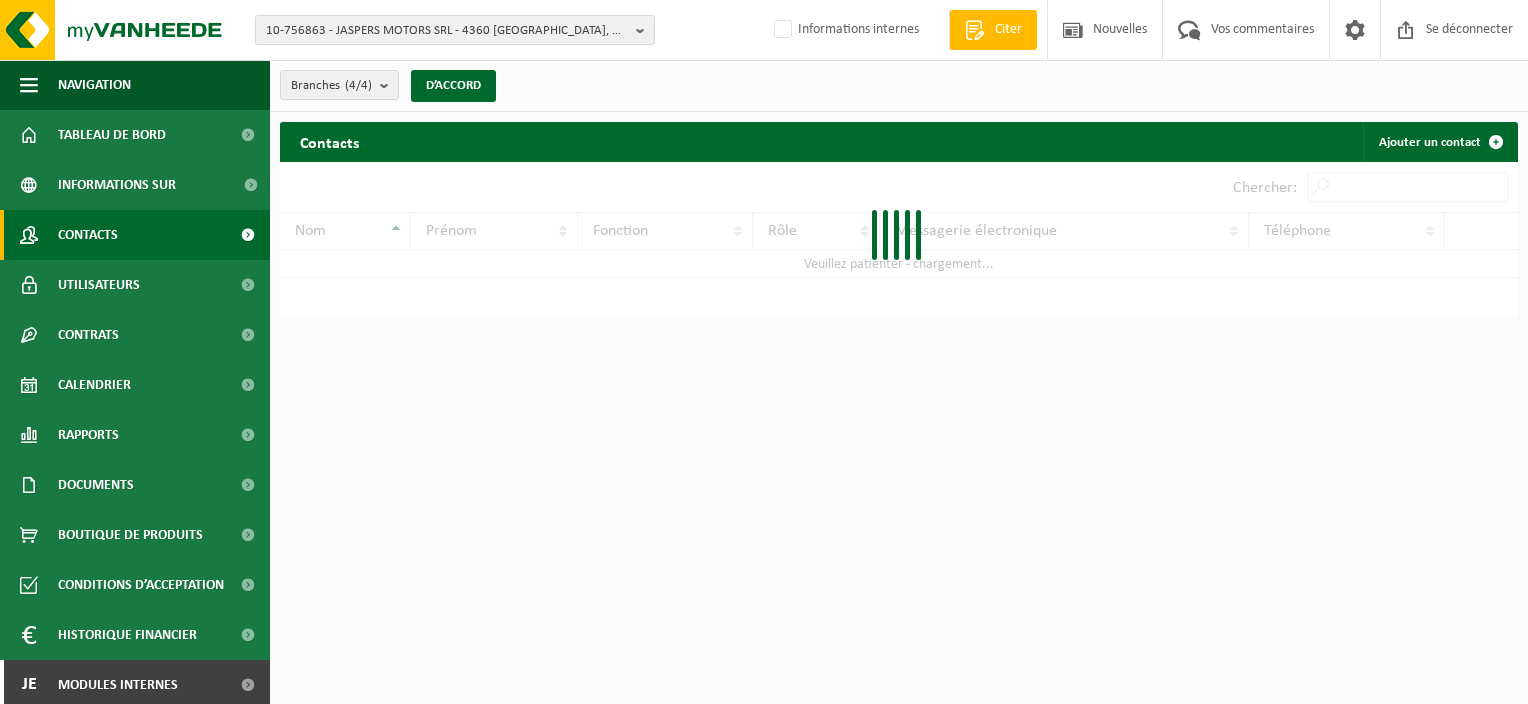 scroll, scrollTop: 0, scrollLeft: 0, axis: both 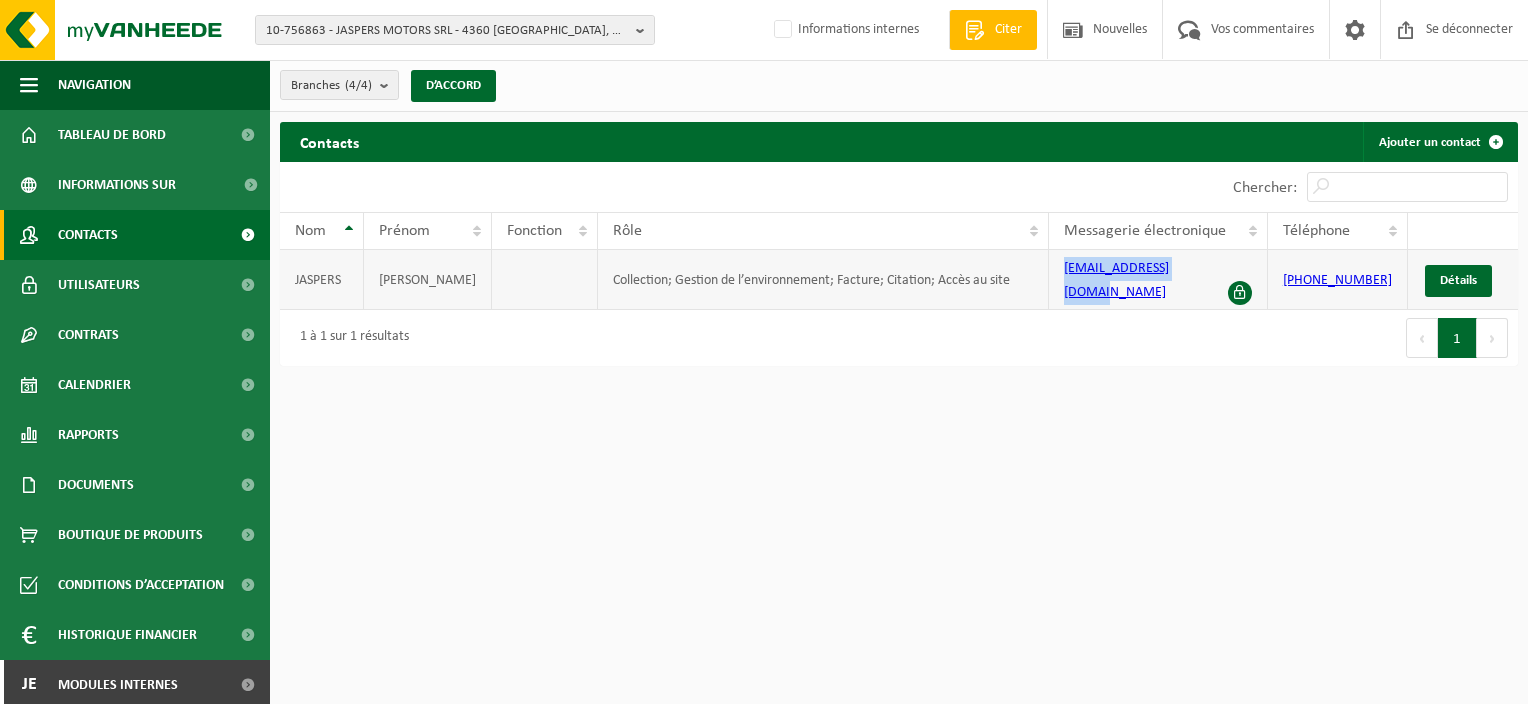drag, startPoint x: 1197, startPoint y: 272, endPoint x: 1058, endPoint y: 276, distance: 139.05754 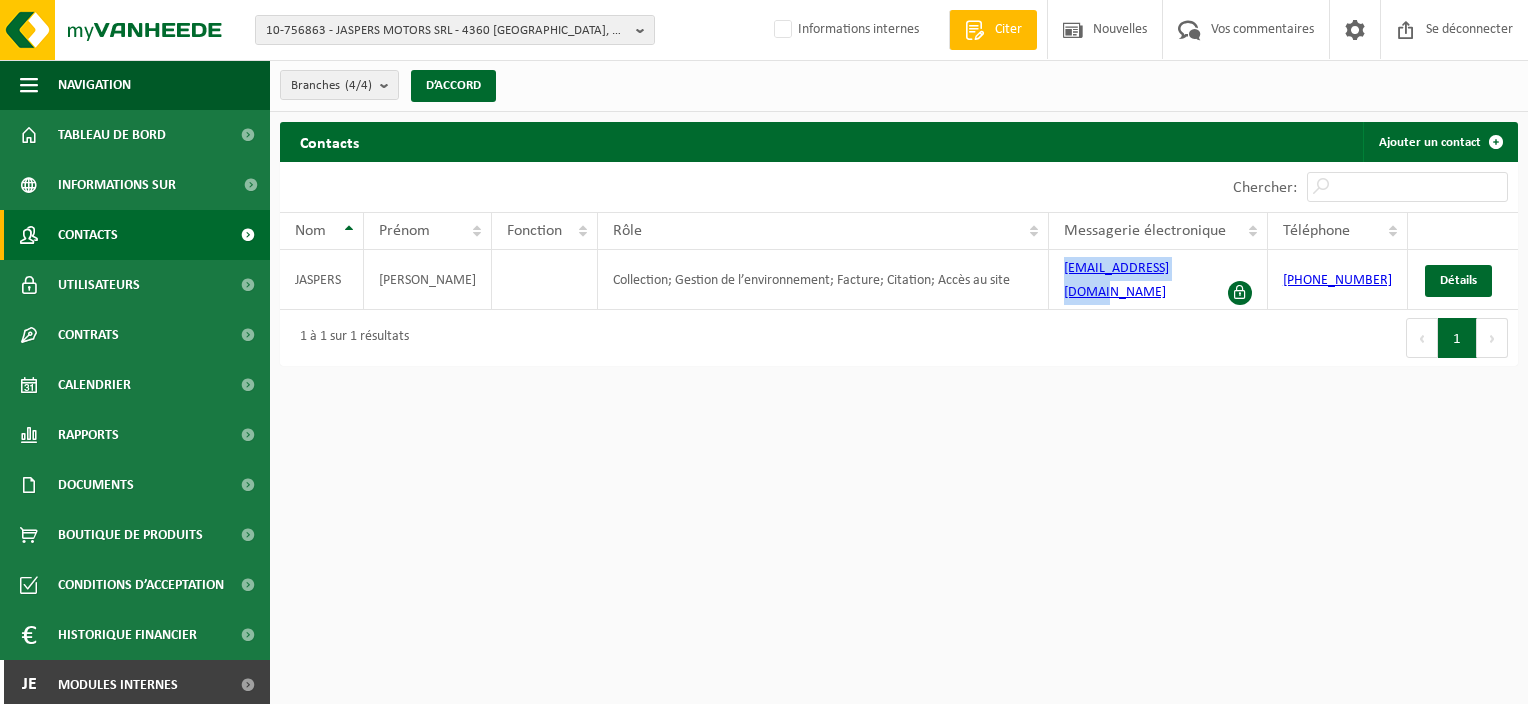 copy on "info@jaspersmotors.be" 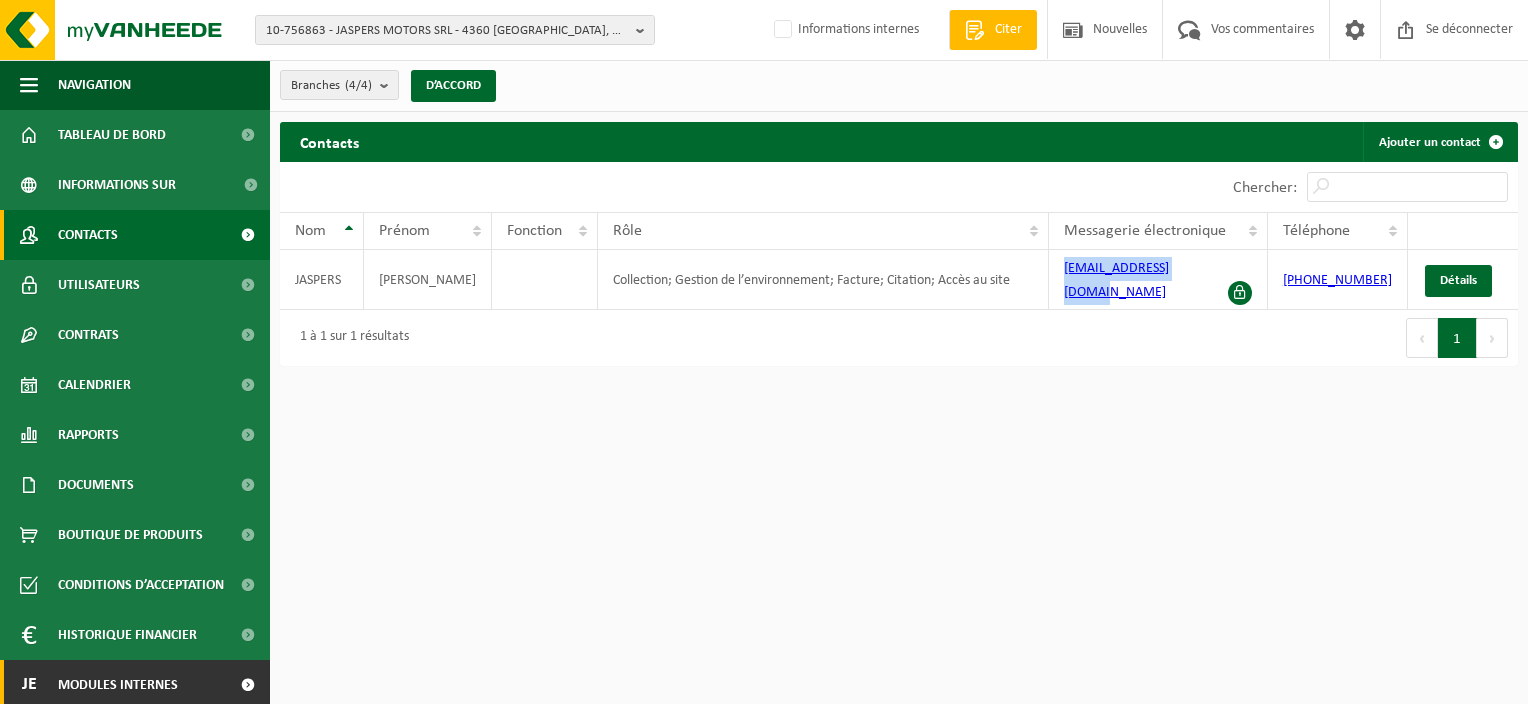 click at bounding box center (247, 685) 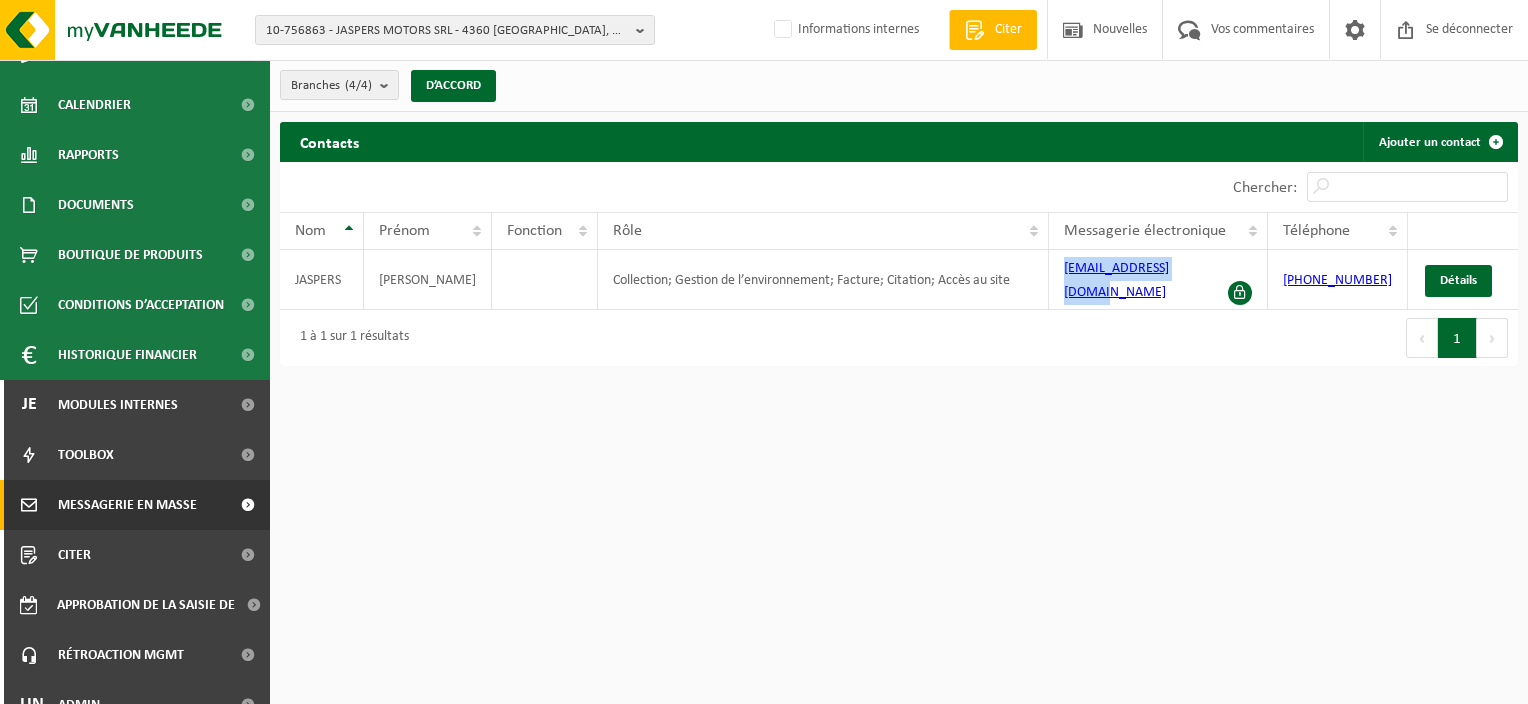 scroll, scrollTop: 306, scrollLeft: 0, axis: vertical 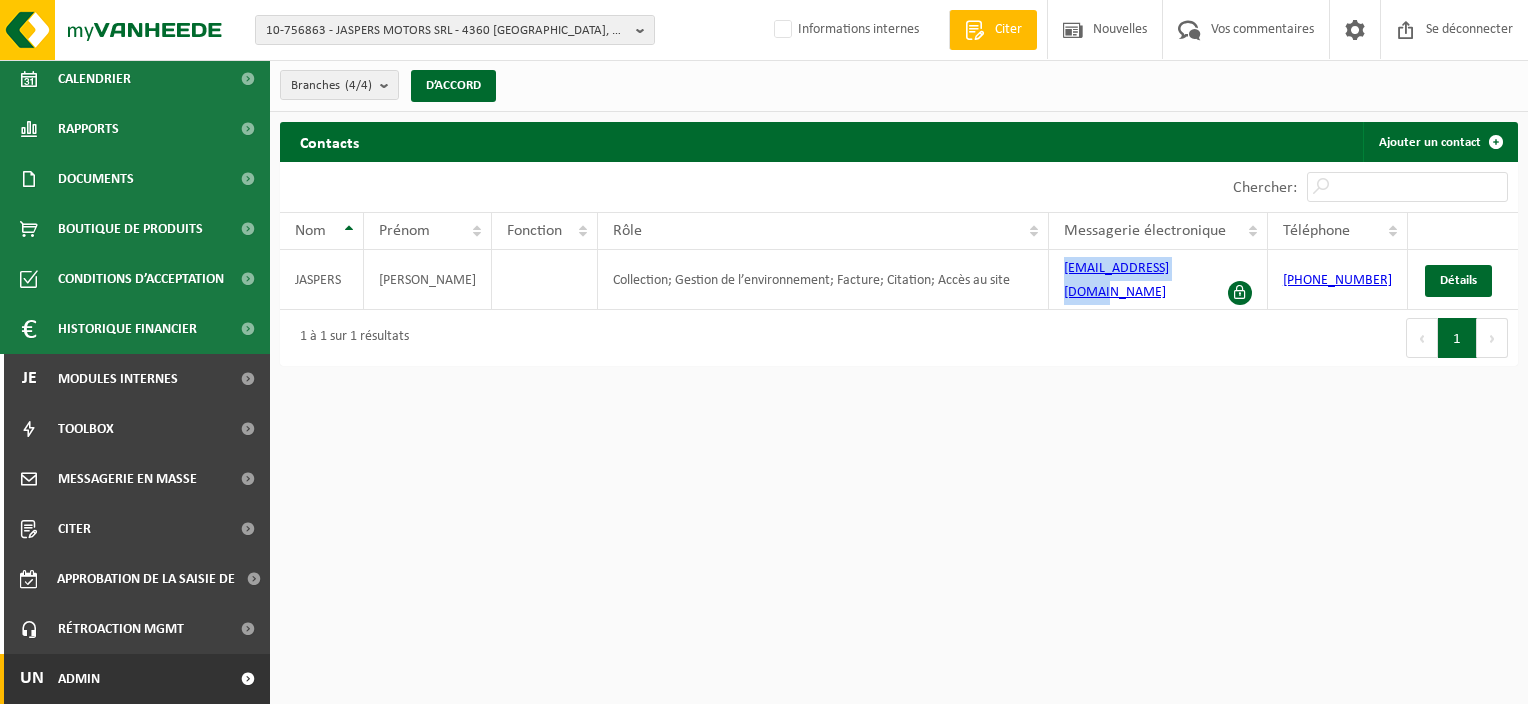 click at bounding box center [247, 679] 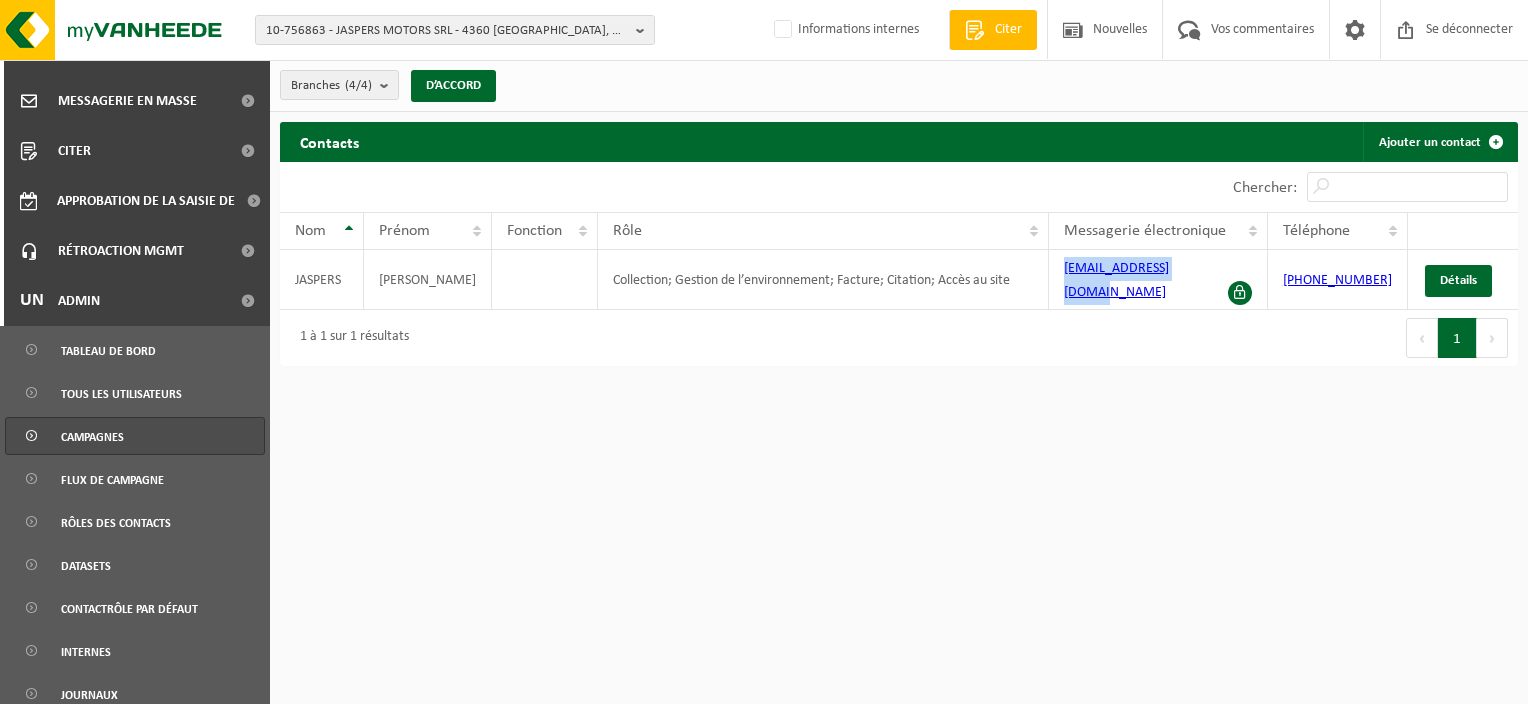 scroll, scrollTop: 706, scrollLeft: 0, axis: vertical 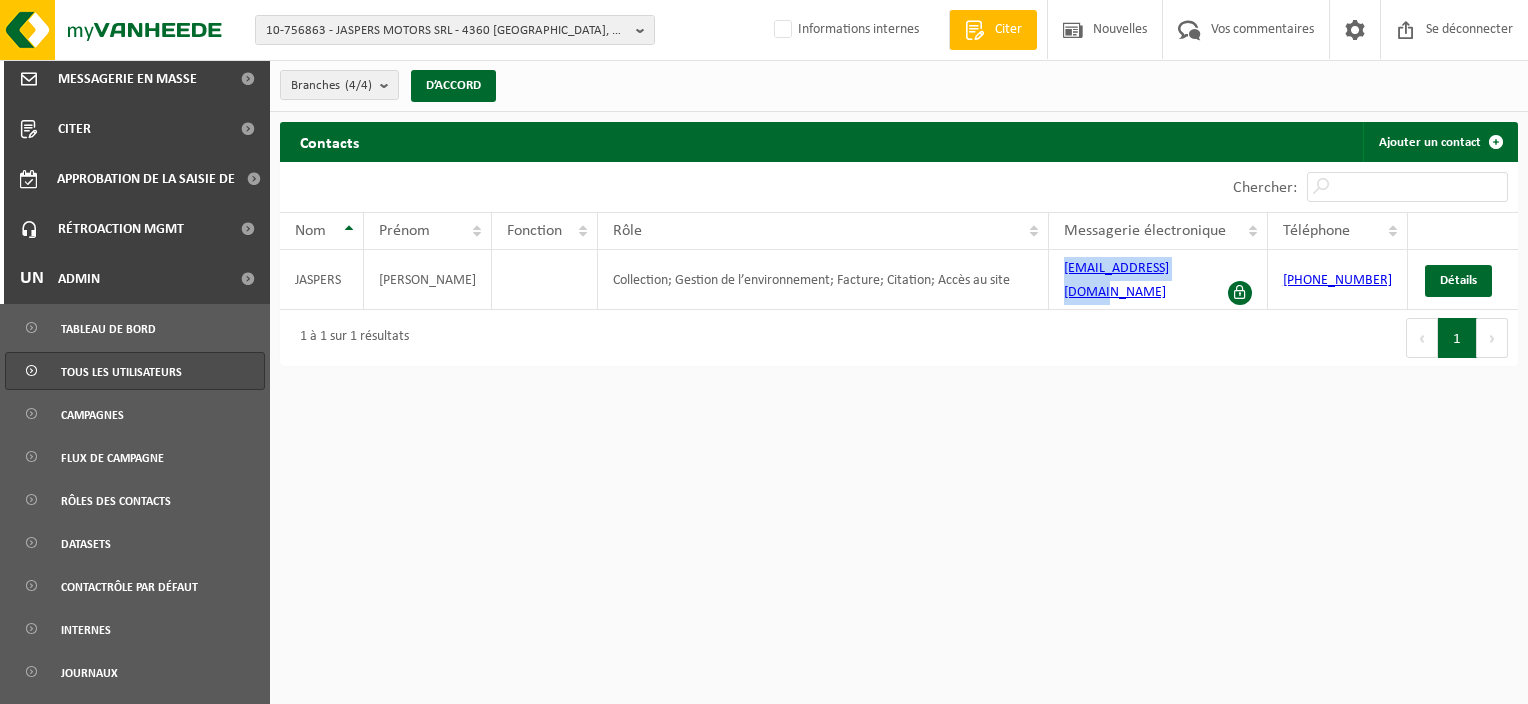 click on "Tous les utilisateurs" at bounding box center (121, 372) 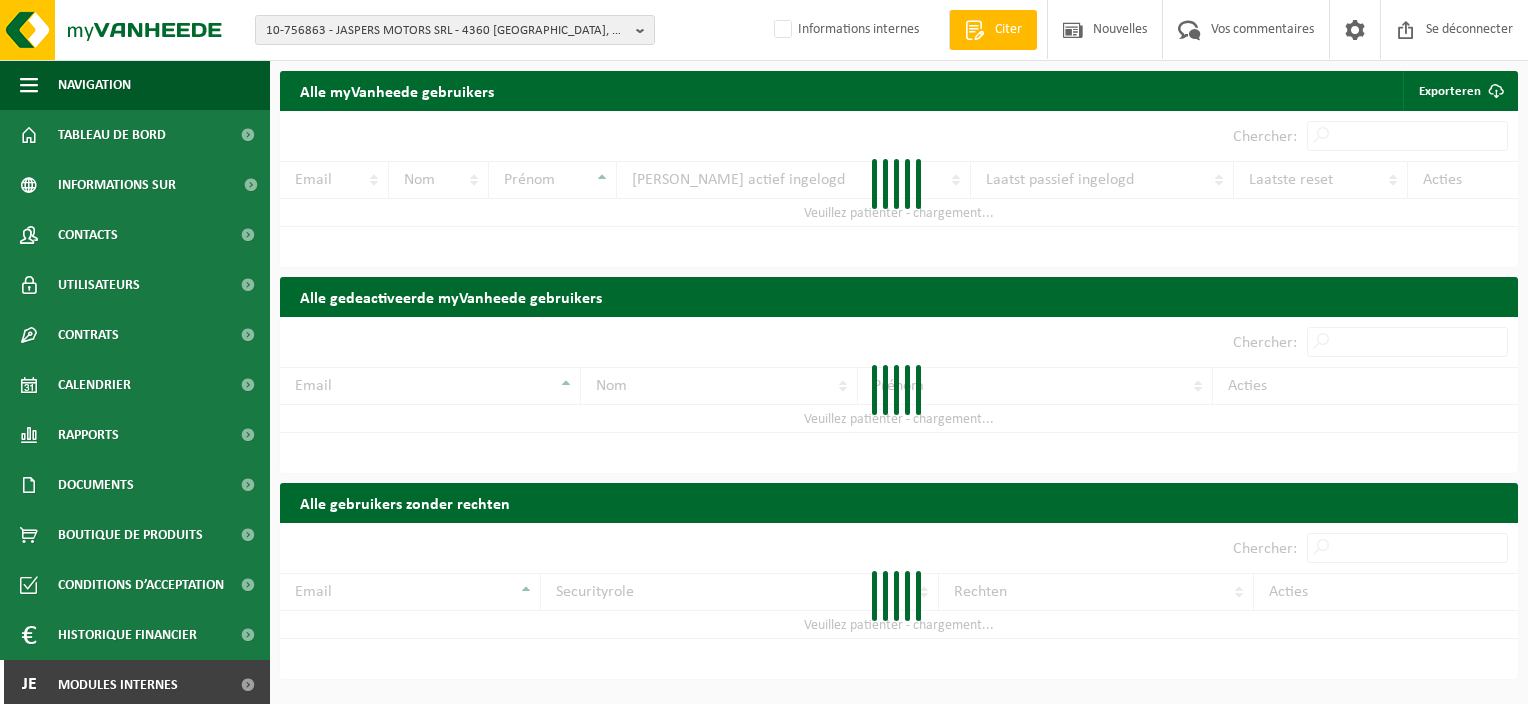 scroll, scrollTop: 0, scrollLeft: 0, axis: both 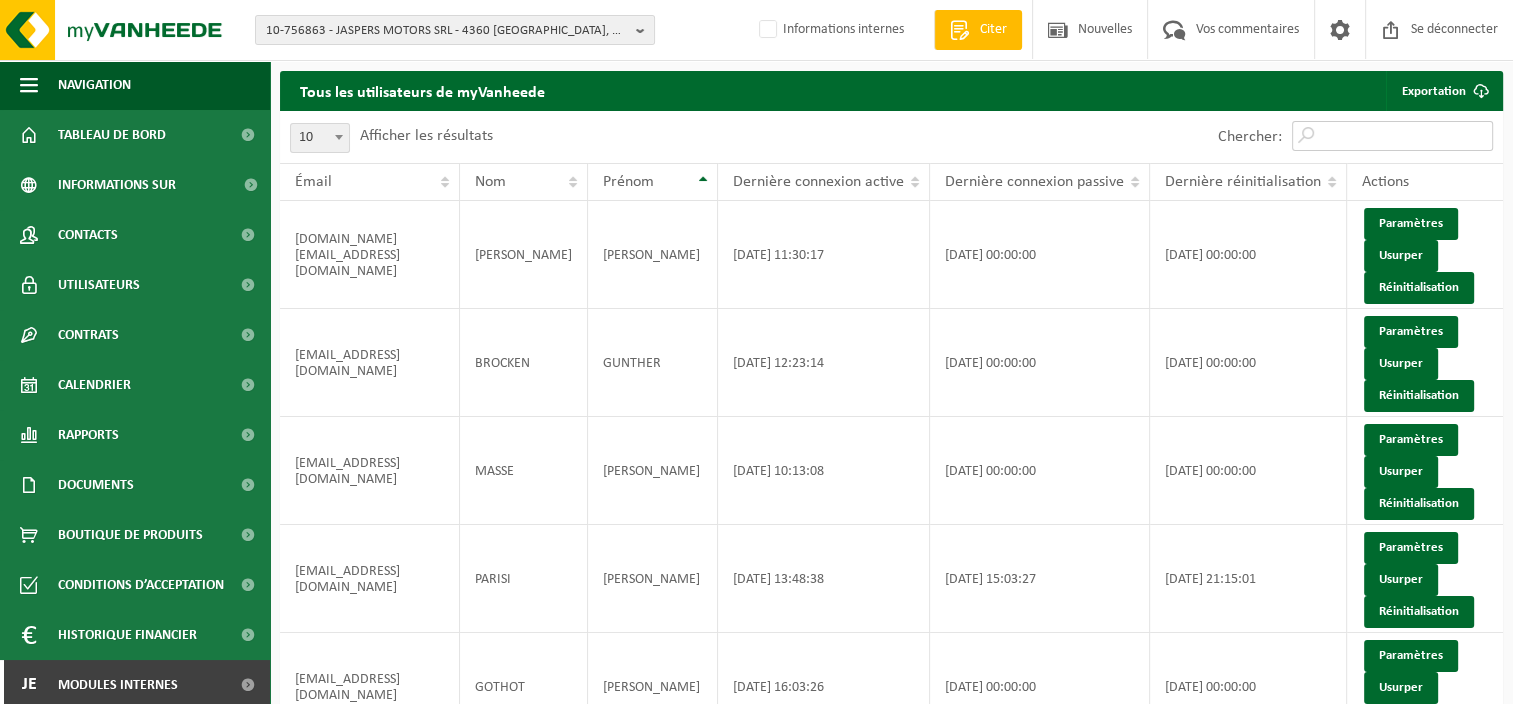 click on "Chercher:" at bounding box center [1392, 136] 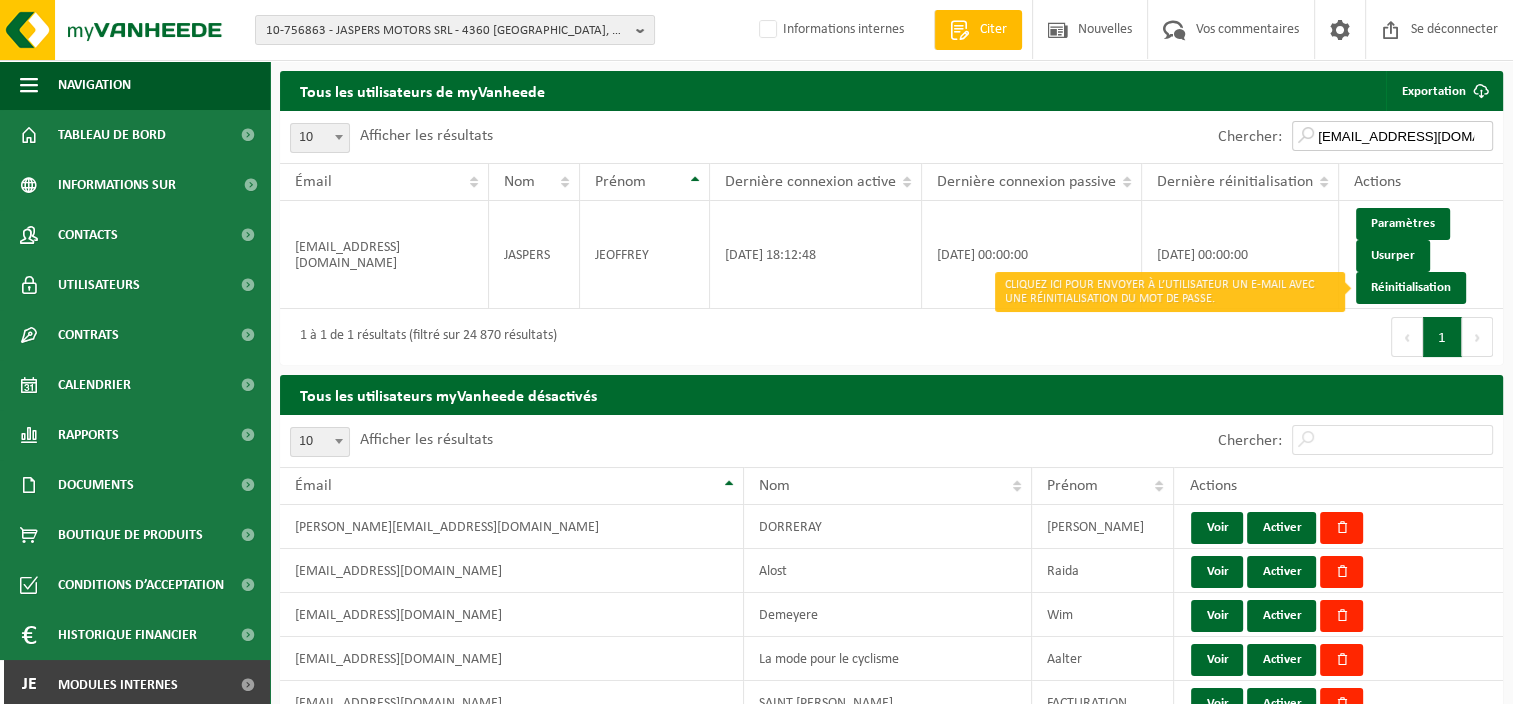 type on "info@jaspersmotors.be" 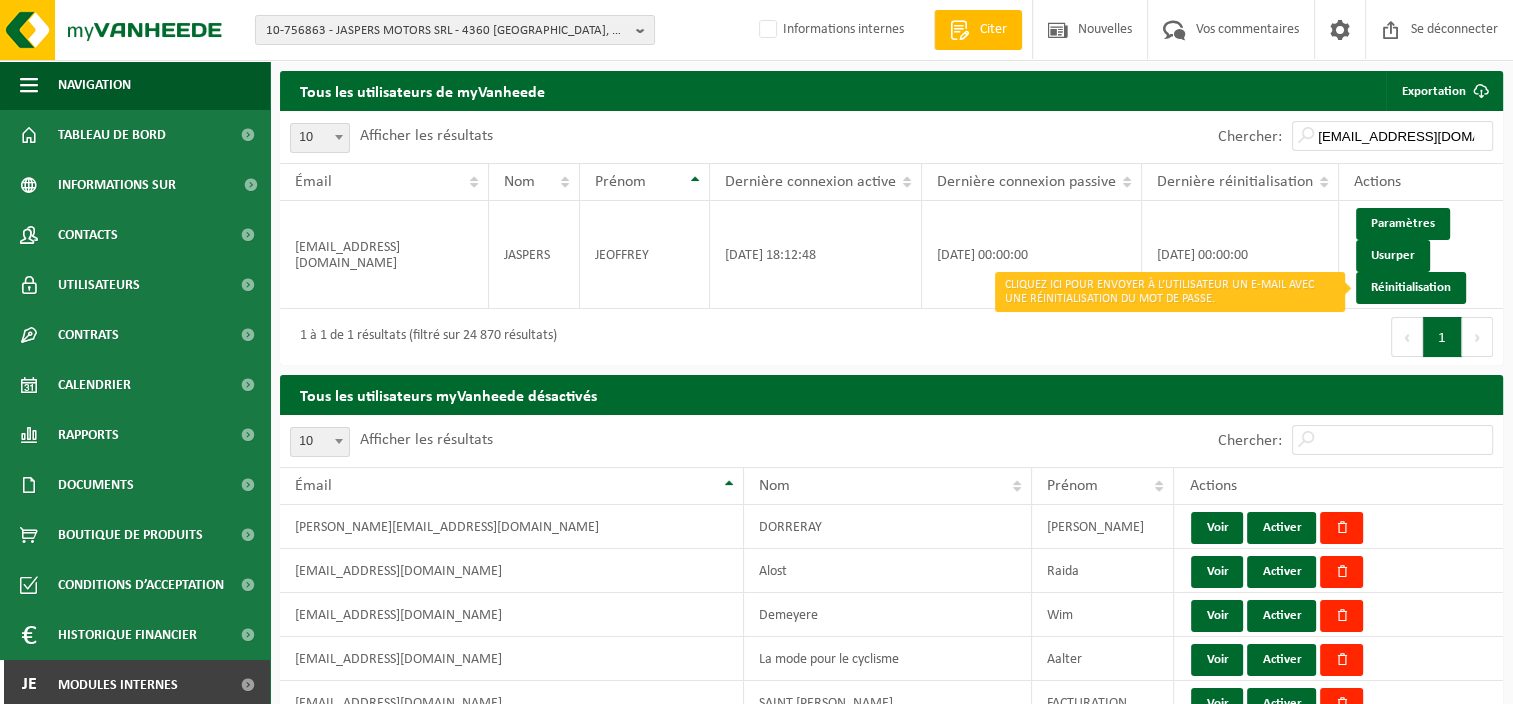 click on "Réinitialisation" at bounding box center [1411, 288] 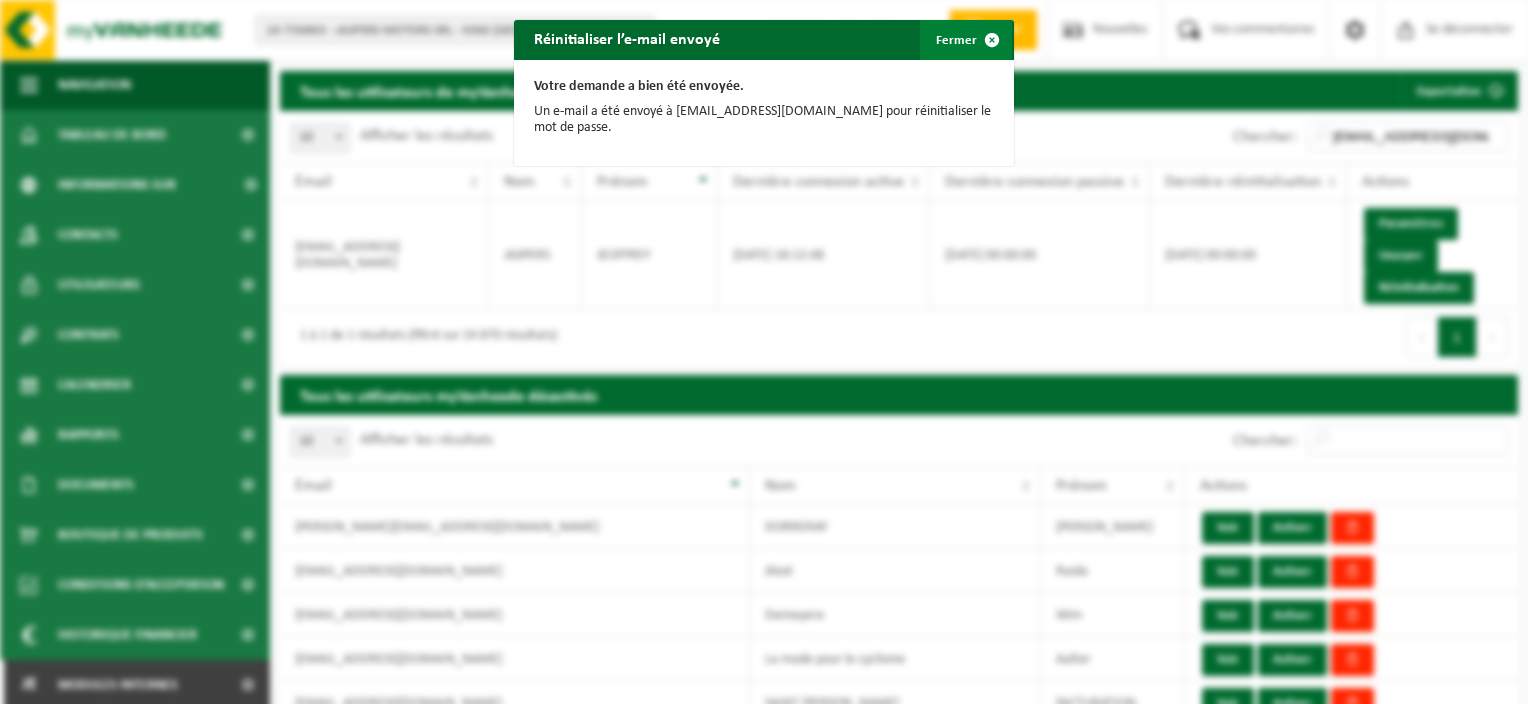 click on "Fermer" at bounding box center [956, 40] 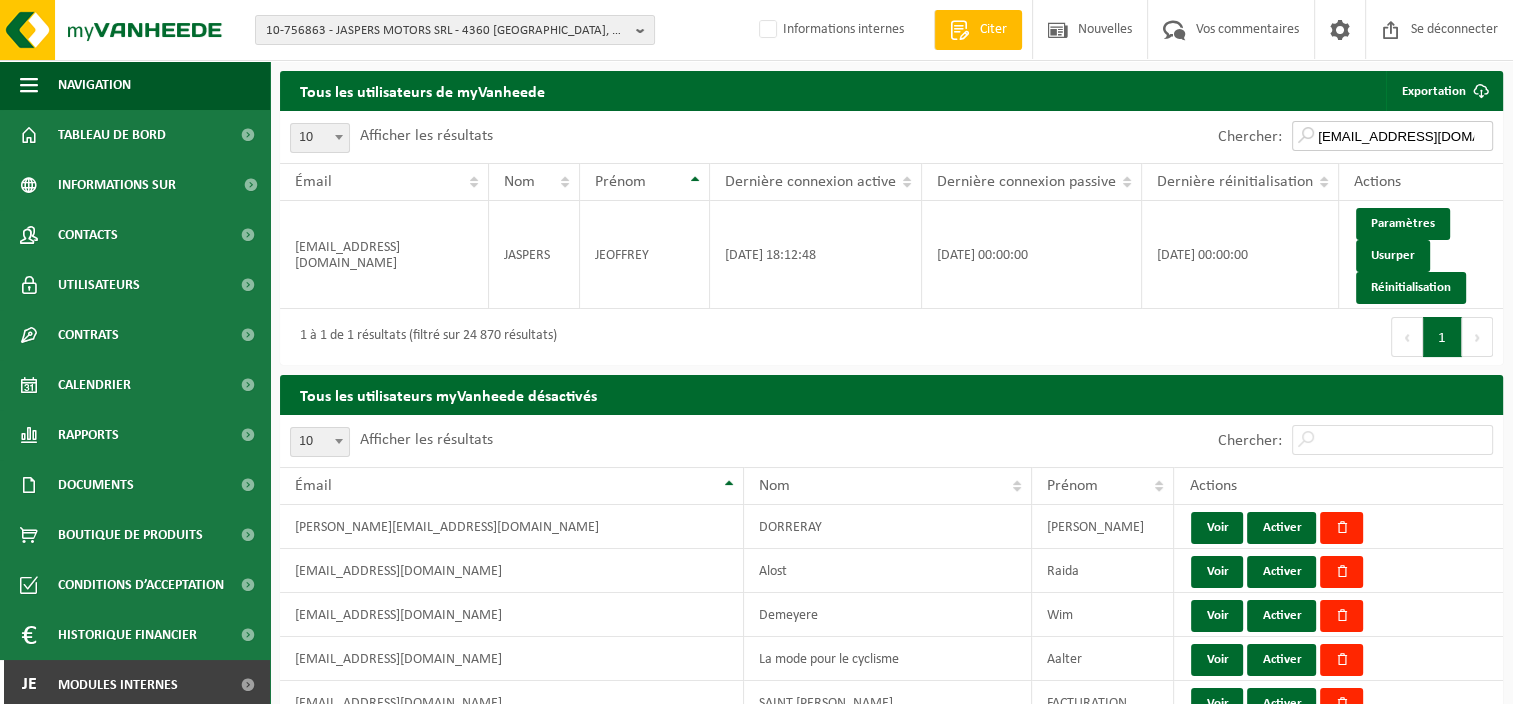 drag, startPoint x: 1386, startPoint y: 134, endPoint x: 1404, endPoint y: 136, distance: 18.110771 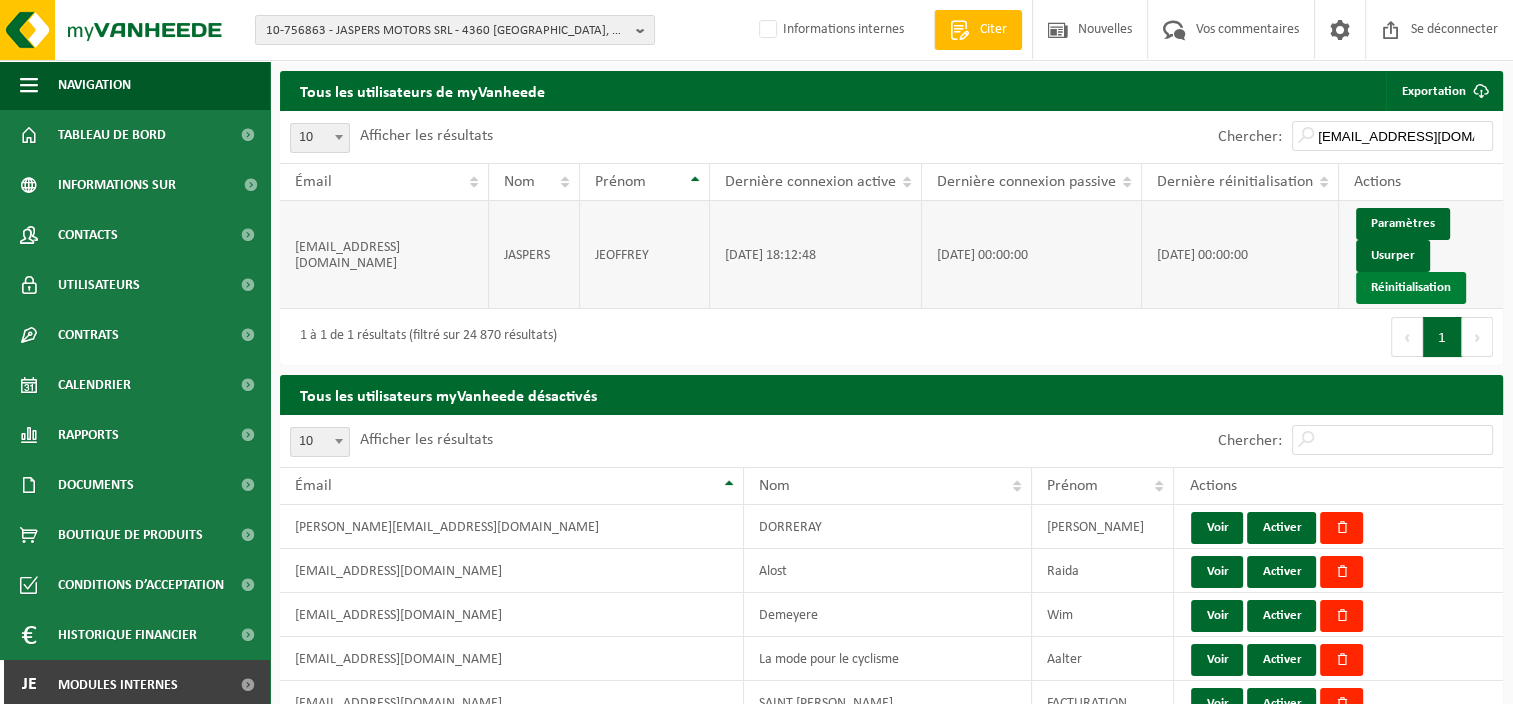 click on "Réinitialisation" at bounding box center (1411, 288) 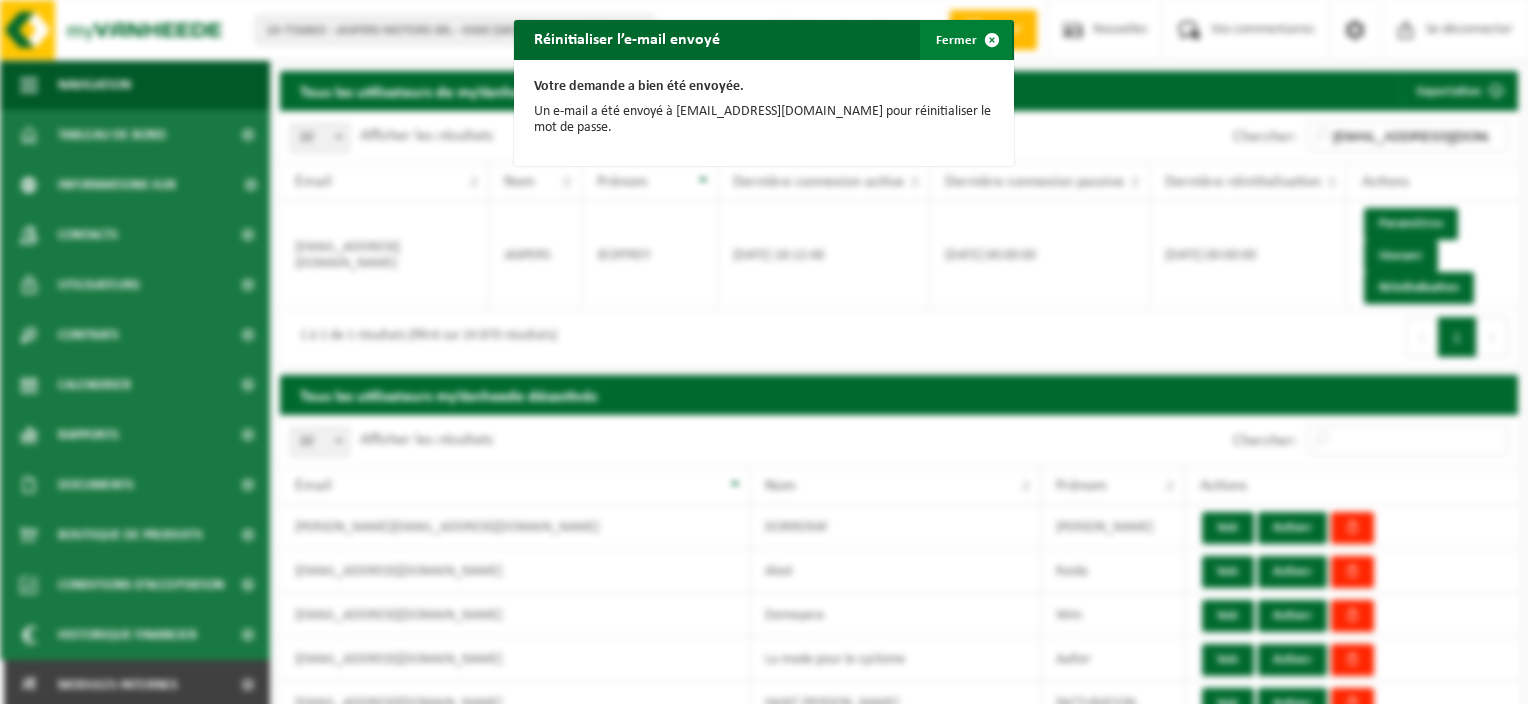 click on "Fermer" at bounding box center [956, 40] 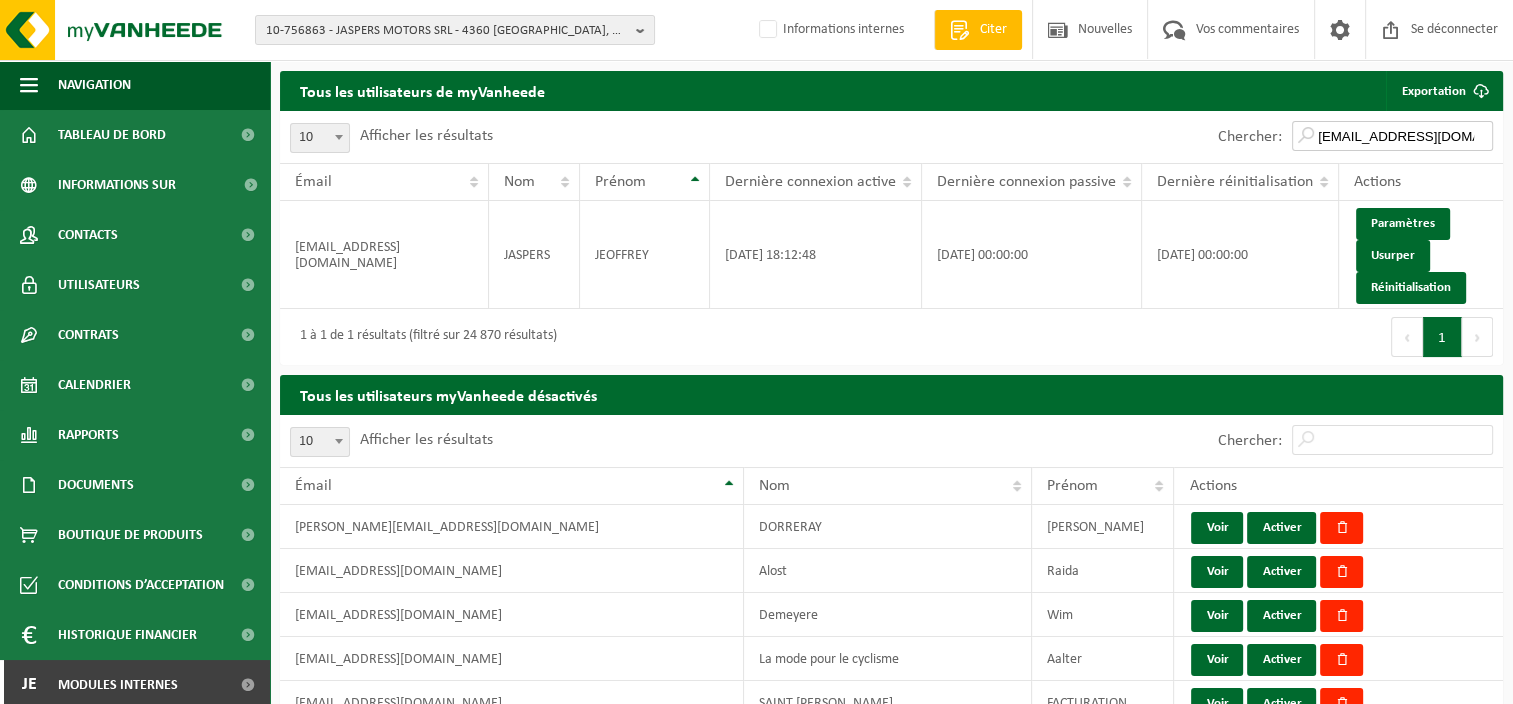 click on "info@jaspersmotors.be" at bounding box center [1392, 136] 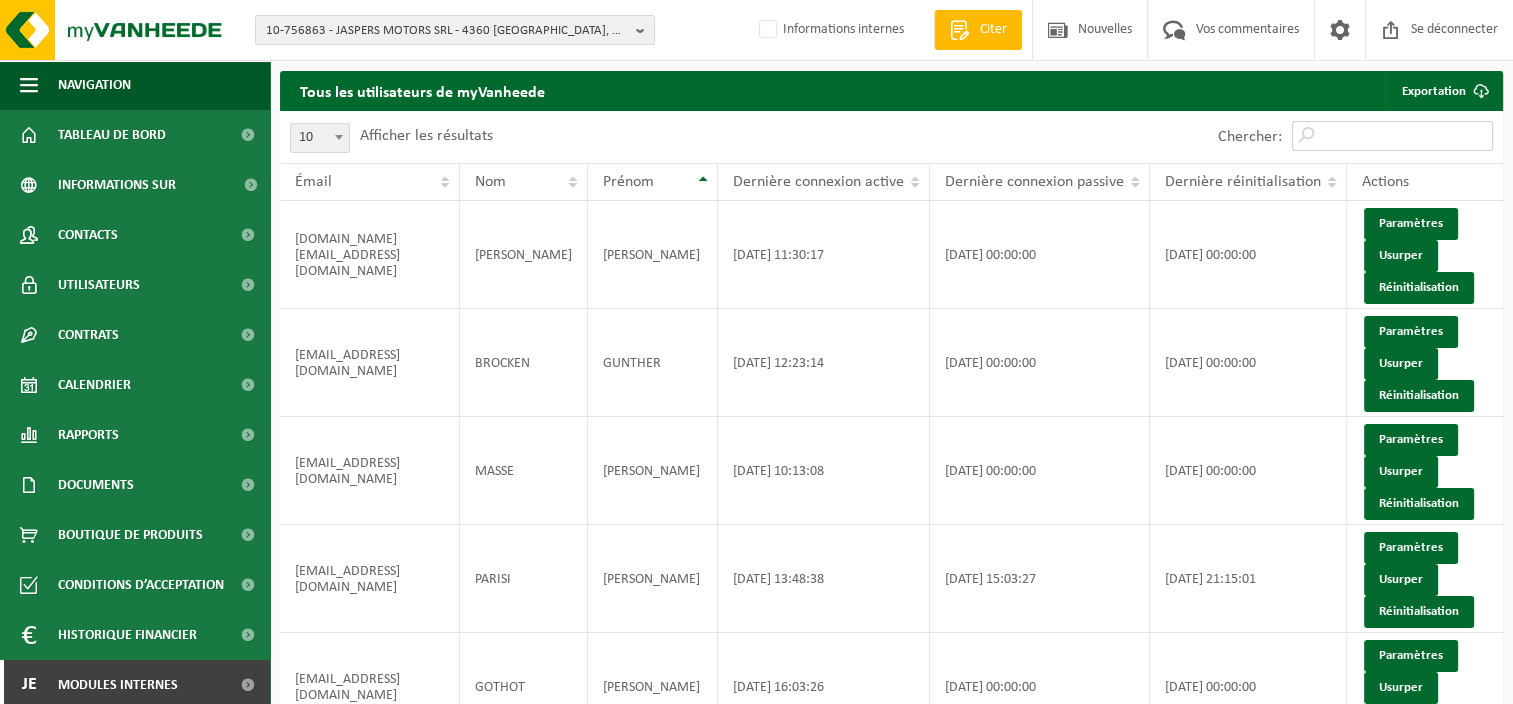 click on "Chercher:" at bounding box center [1392, 136] 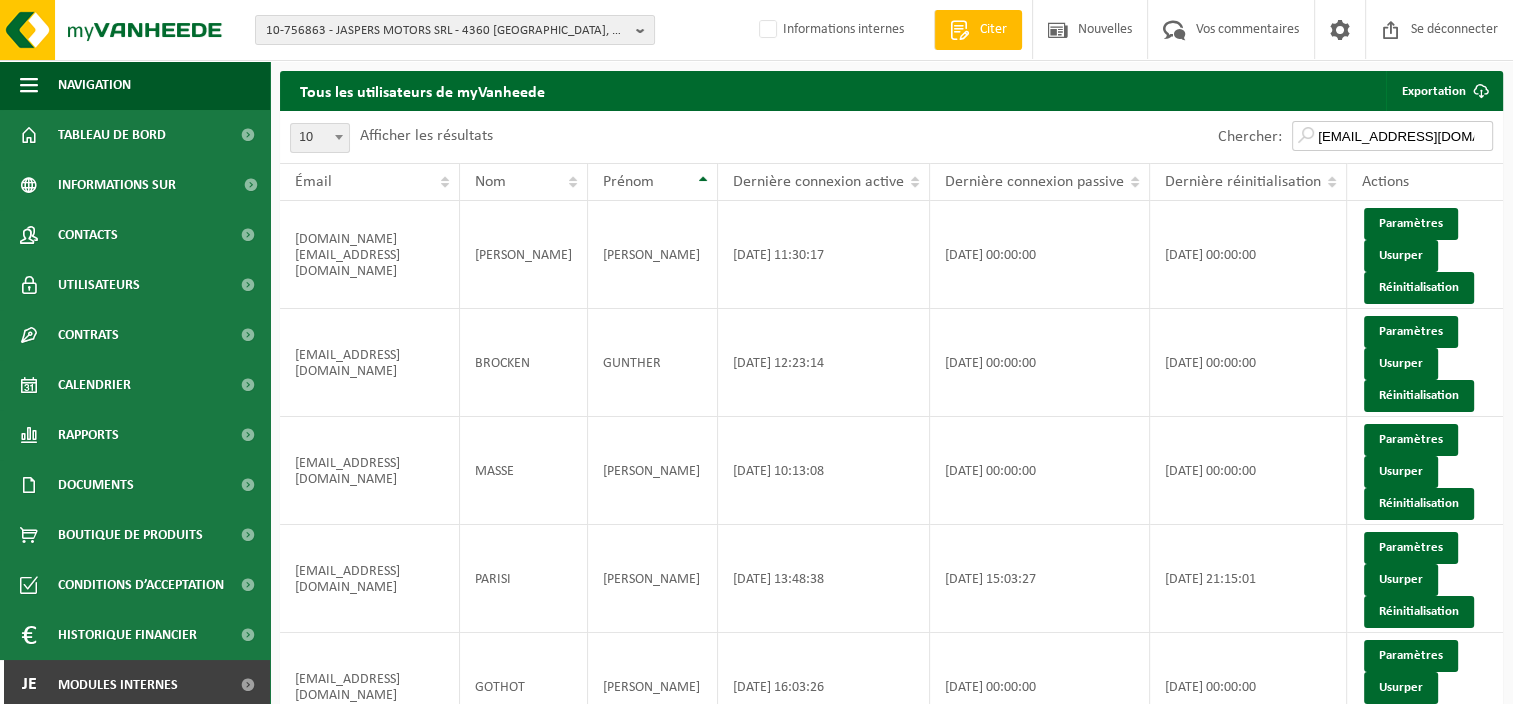scroll, scrollTop: 0, scrollLeft: 74, axis: horizontal 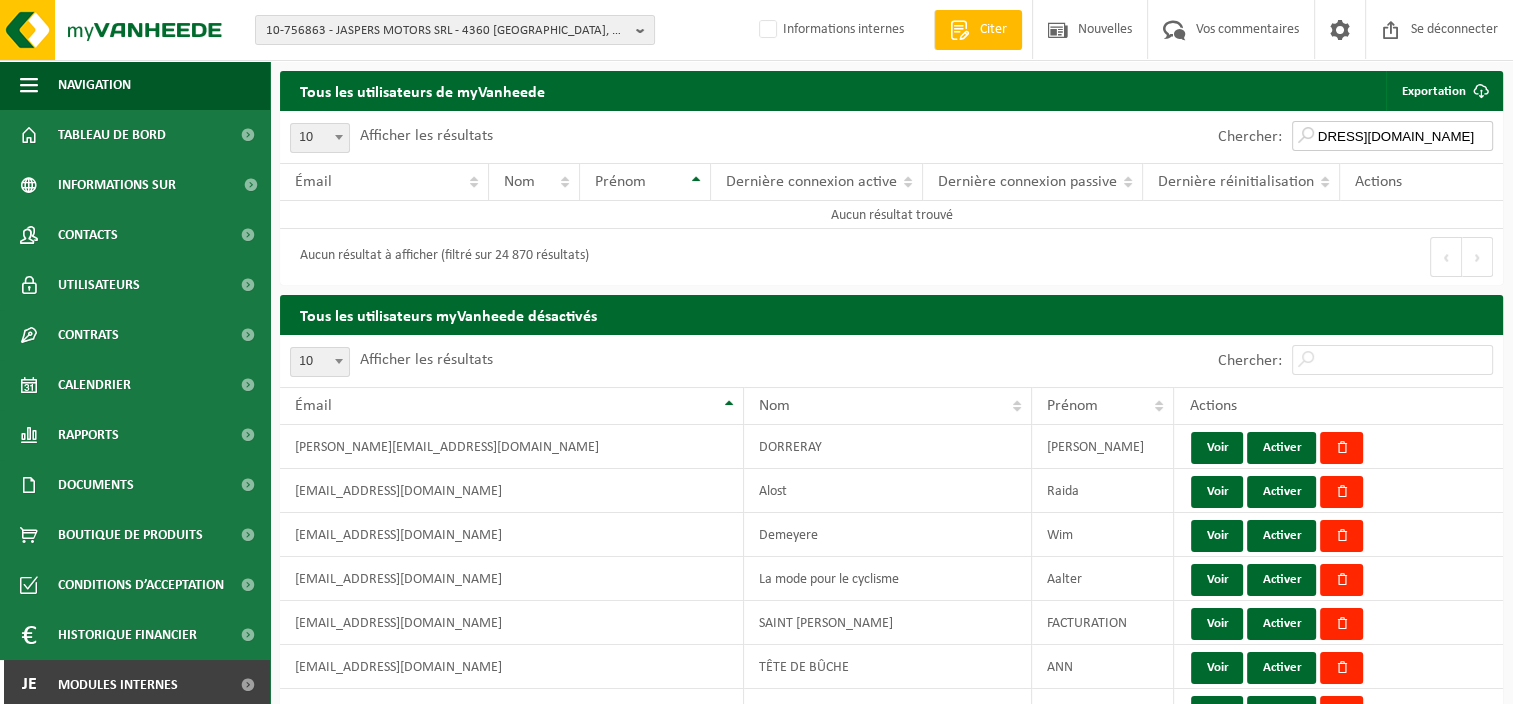 drag, startPoint x: 1368, startPoint y: 134, endPoint x: 1392, endPoint y: 140, distance: 24.738634 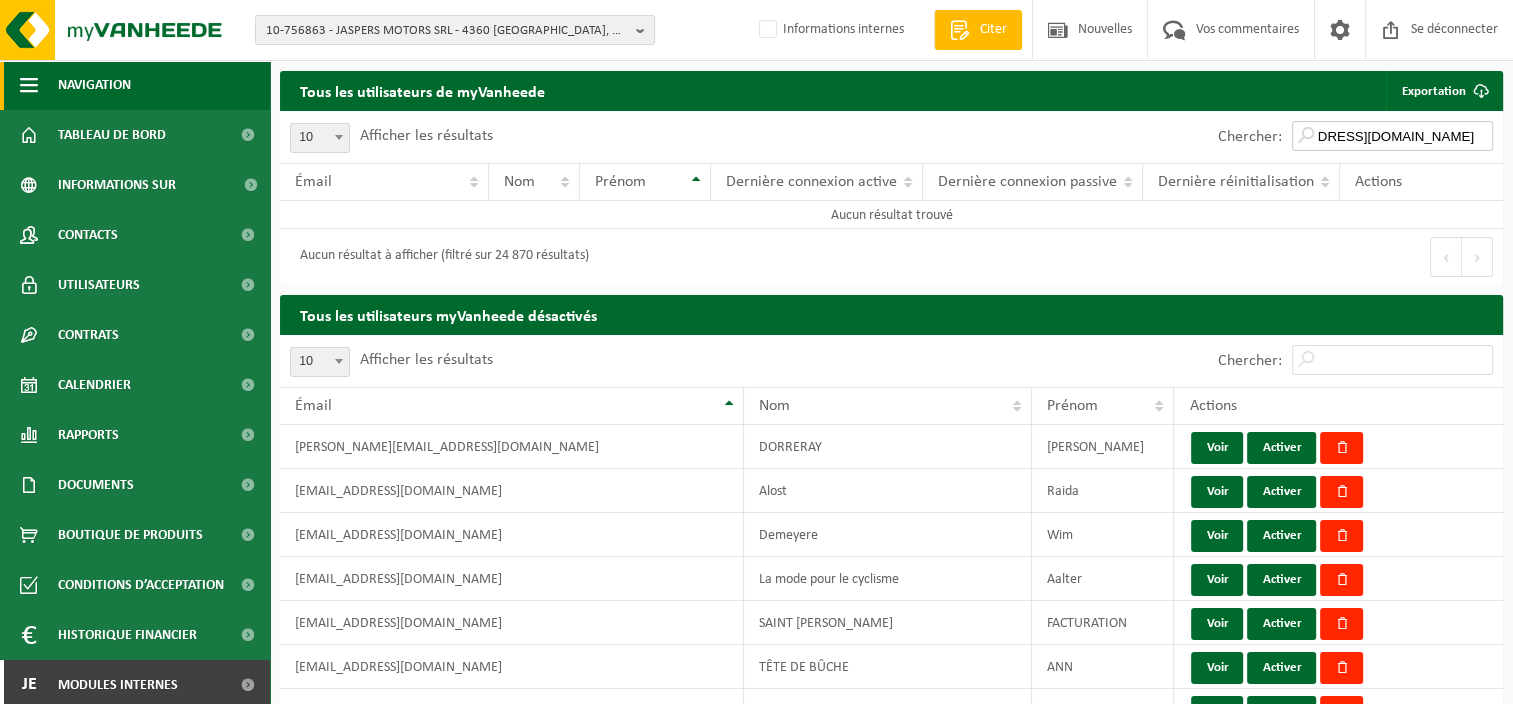 type on "service.comptabilite@foodpartners.be" 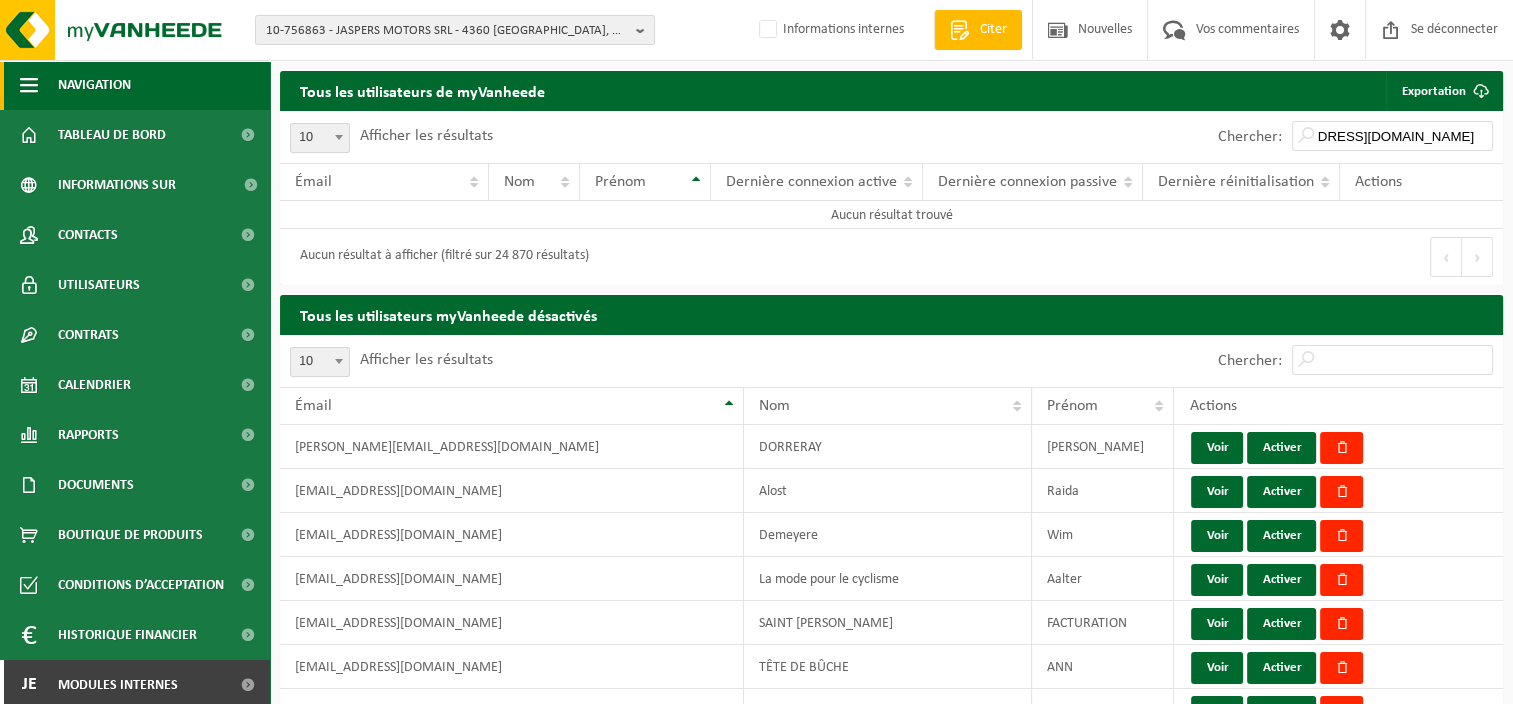 scroll, scrollTop: 0, scrollLeft: 0, axis: both 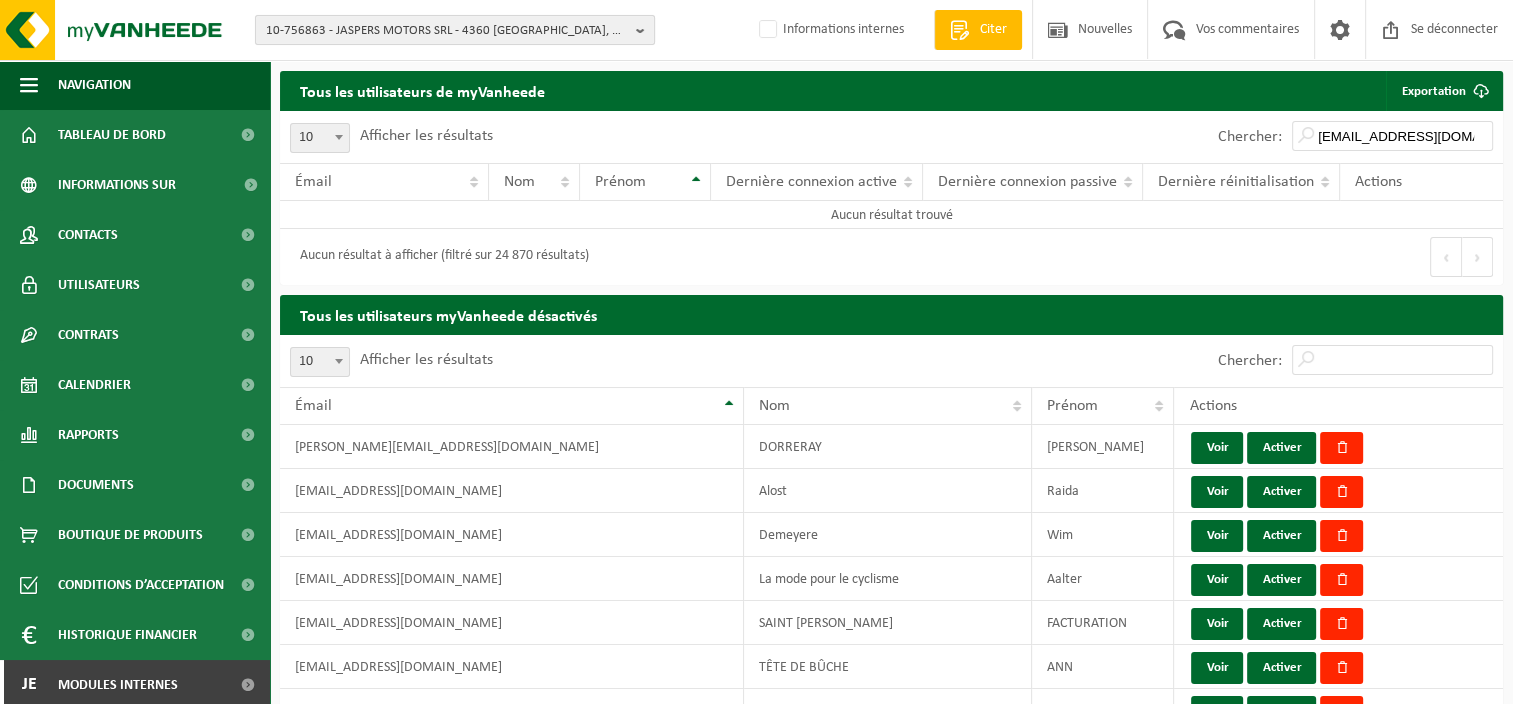 click on "10-756863 - JASPERS MOTORS SRL - 4360 OREYE, GRAND’ROUTE 21" at bounding box center (447, 31) 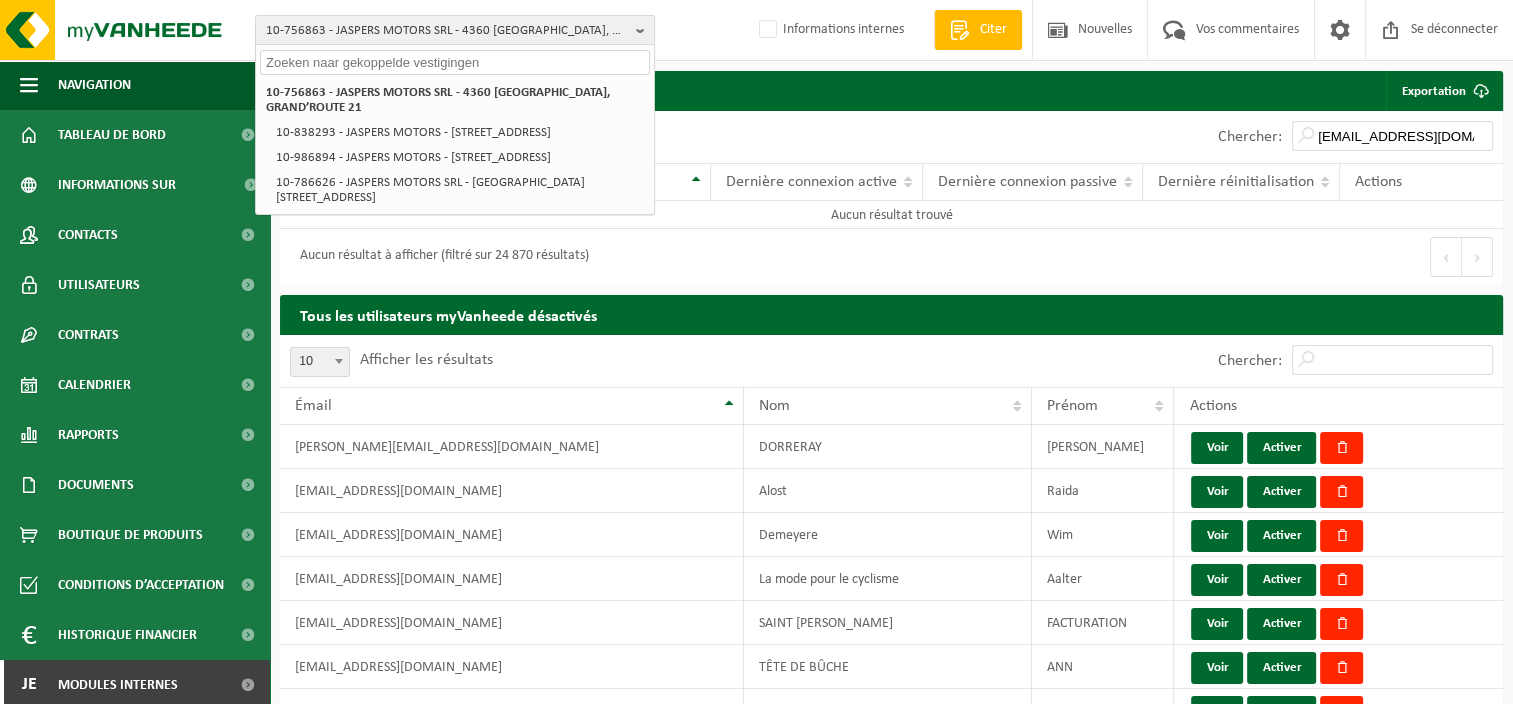 click at bounding box center [455, 62] 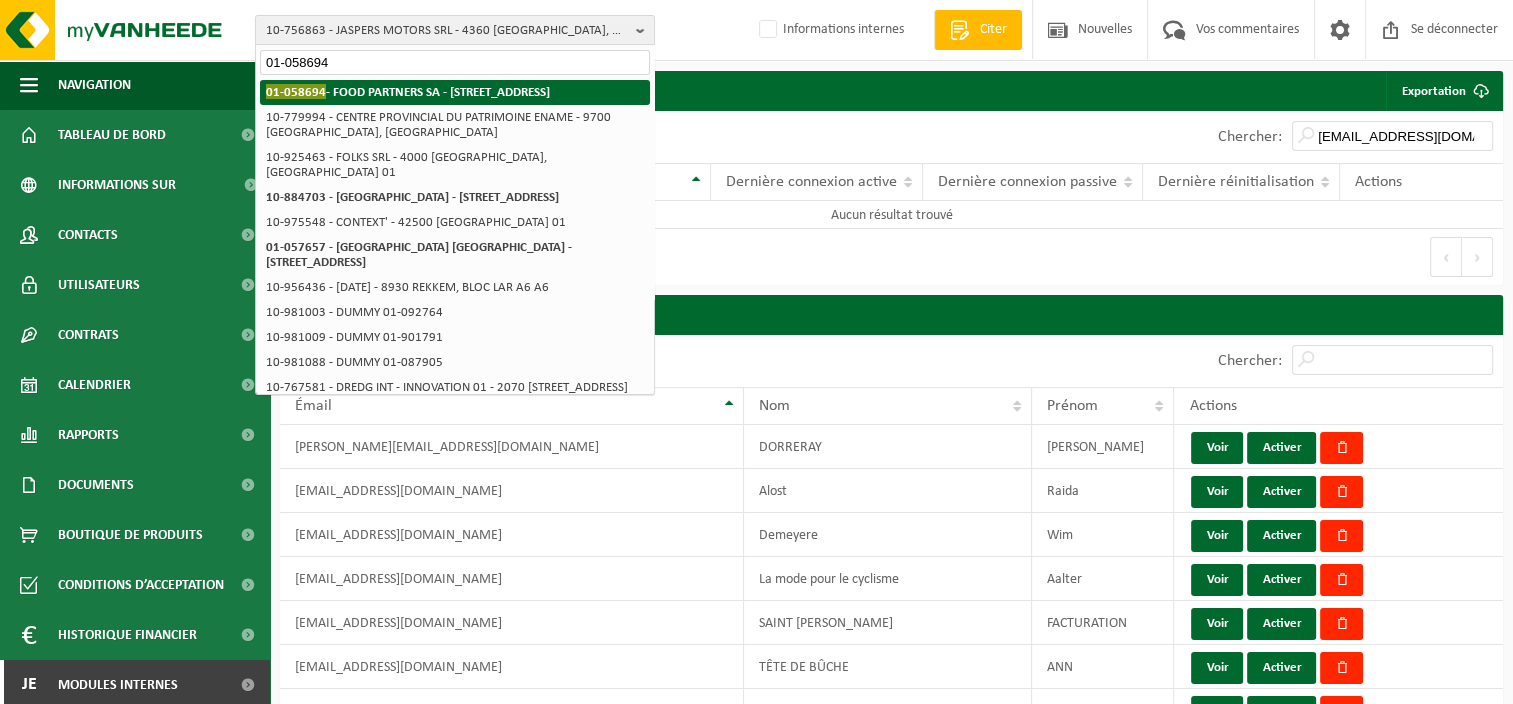 type on "01-058694" 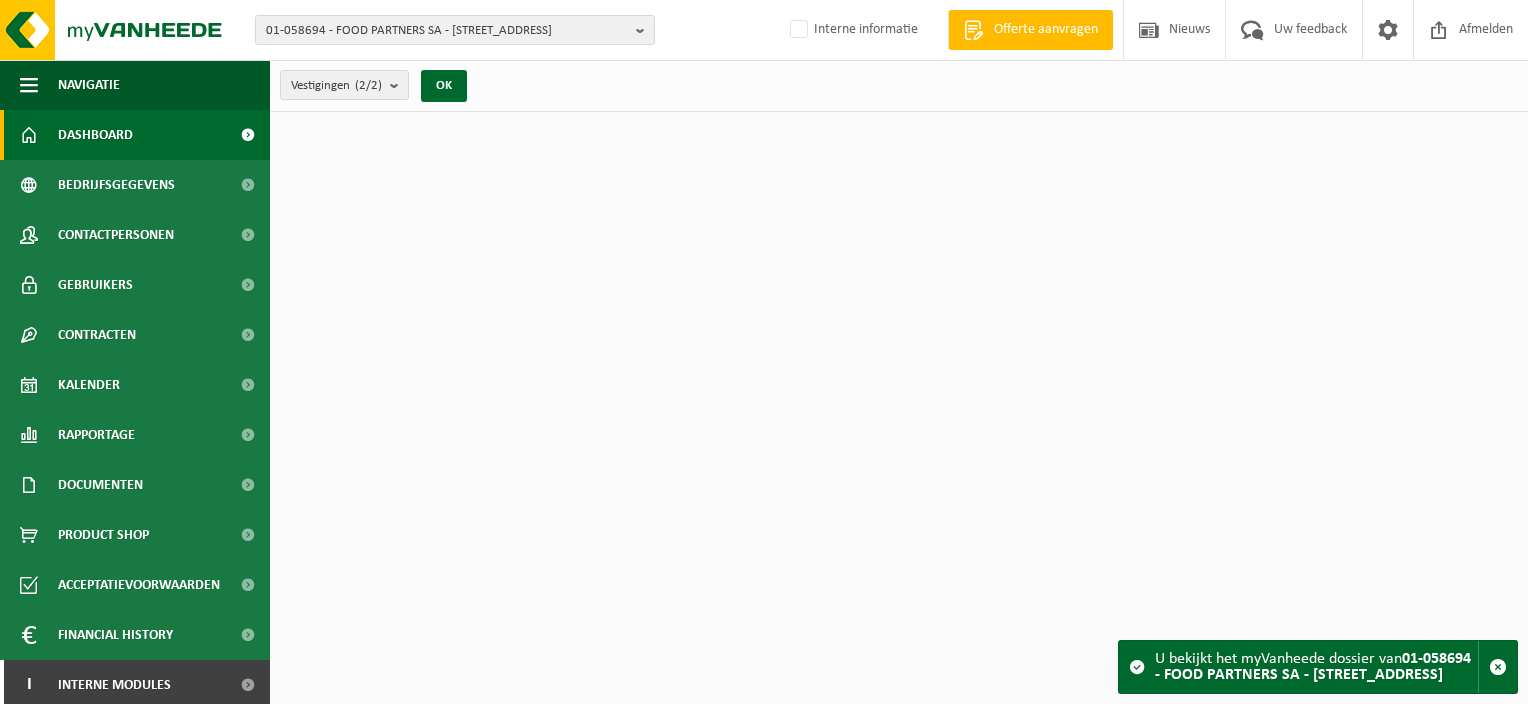 scroll, scrollTop: 0, scrollLeft: 0, axis: both 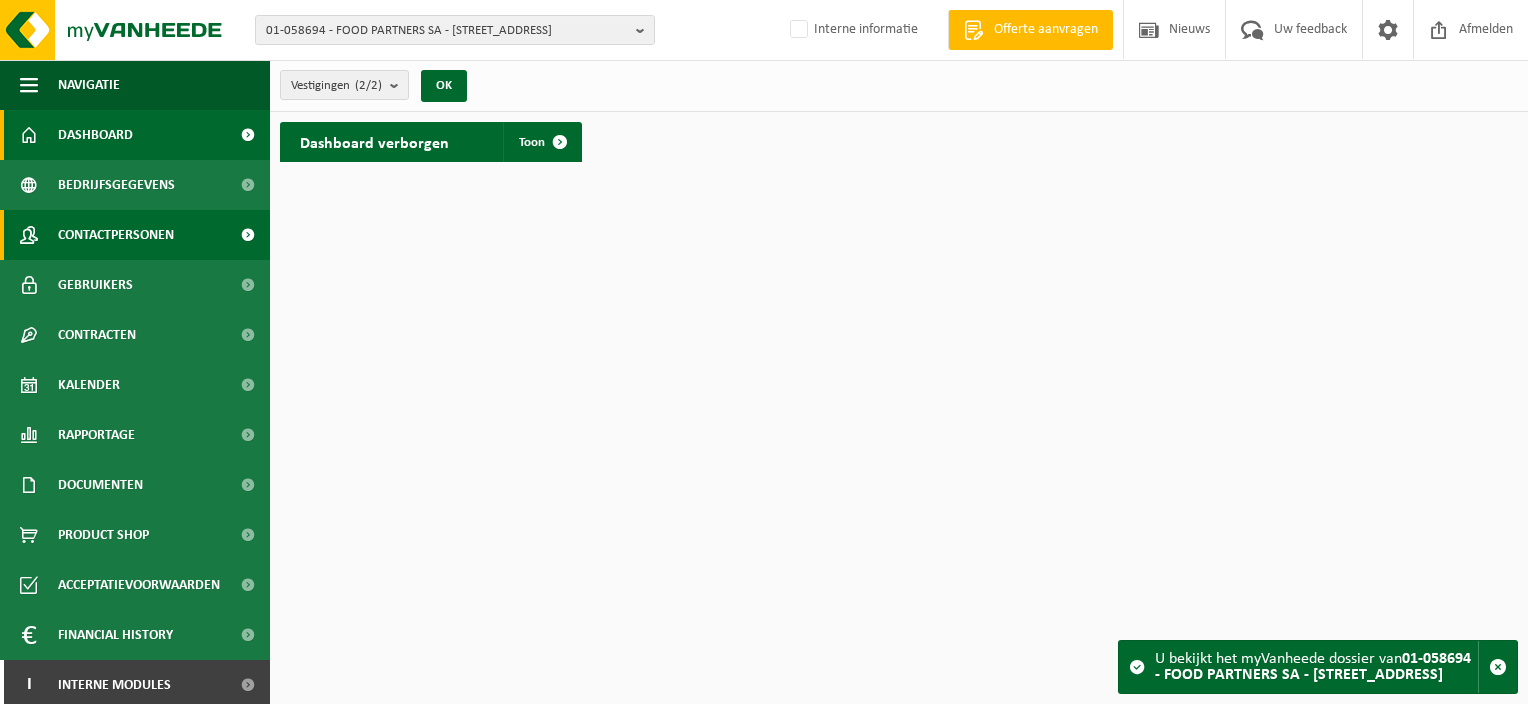 click on "Contactpersonen" at bounding box center (116, 235) 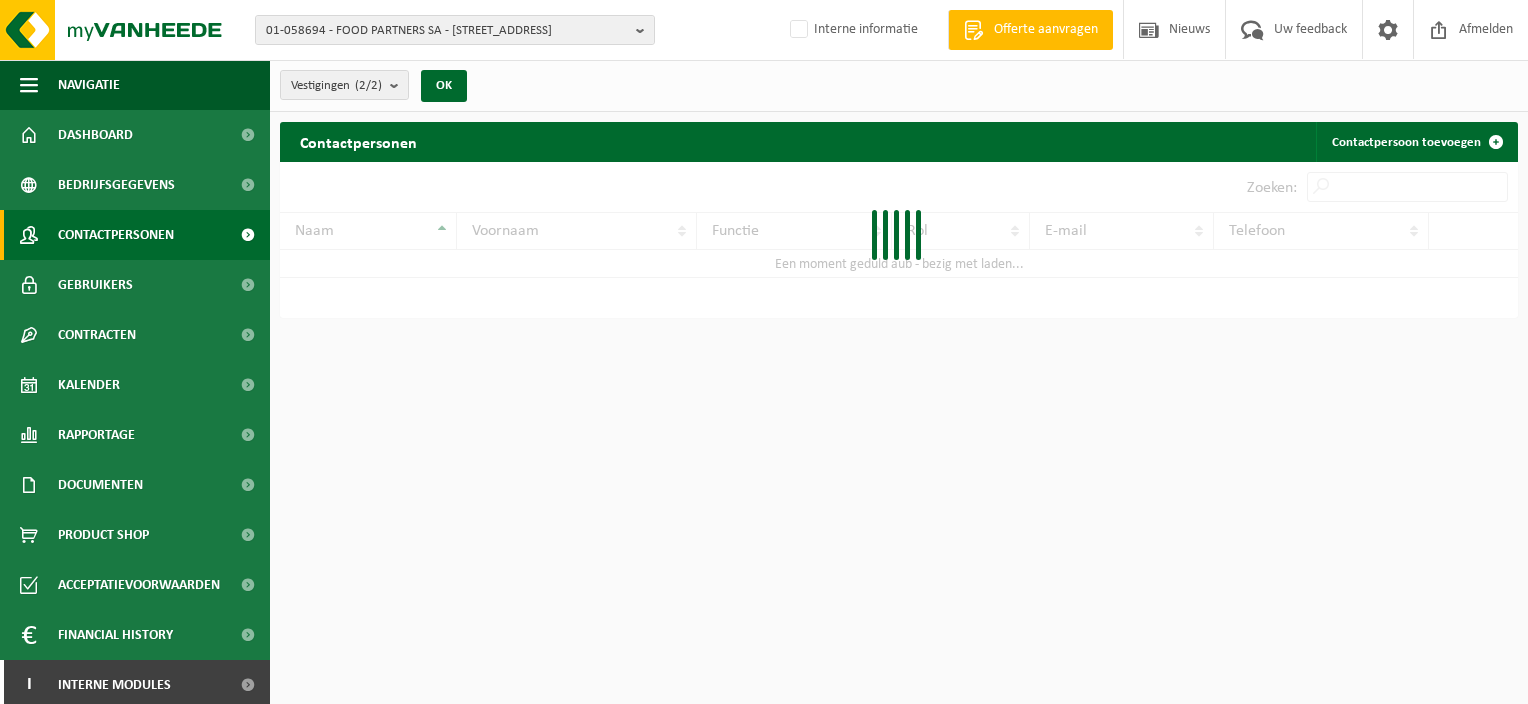scroll, scrollTop: 0, scrollLeft: 0, axis: both 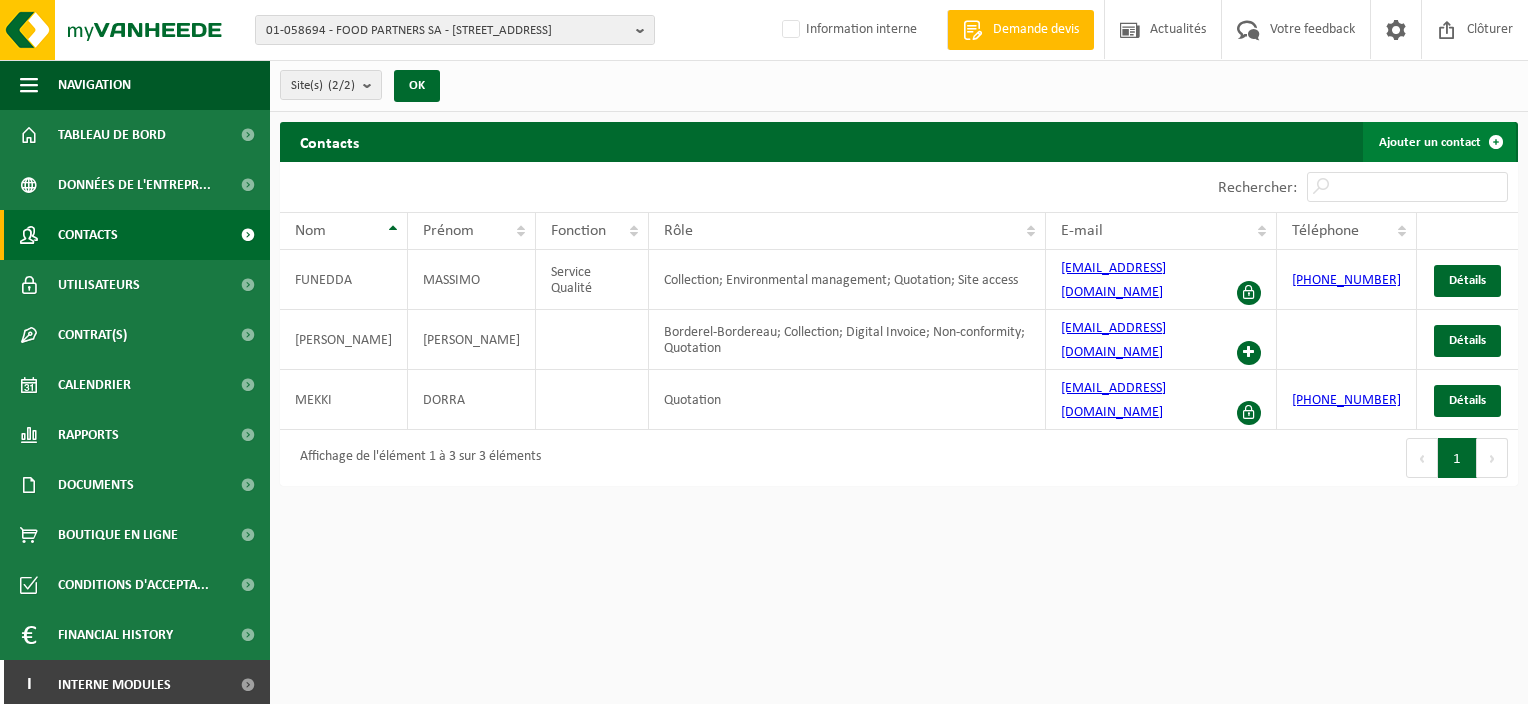 click on "Ajouter un contact" at bounding box center (1439, 142) 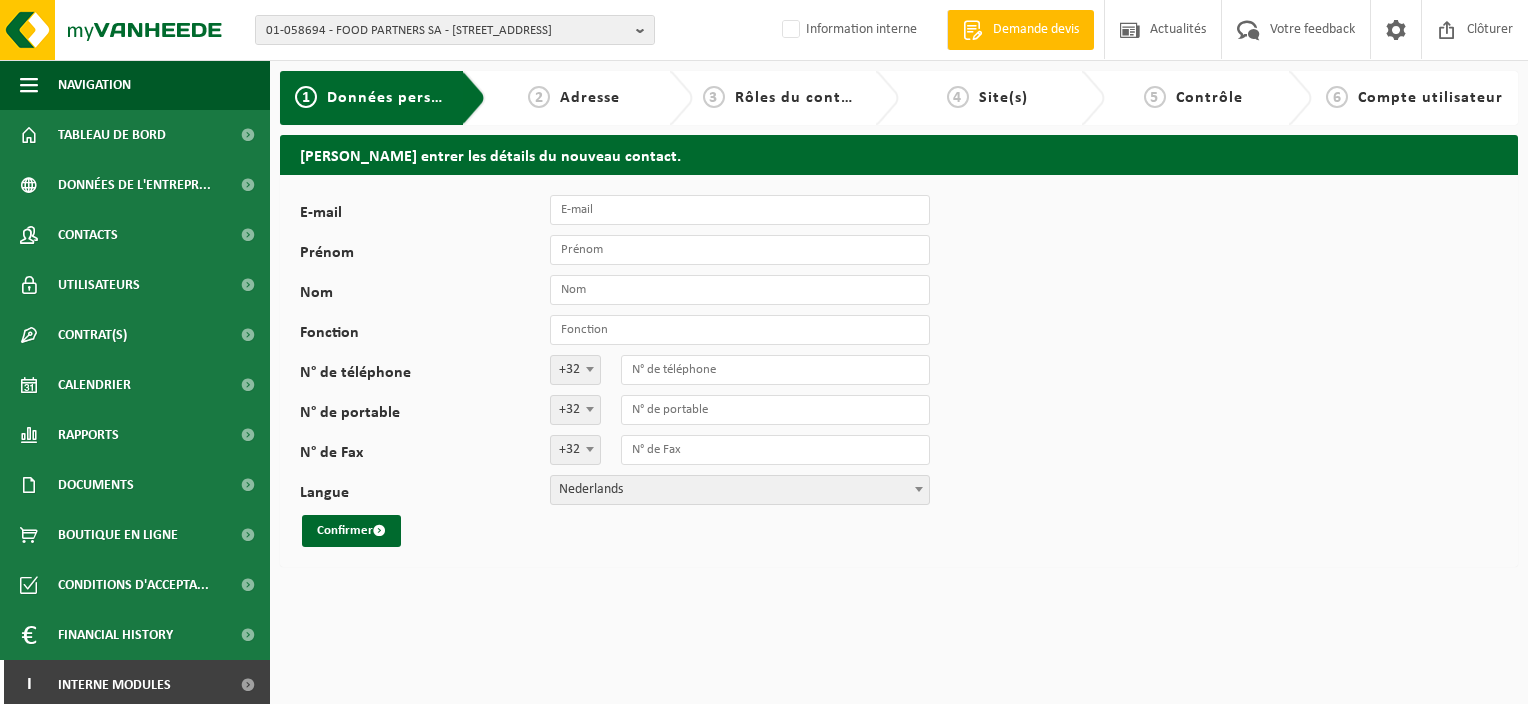 scroll, scrollTop: 0, scrollLeft: 0, axis: both 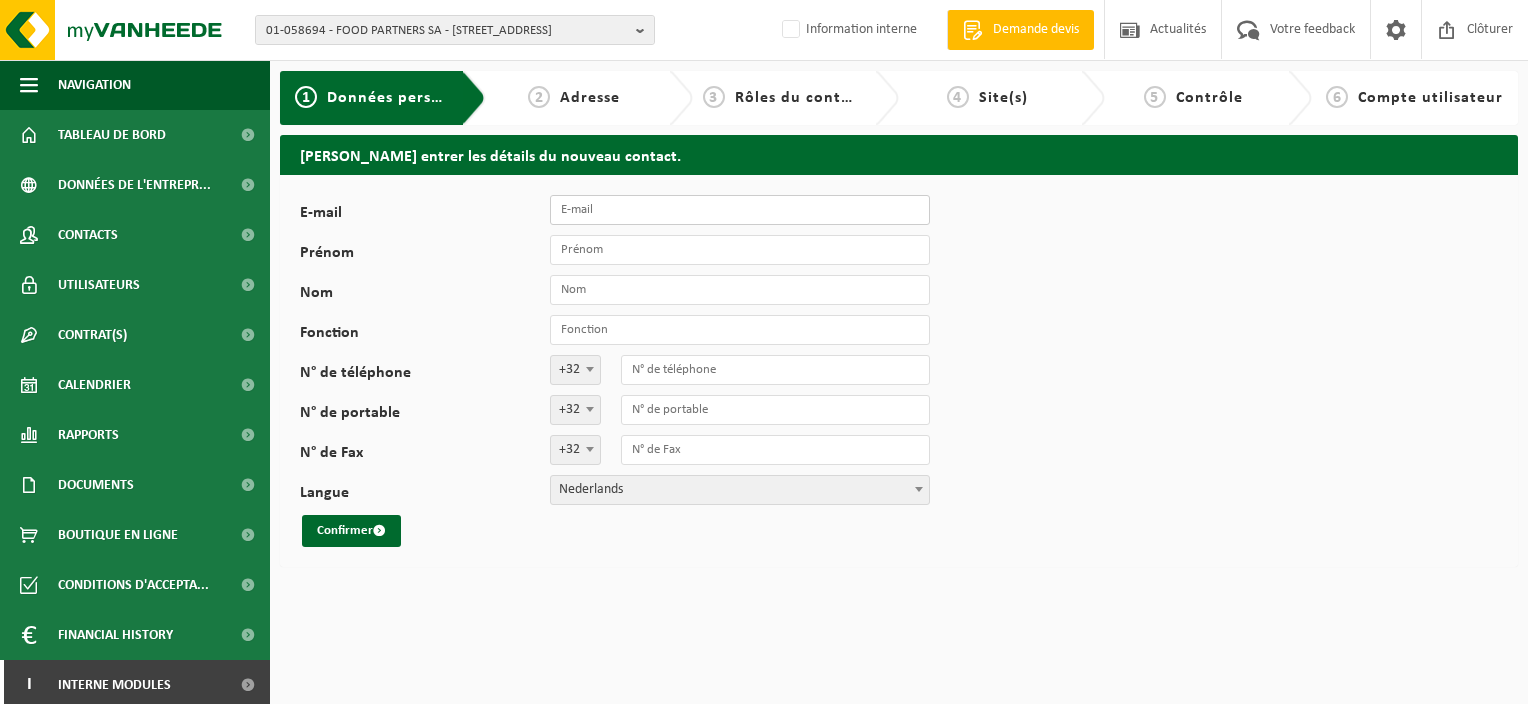 click on "E-mail" at bounding box center (740, 210) 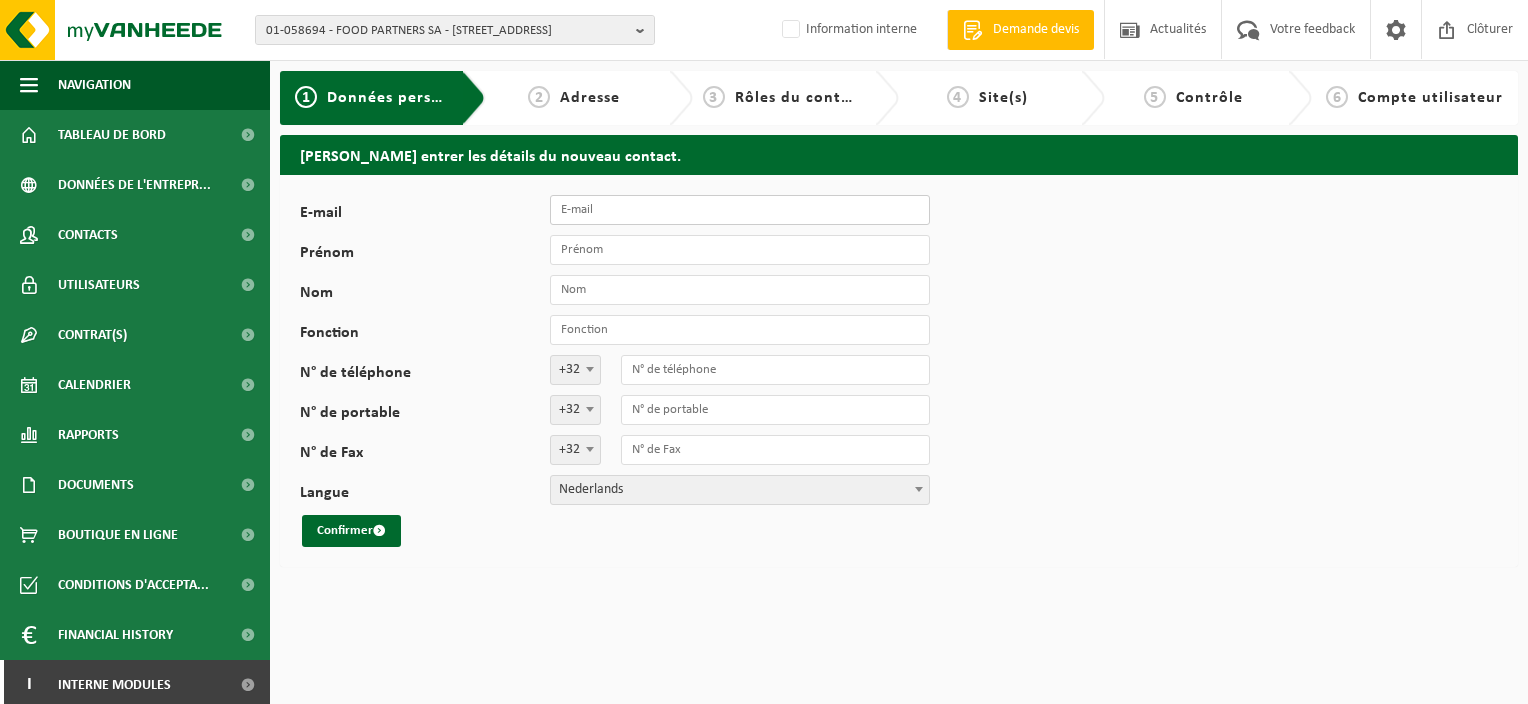 paste on "[EMAIL_ADDRESS][DOMAIN_NAME]" 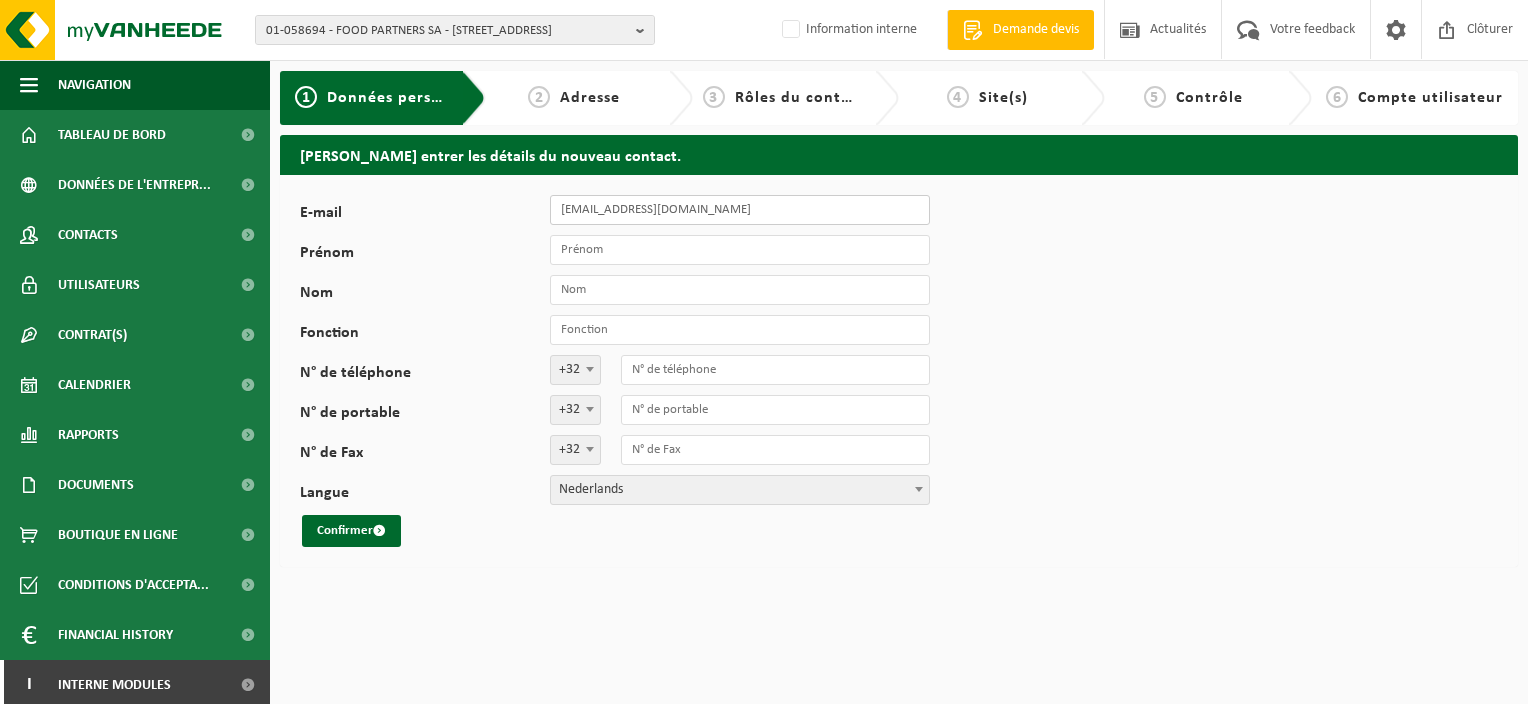 type on "[EMAIL_ADDRESS][DOMAIN_NAME]" 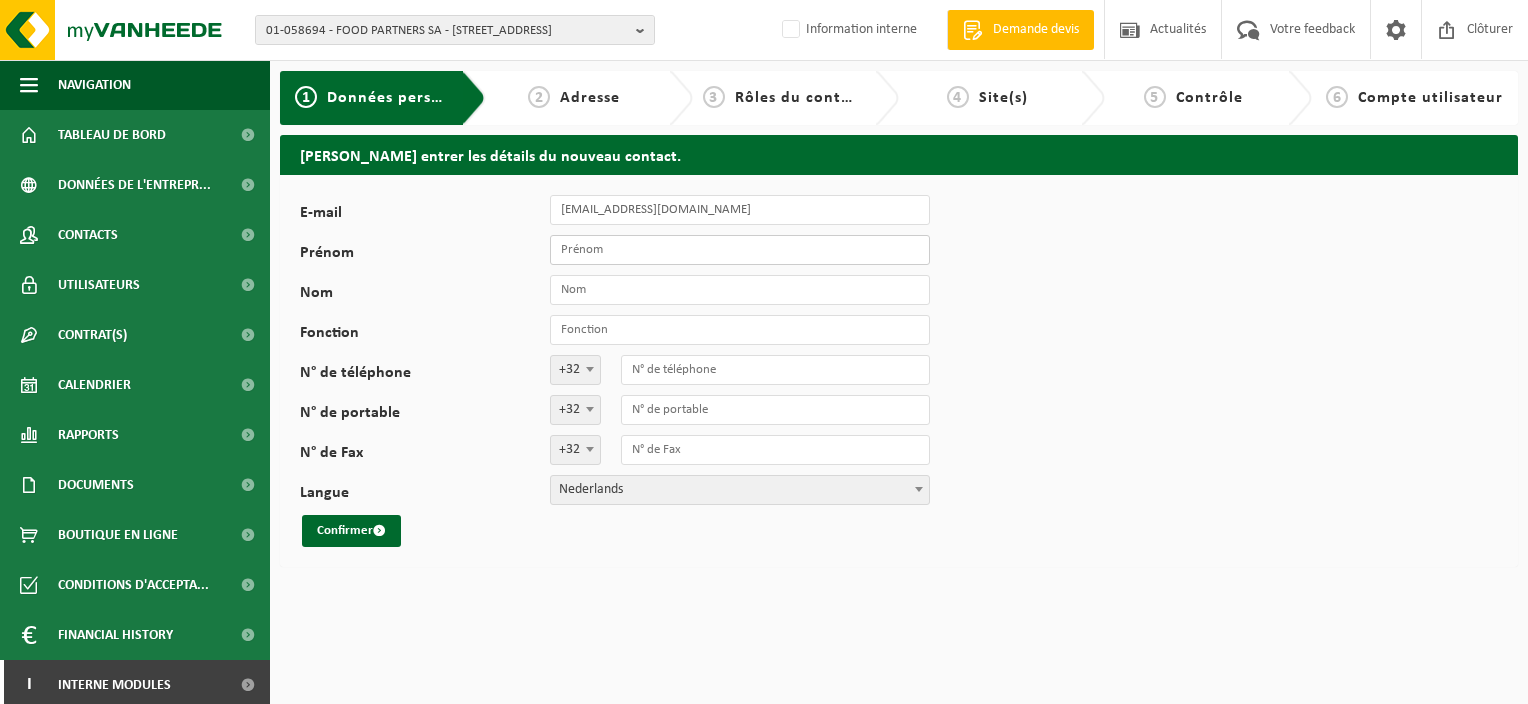 click on "Prénom" at bounding box center (740, 250) 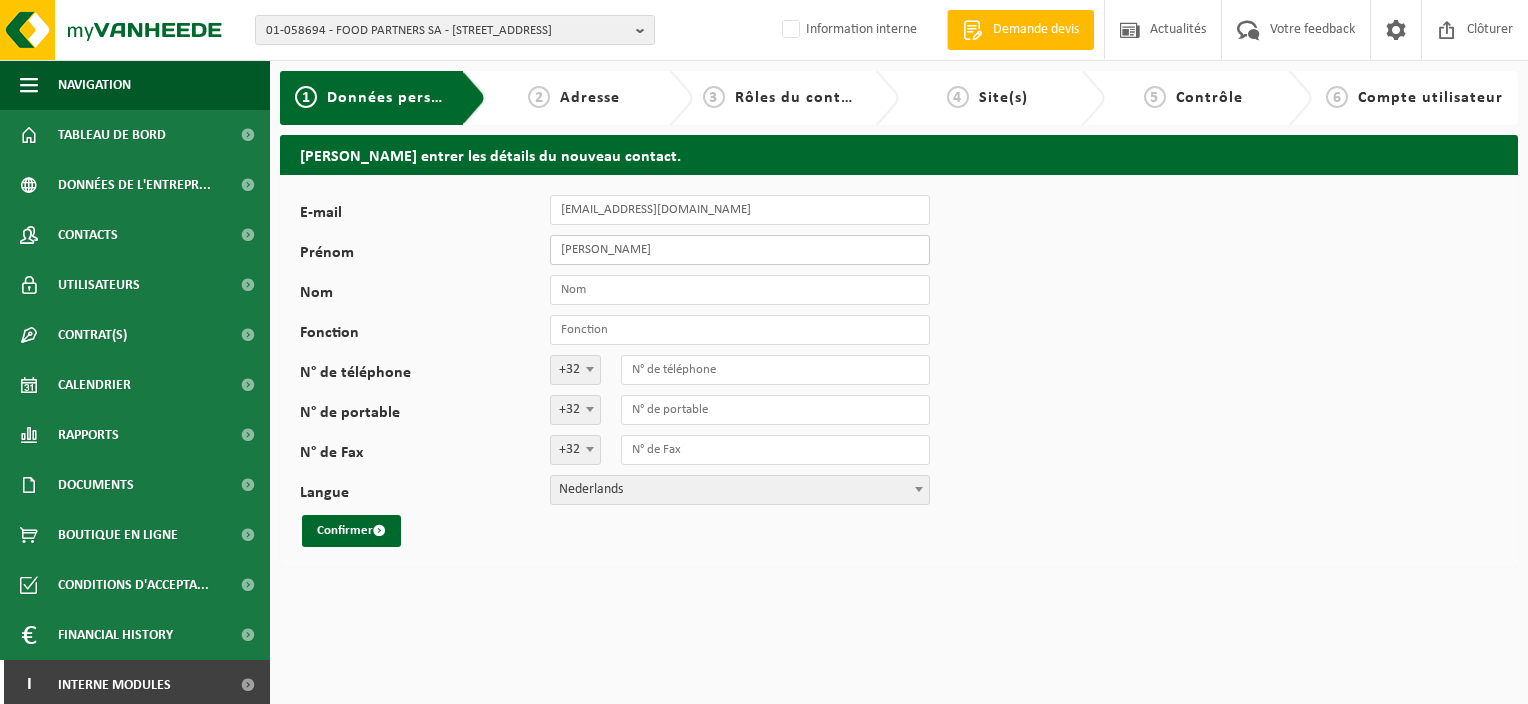 type on "Wendy" 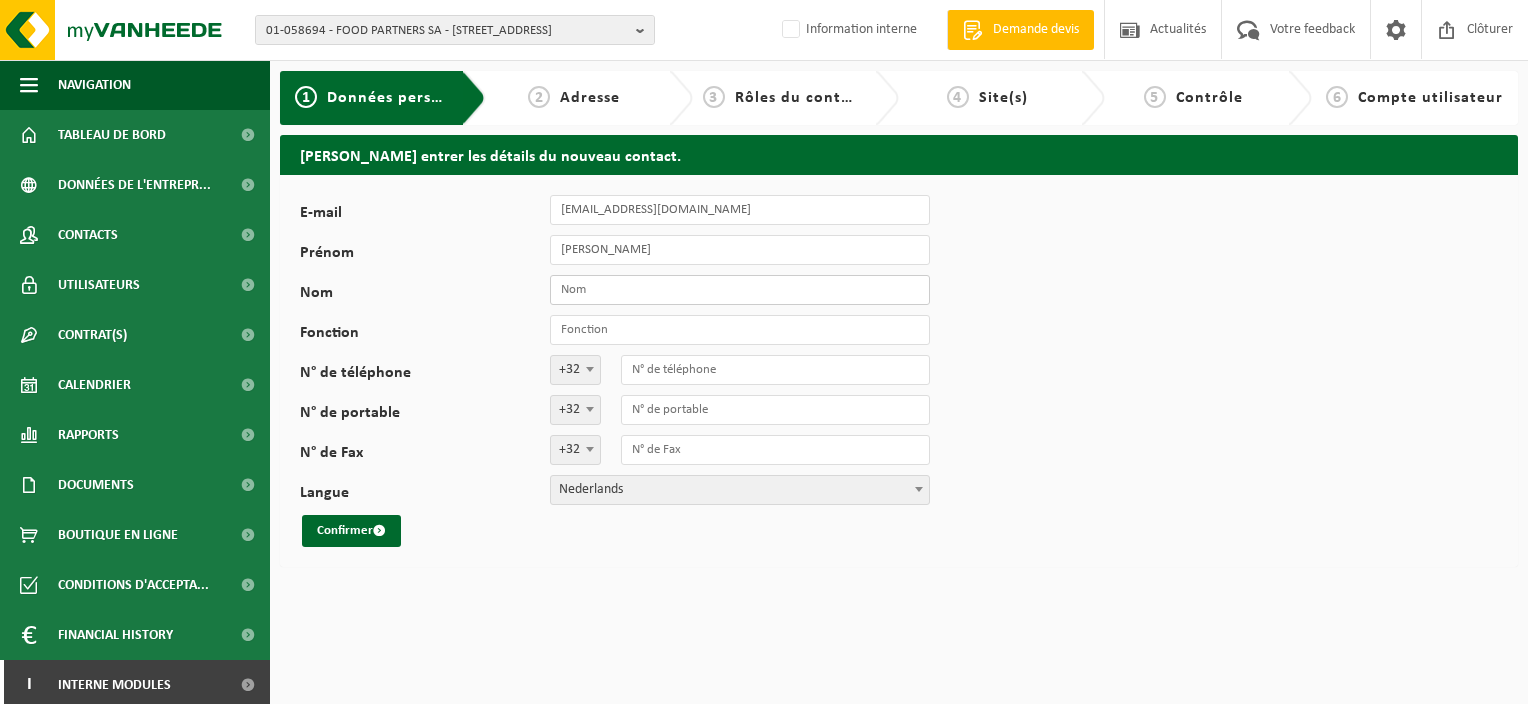 click on "Nom" at bounding box center [740, 290] 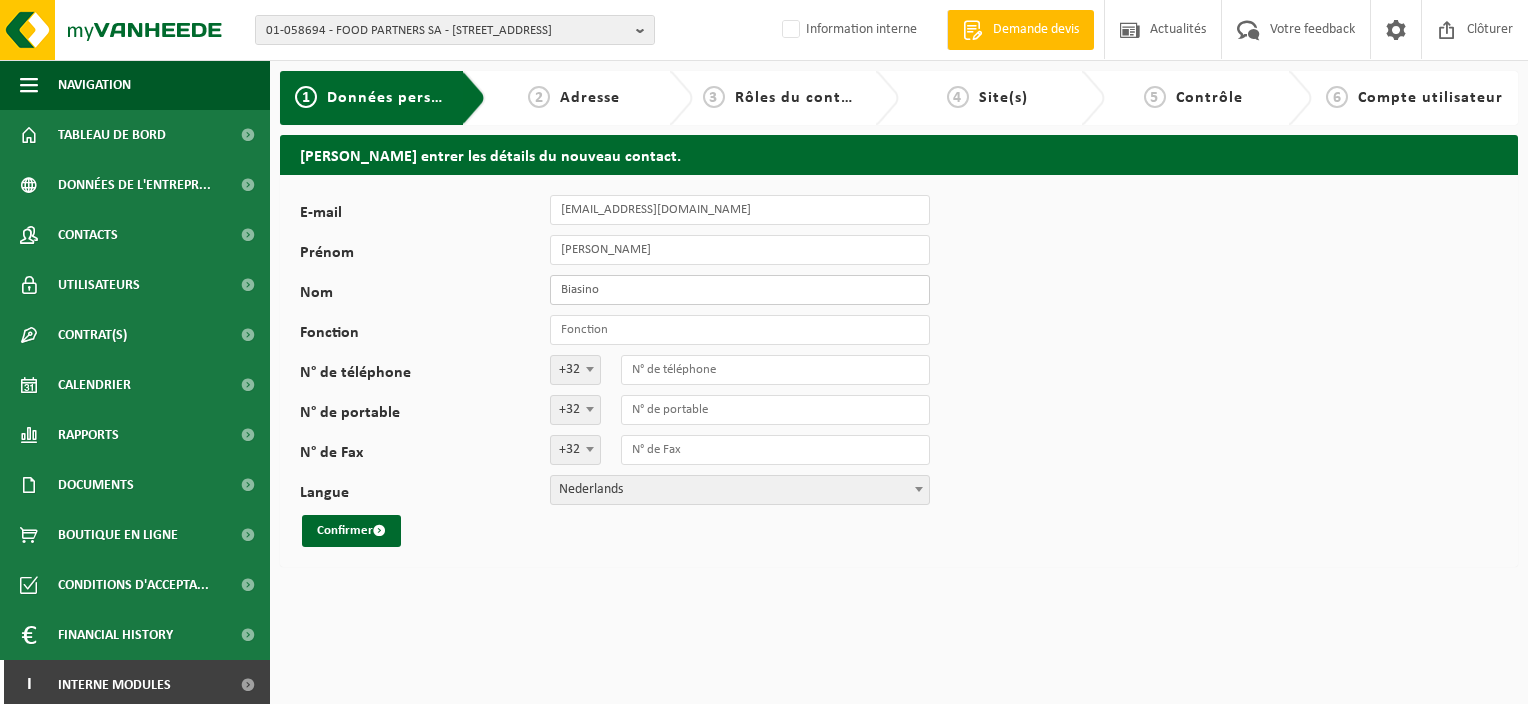 type on "Biasino" 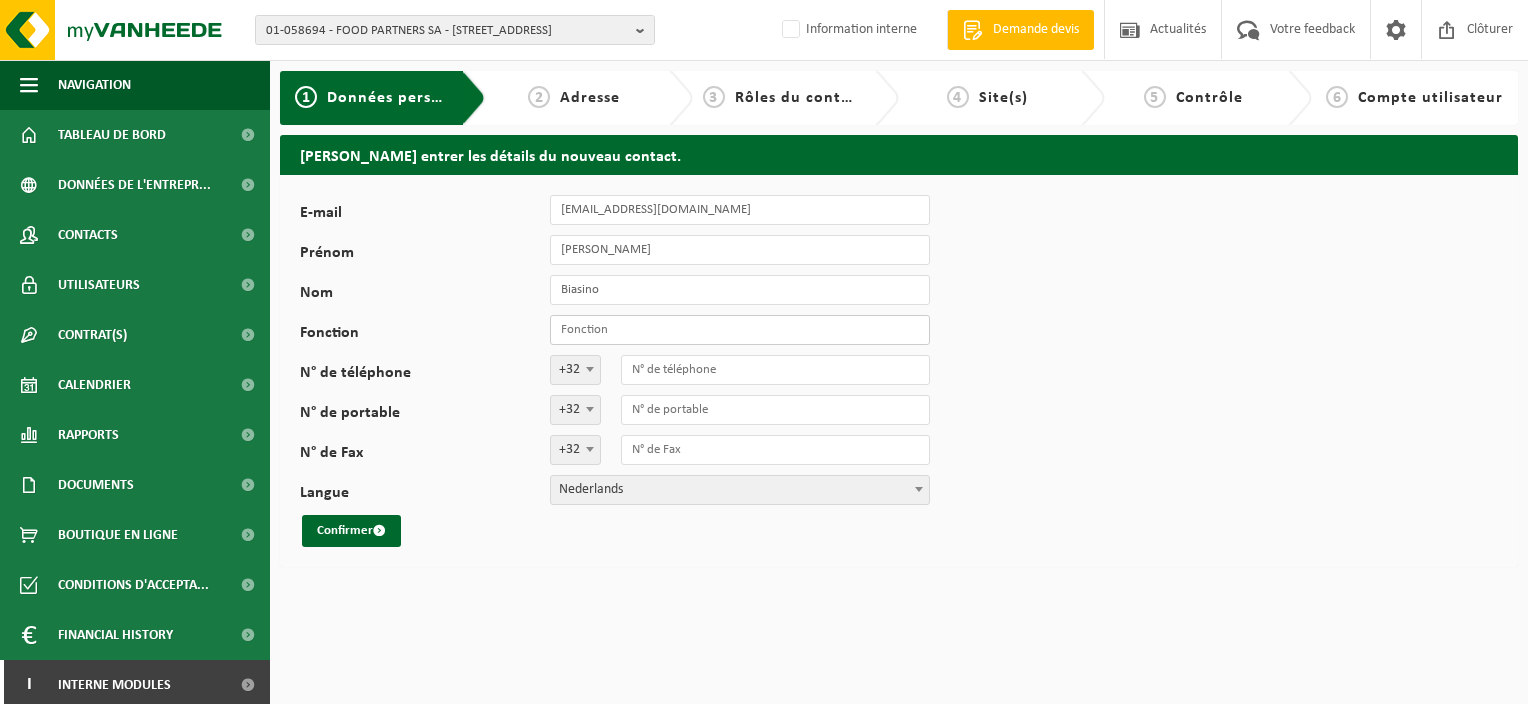 click on "Fonction" at bounding box center (740, 330) 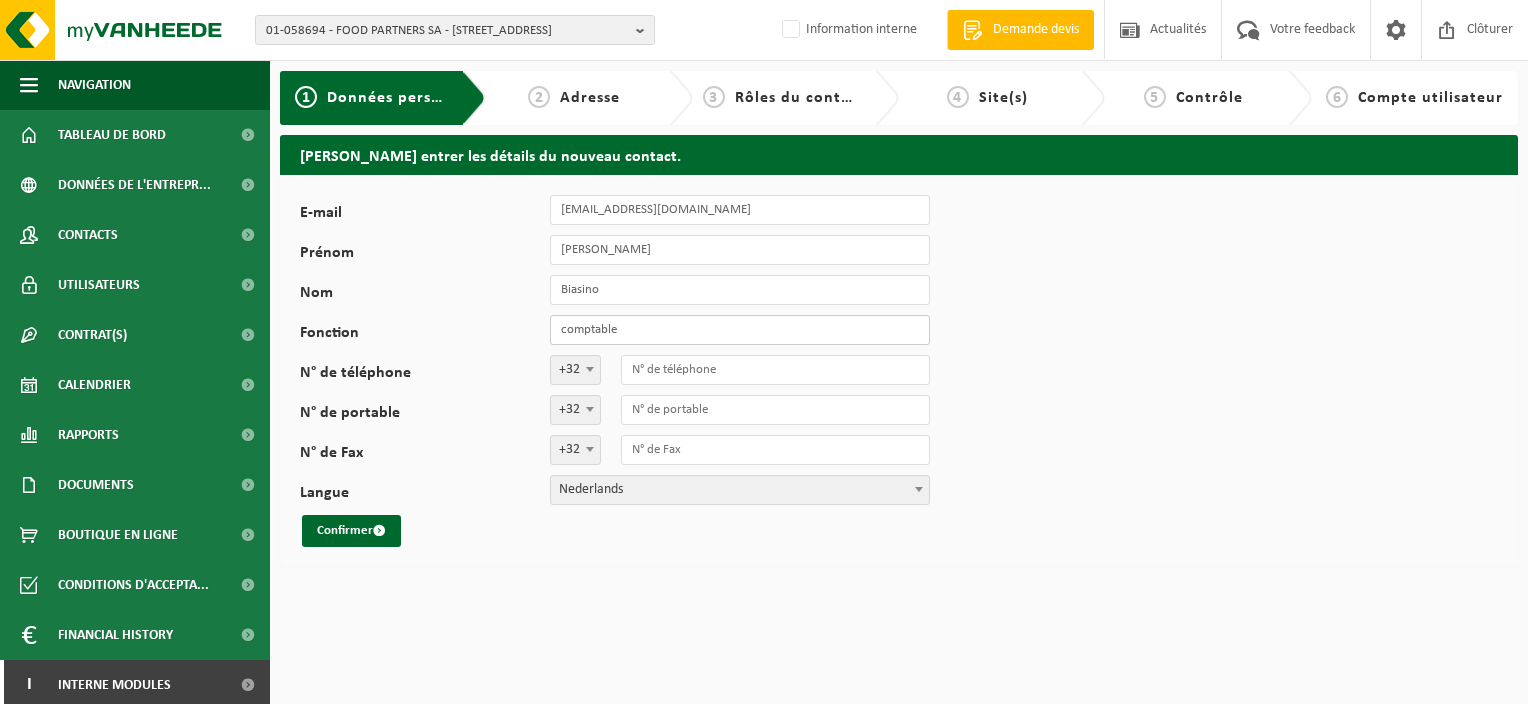 type on "Comptable" 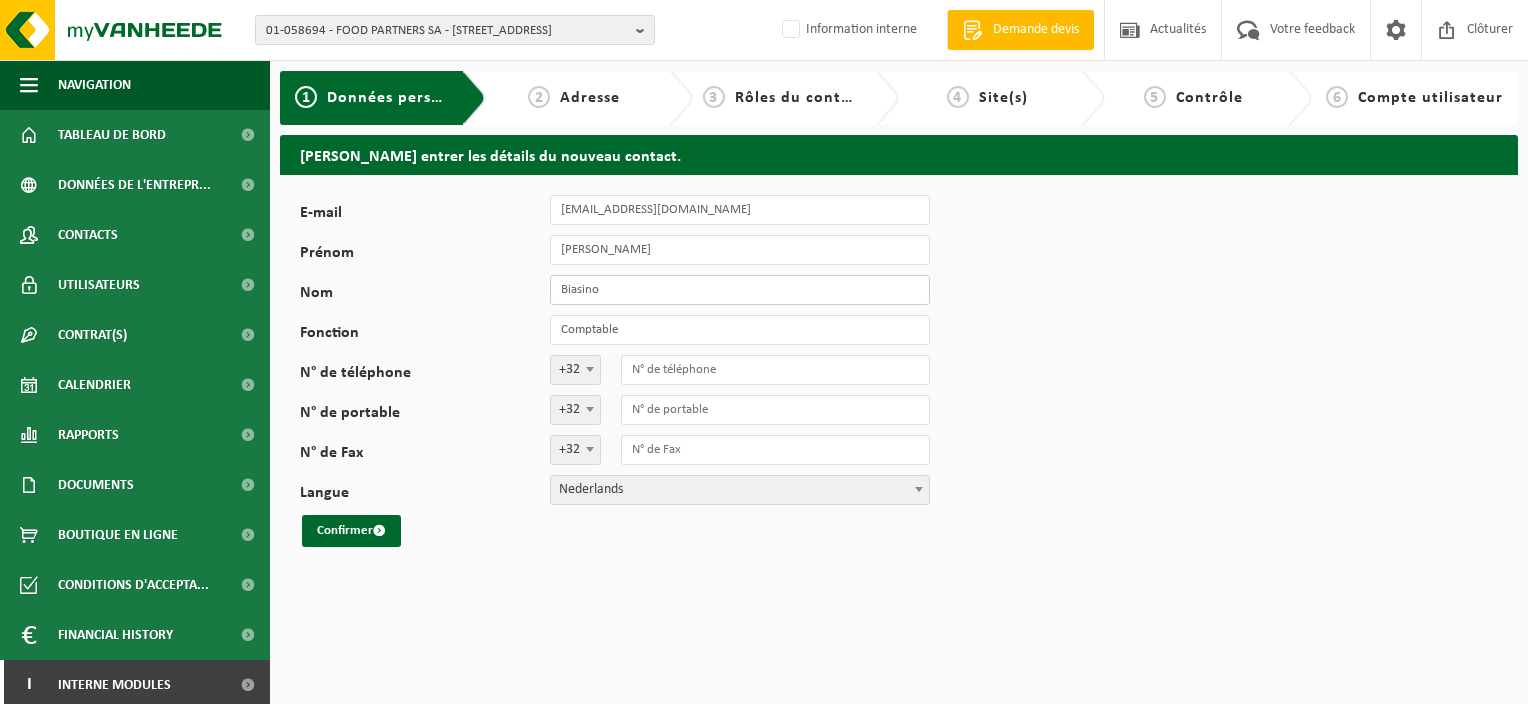 click on "Biasino" at bounding box center [740, 290] 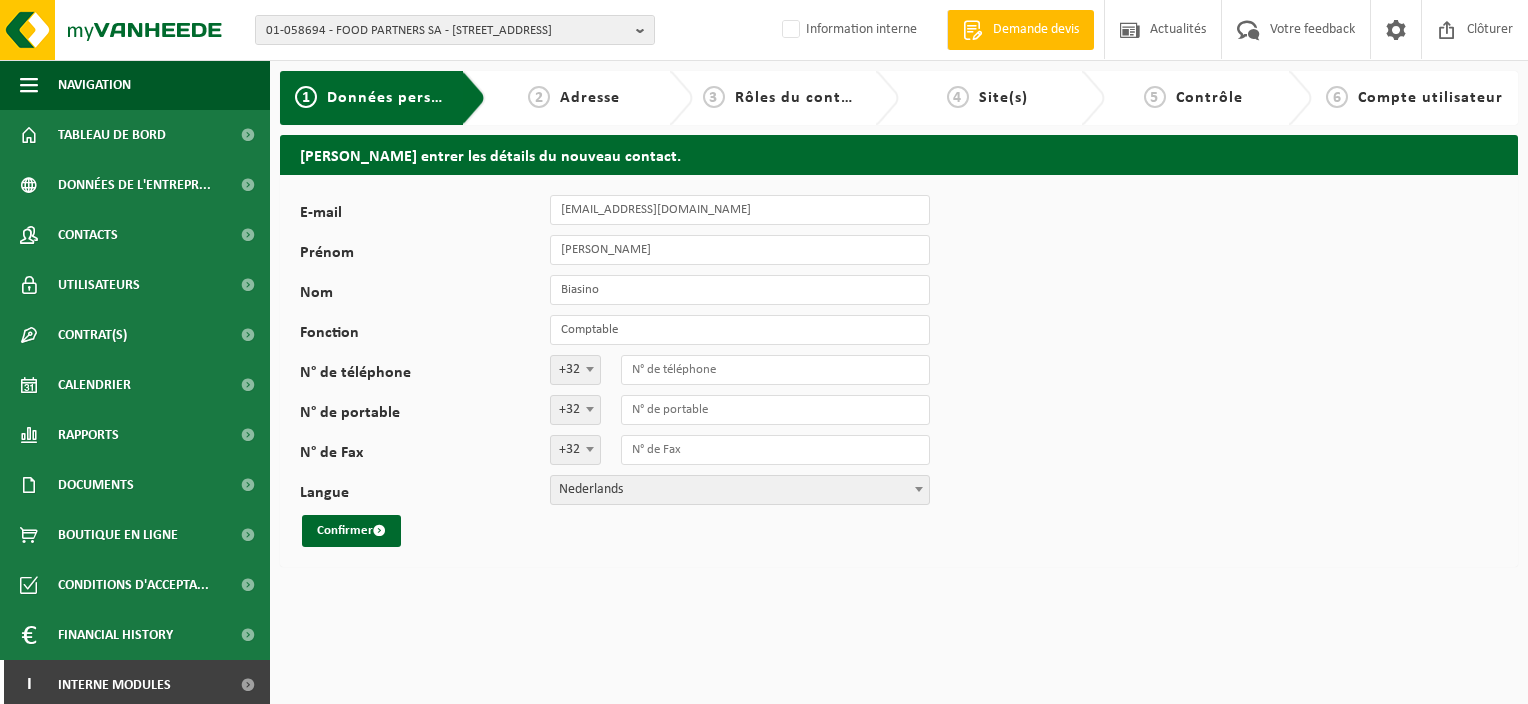 click on "Nederlands" at bounding box center [740, 490] 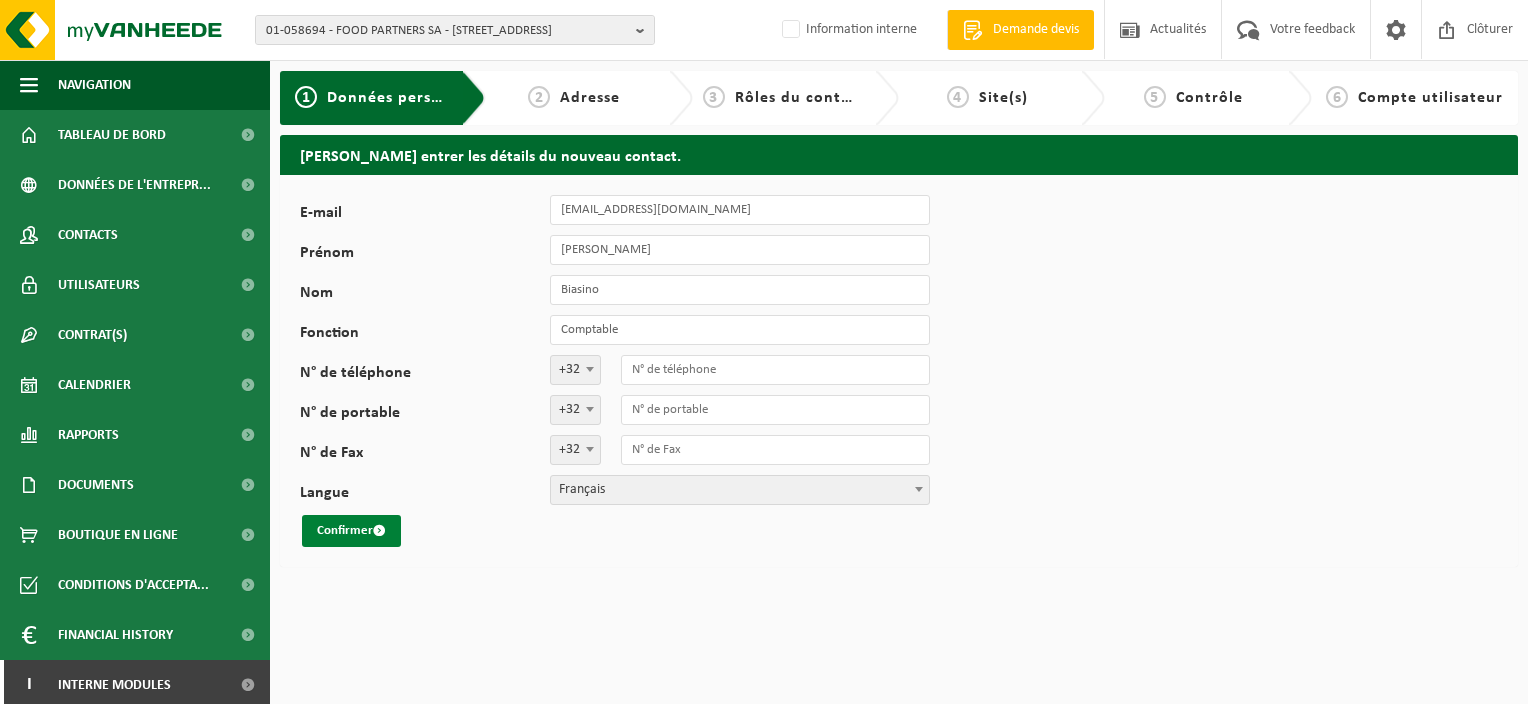 click on "Confirmer" at bounding box center (351, 531) 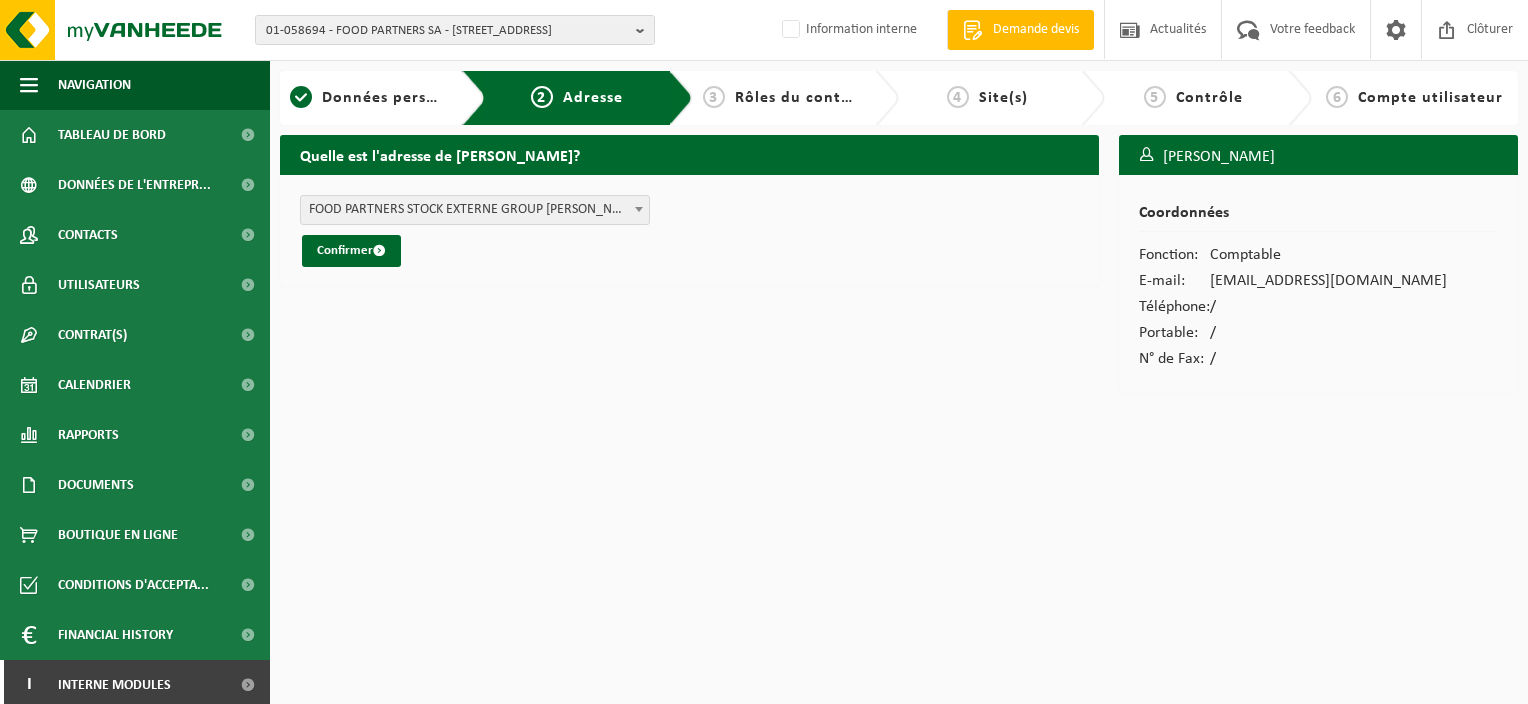 scroll, scrollTop: 0, scrollLeft: 0, axis: both 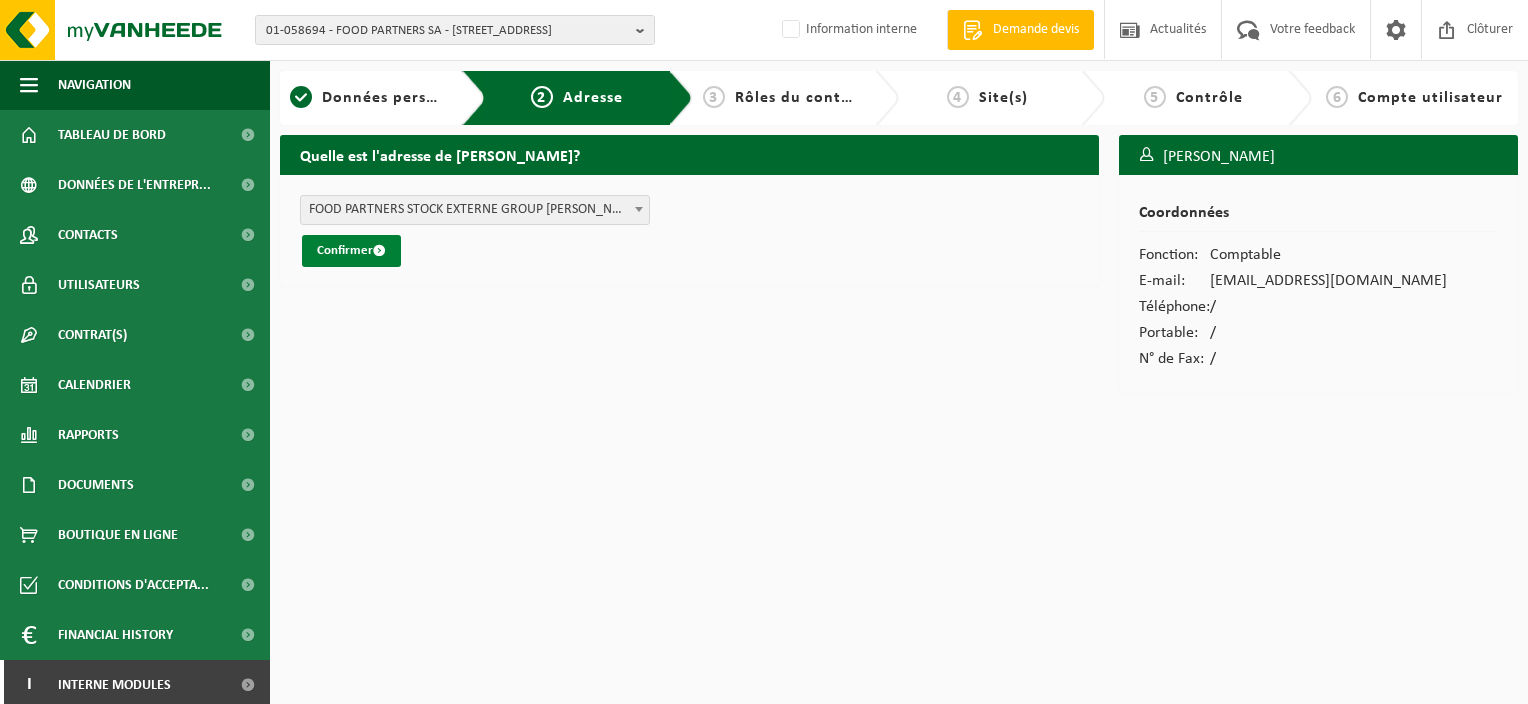 click on "Confirmer" at bounding box center (351, 251) 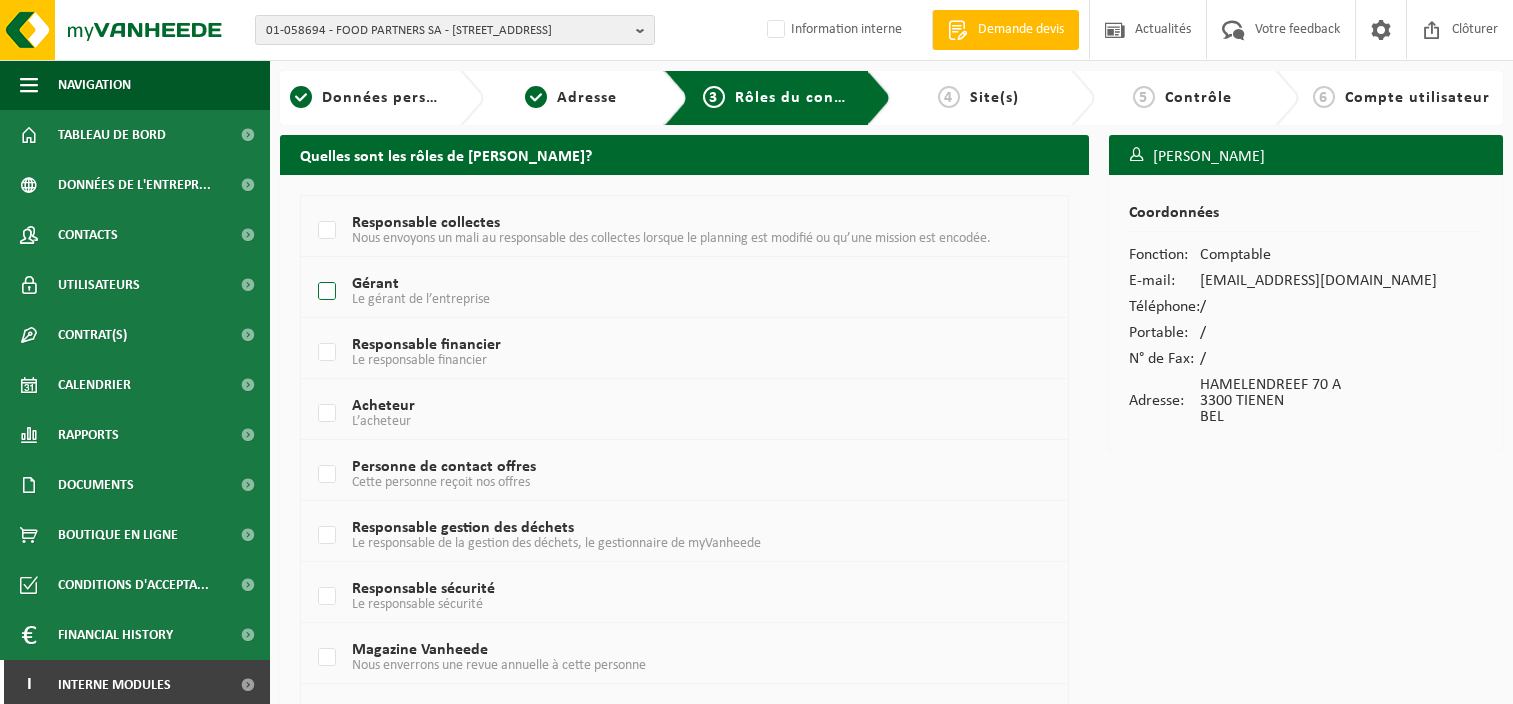 scroll, scrollTop: 0, scrollLeft: 0, axis: both 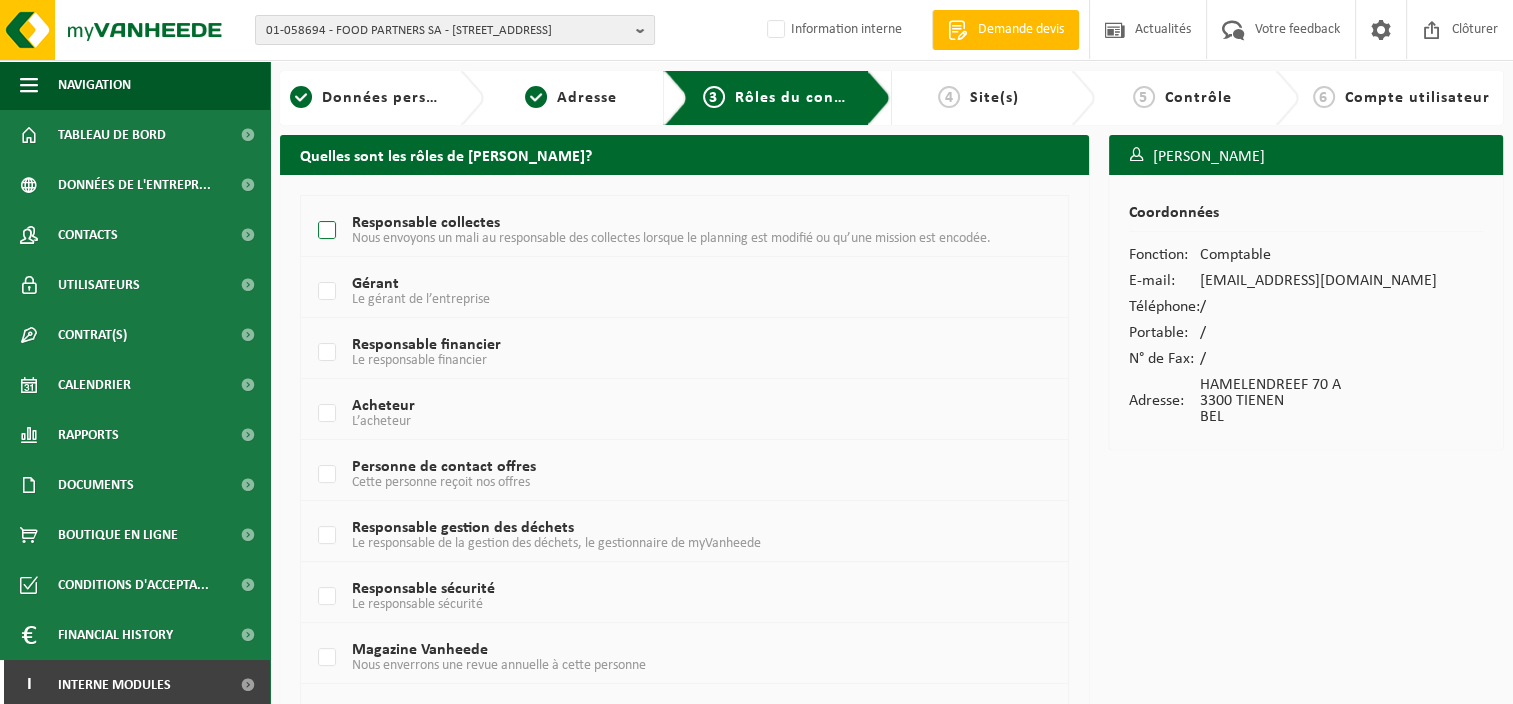 click on "Responsable collectes   Nous envoyons un mali au responsable des collectes lorsque le planning est modifié ou qu’une mission est encodée." at bounding box center (654, 231) 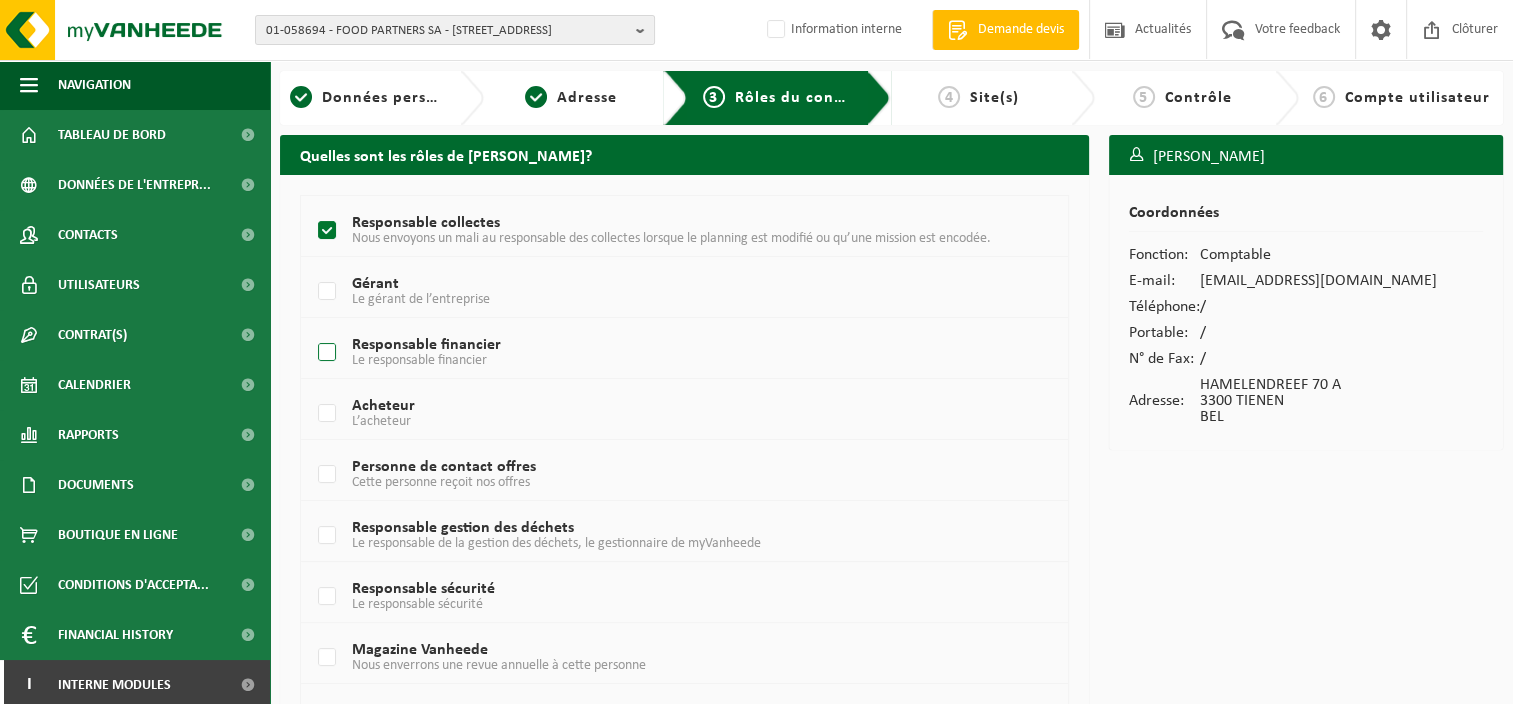 click on "Responsable financier   Le responsable financier" at bounding box center (654, 353) 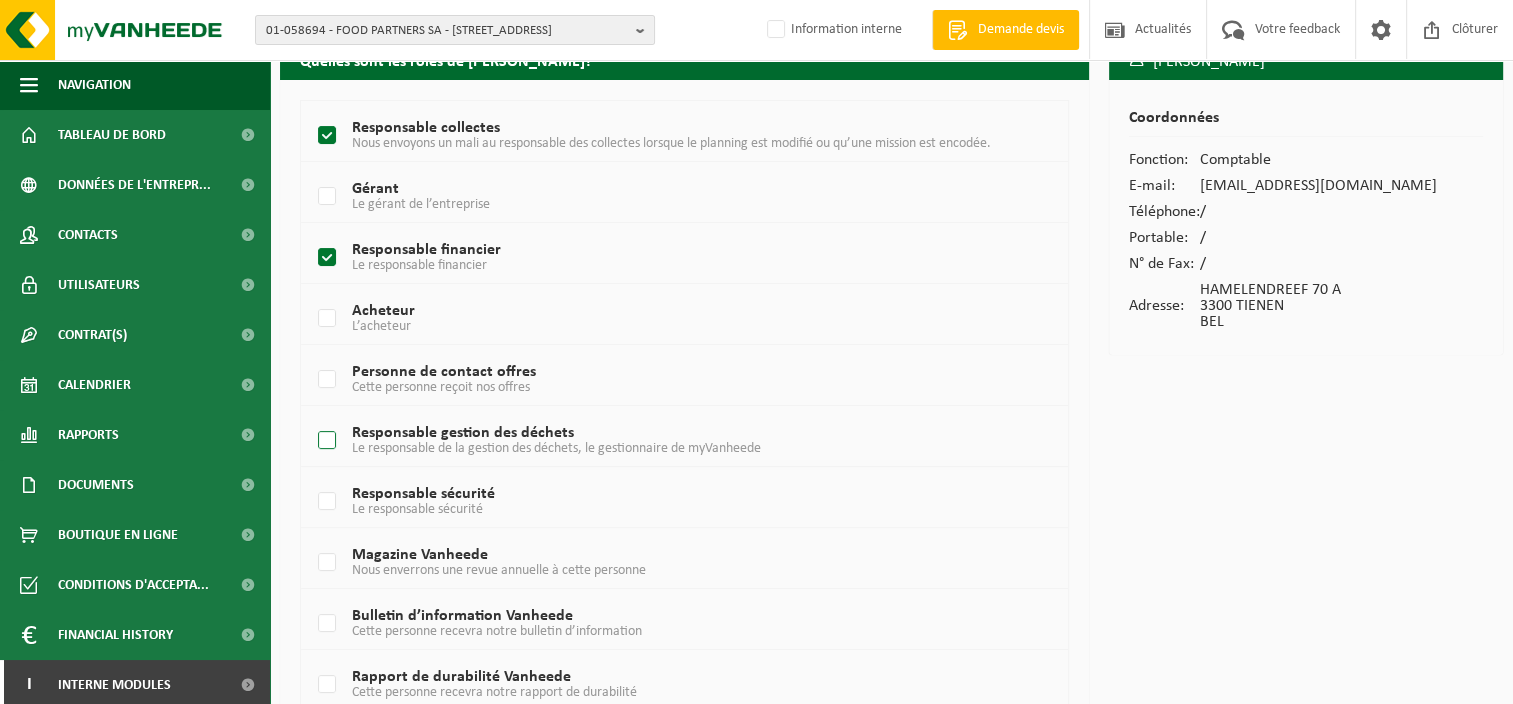 scroll, scrollTop: 181, scrollLeft: 0, axis: vertical 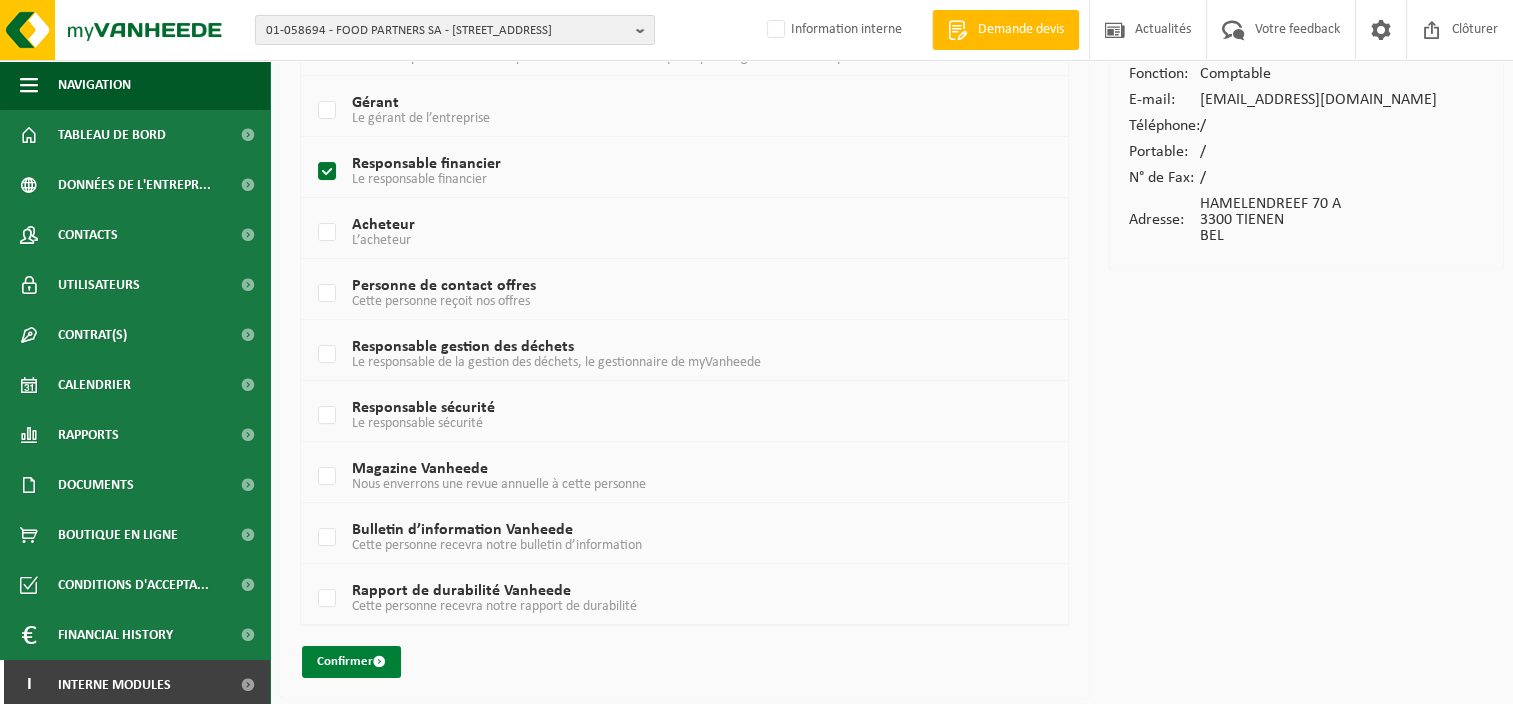 click on "Confirmer" at bounding box center [351, 662] 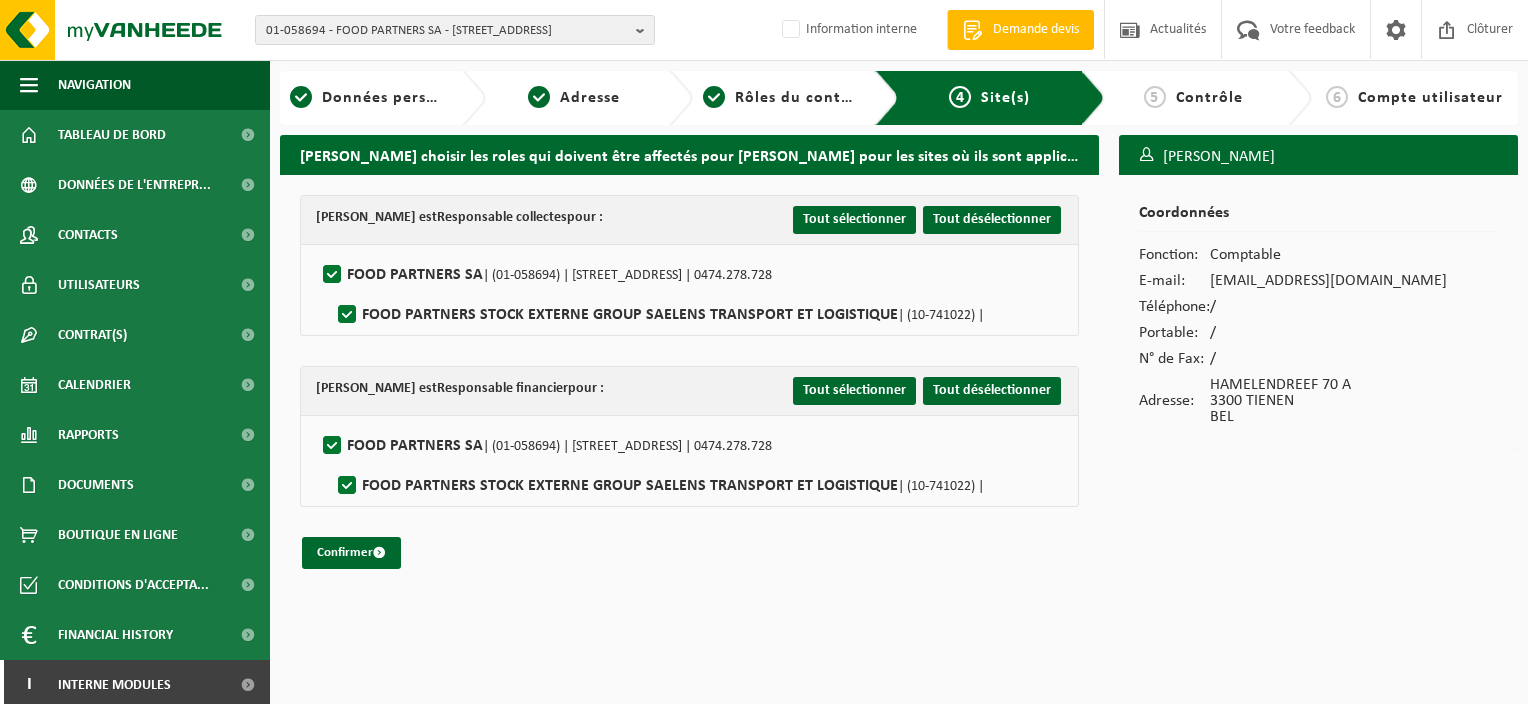 scroll, scrollTop: 0, scrollLeft: 0, axis: both 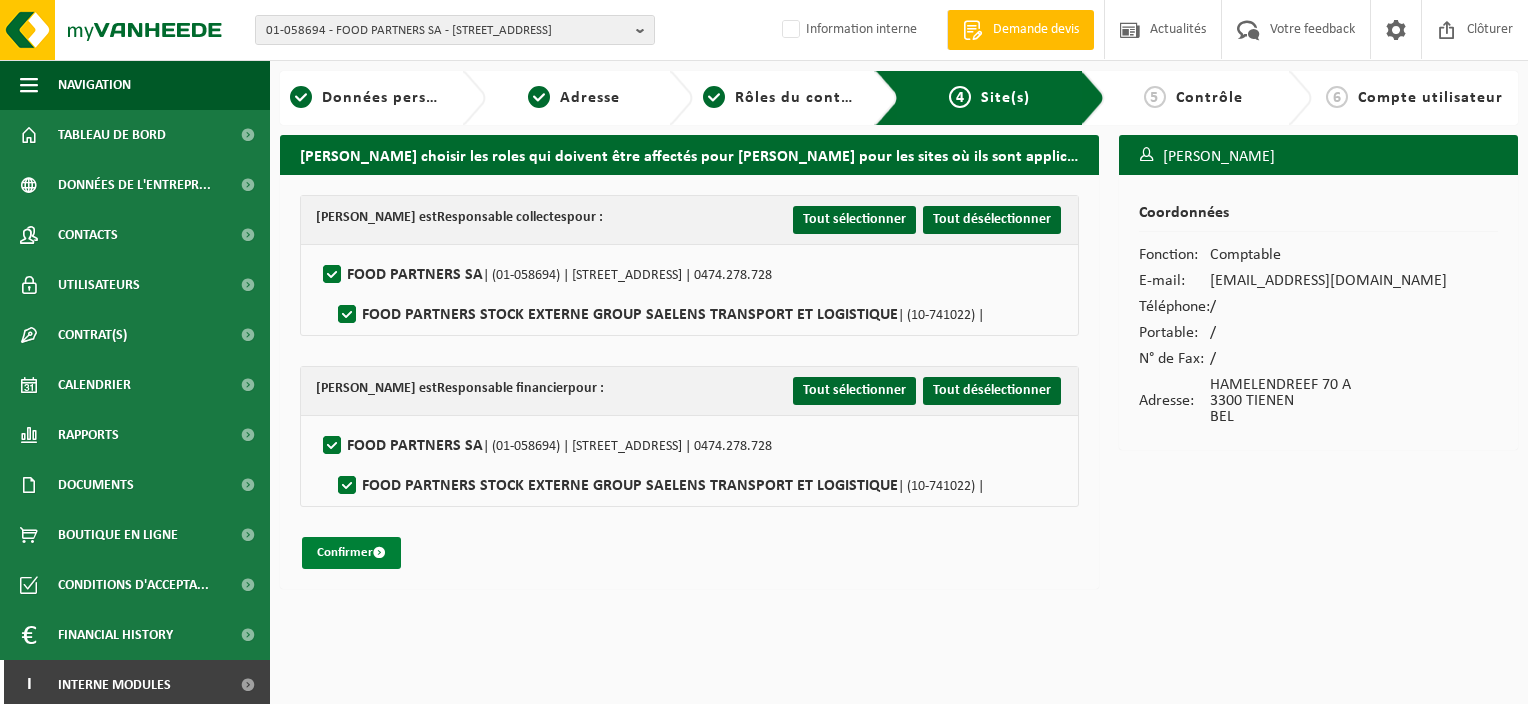 click on "Confirmer" at bounding box center [351, 553] 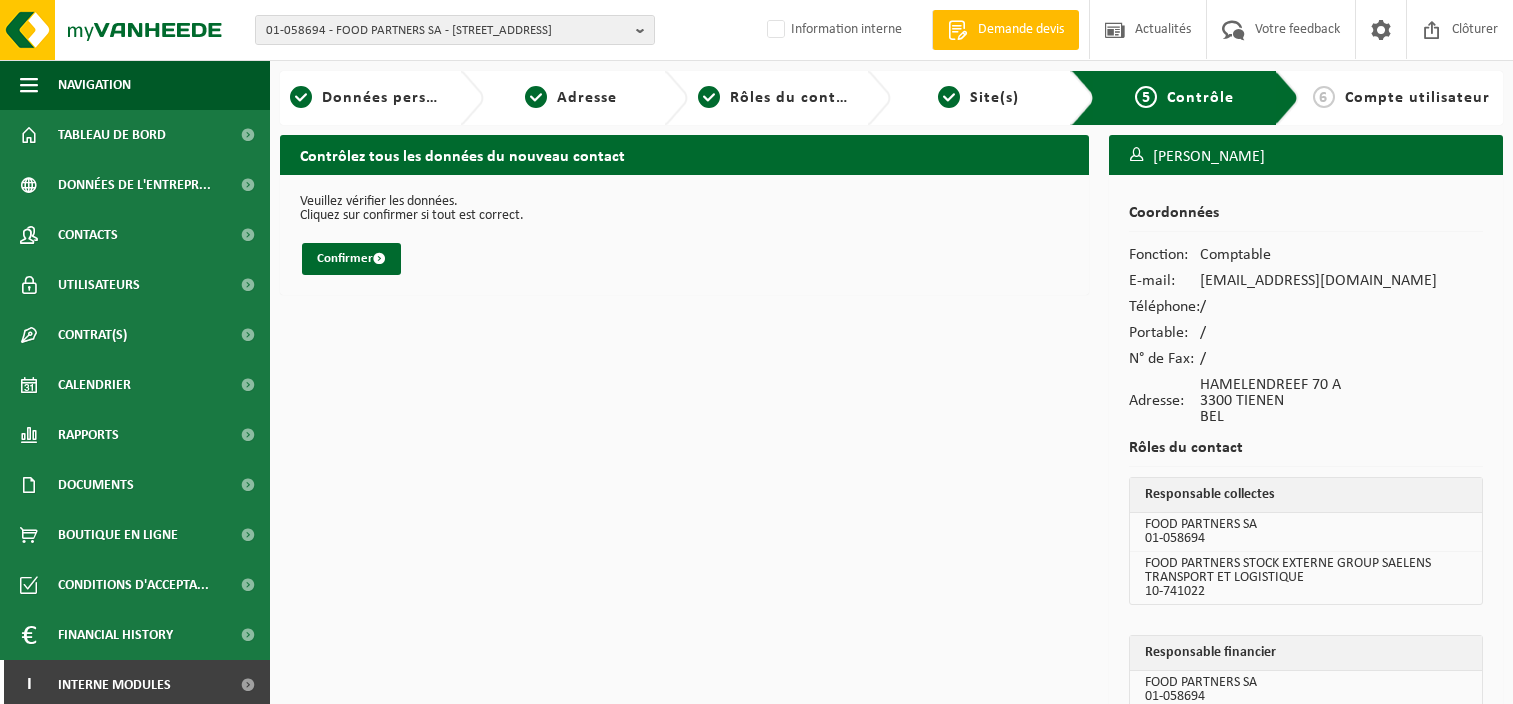 scroll, scrollTop: 0, scrollLeft: 0, axis: both 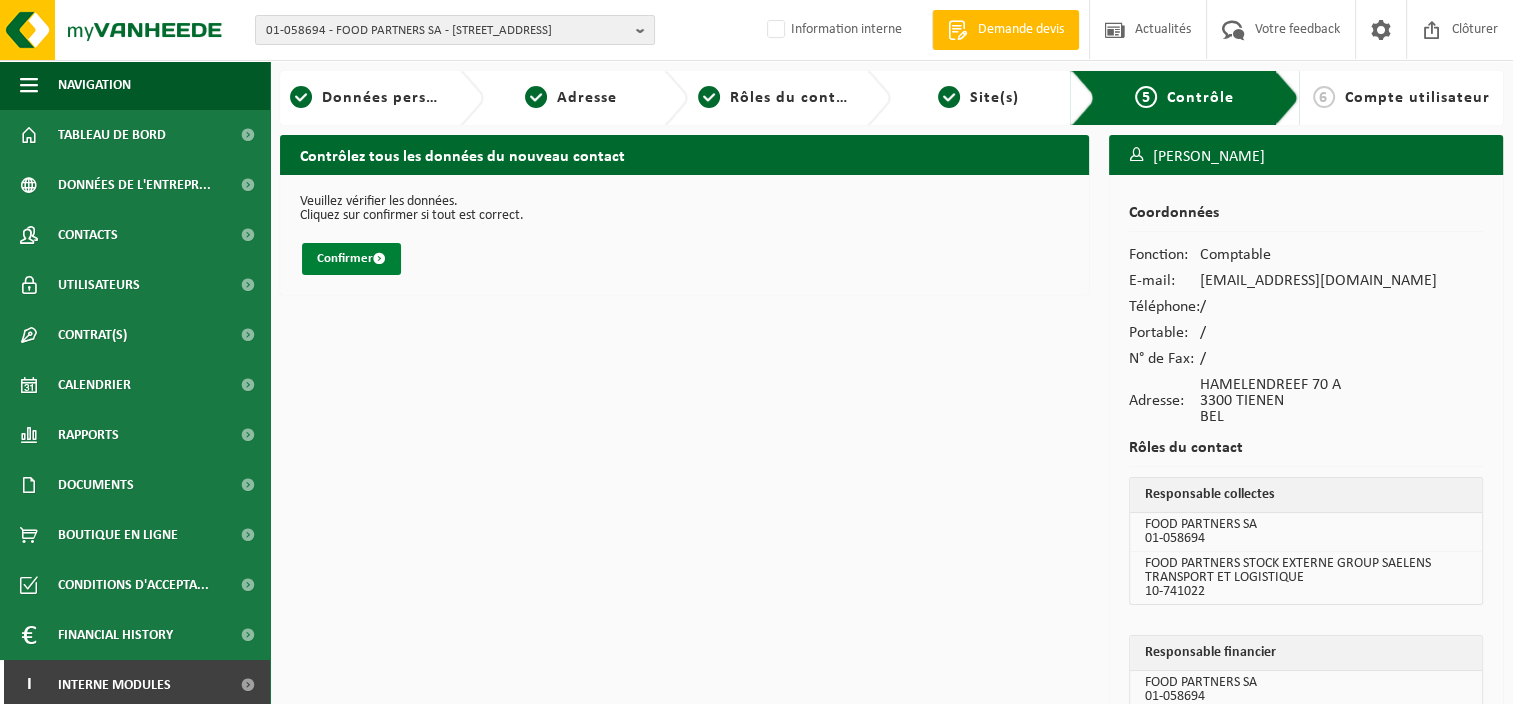 click on "Confirmer" at bounding box center (351, 259) 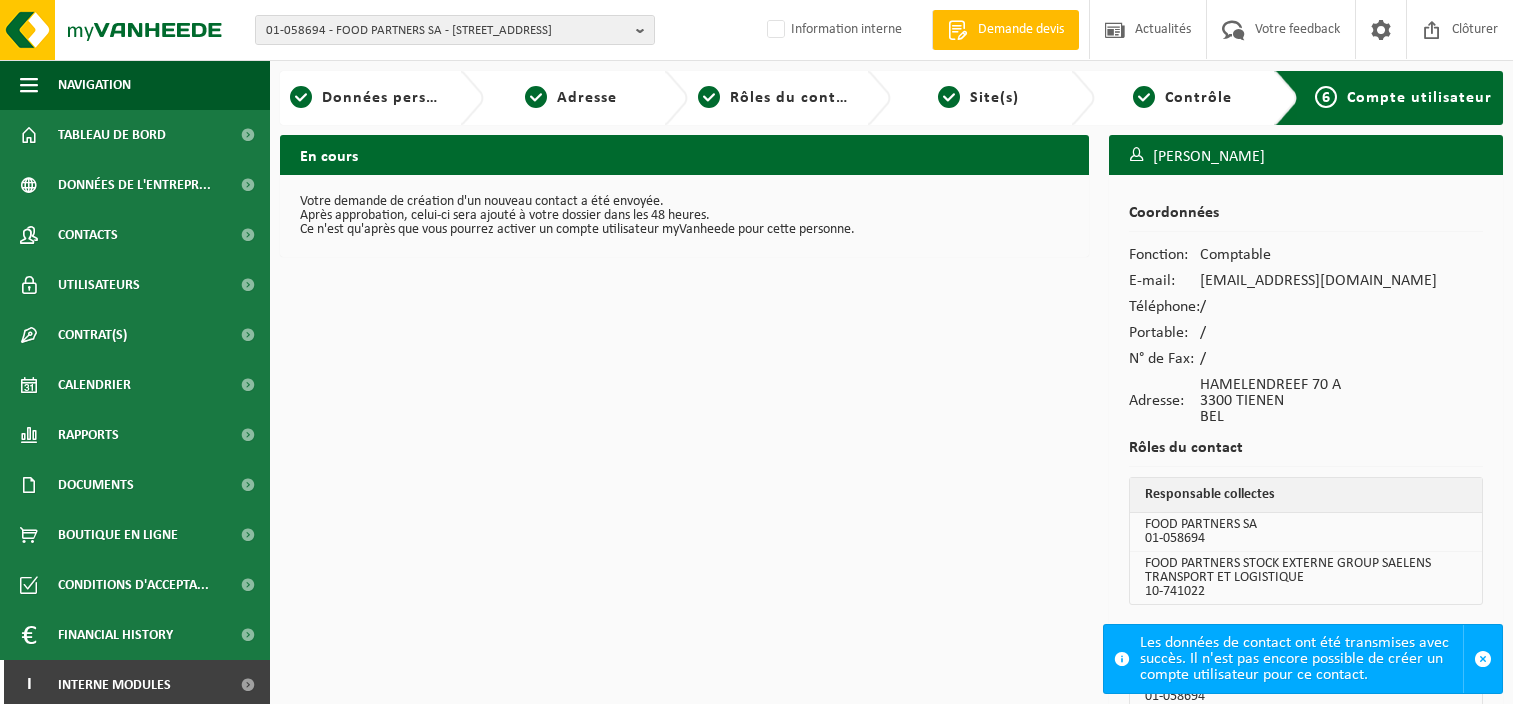 scroll, scrollTop: 0, scrollLeft: 0, axis: both 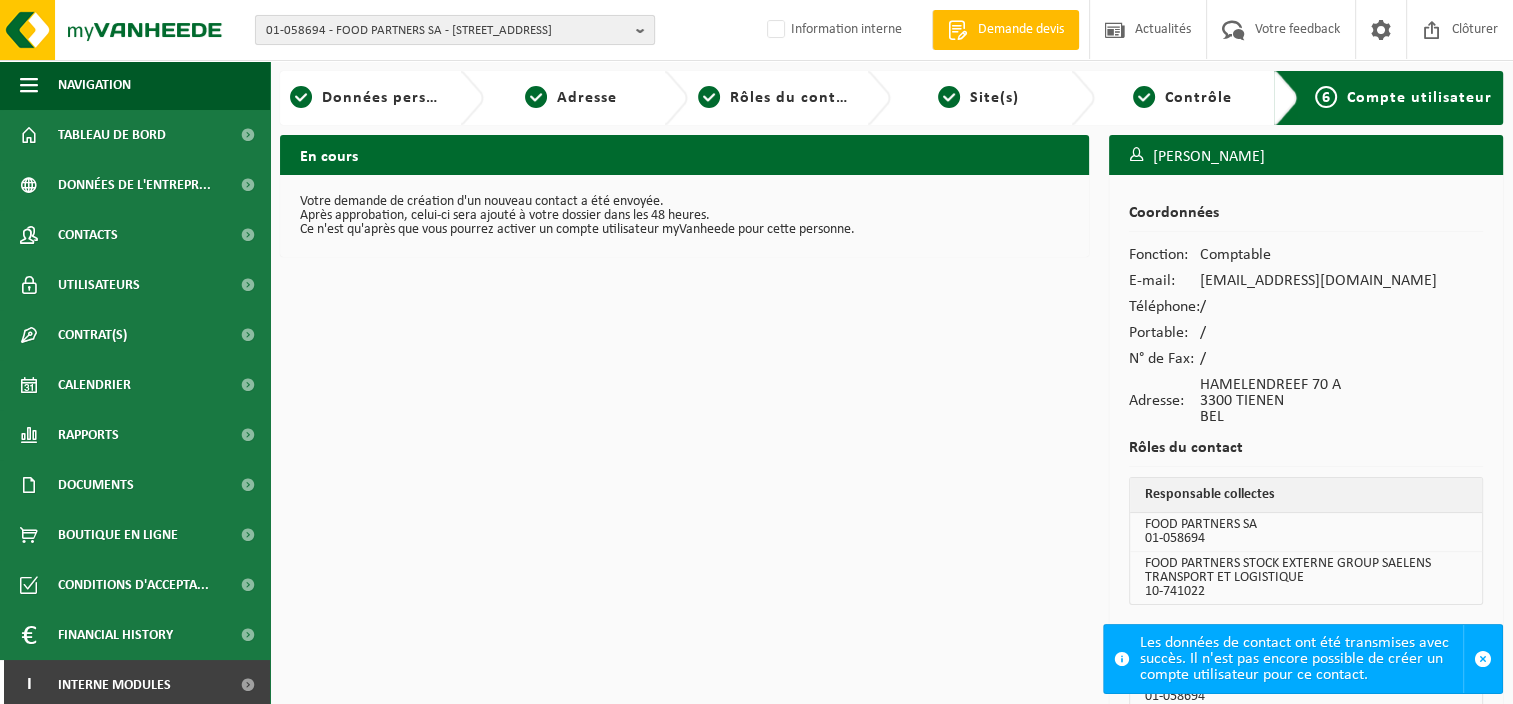 click on "01-058694 - FOOD PARTNERS SA - 6220 HEPPIGNIES, RUE MUTURNIA 299" at bounding box center [447, 31] 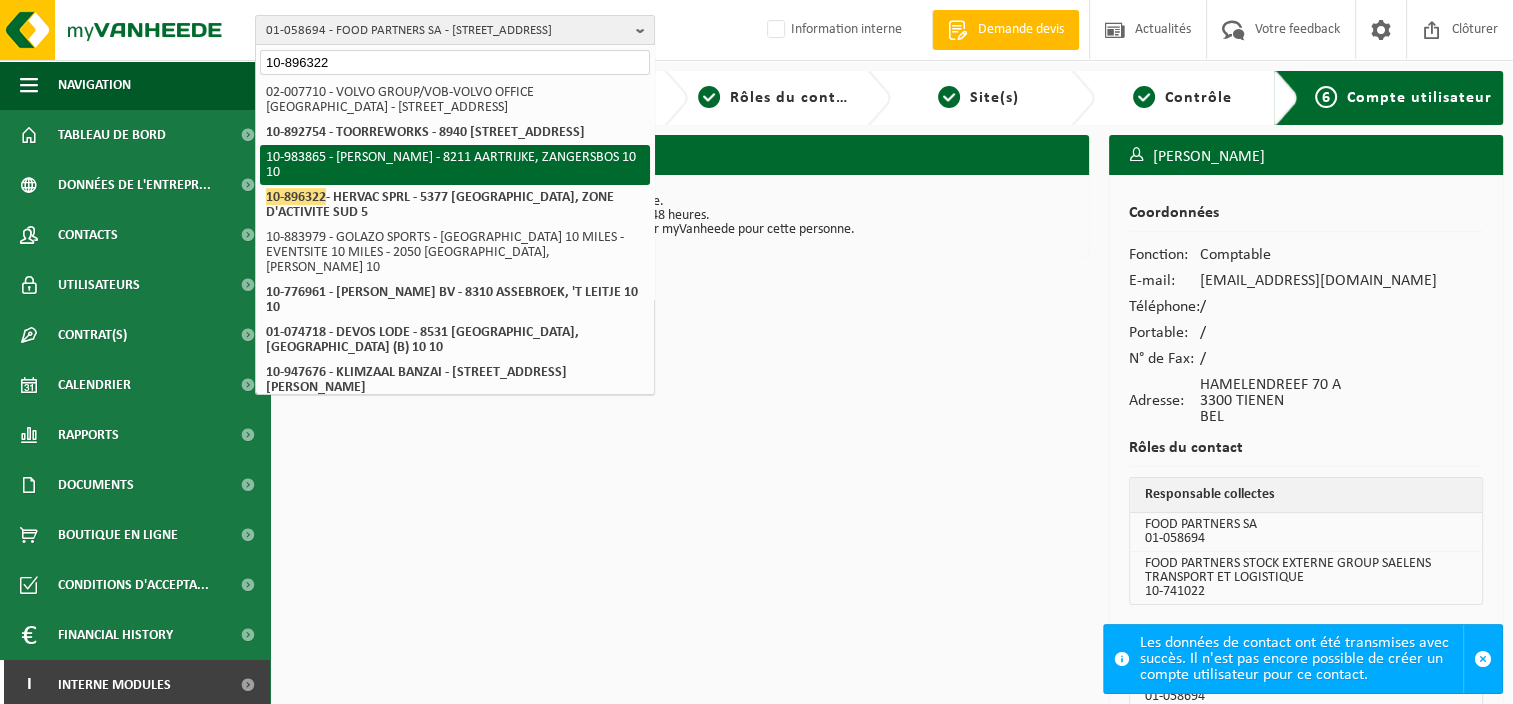 type on "10-896322" 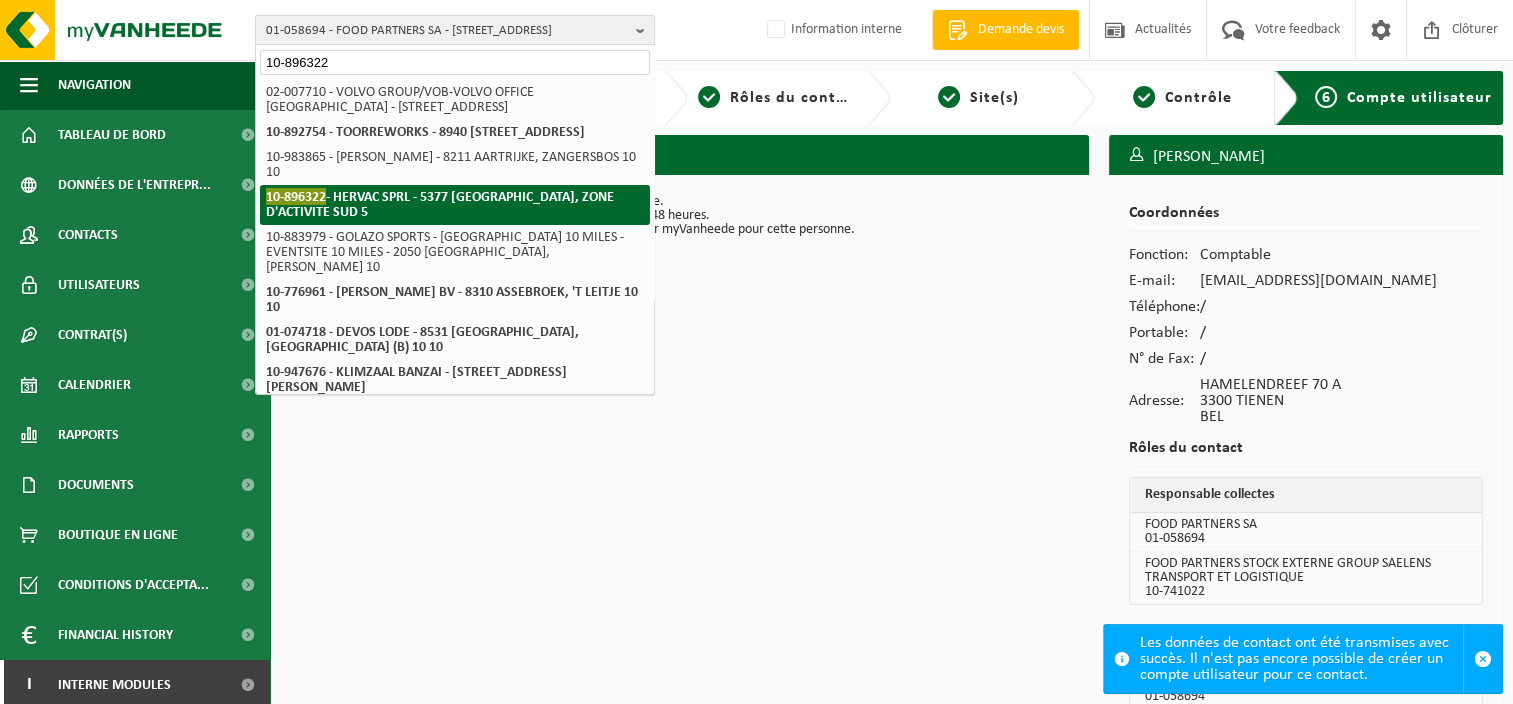 click on "10-896322  - HERVAC SPRL - 5377 BAILLONVILLE, ZONE D'ACTIVITE SUD 5" at bounding box center [440, 204] 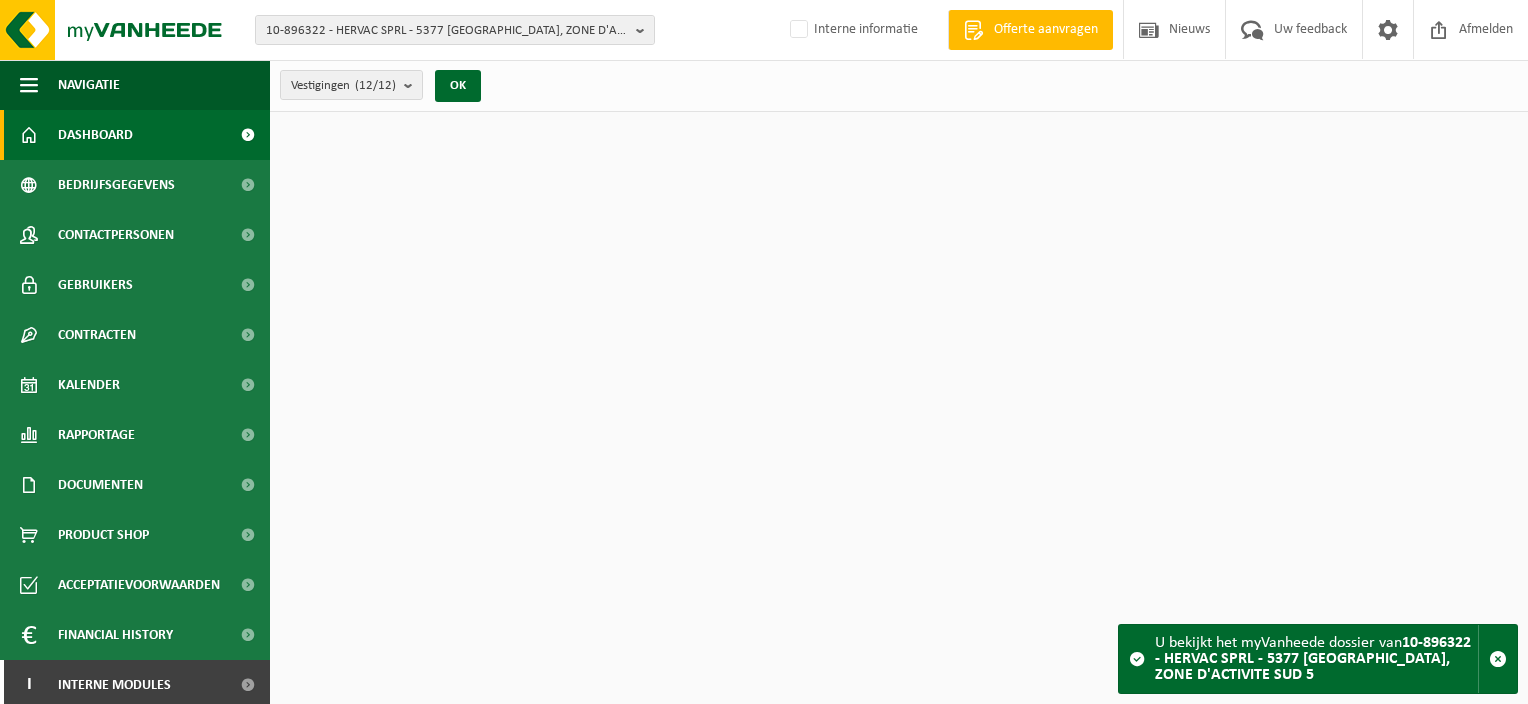 scroll, scrollTop: 0, scrollLeft: 0, axis: both 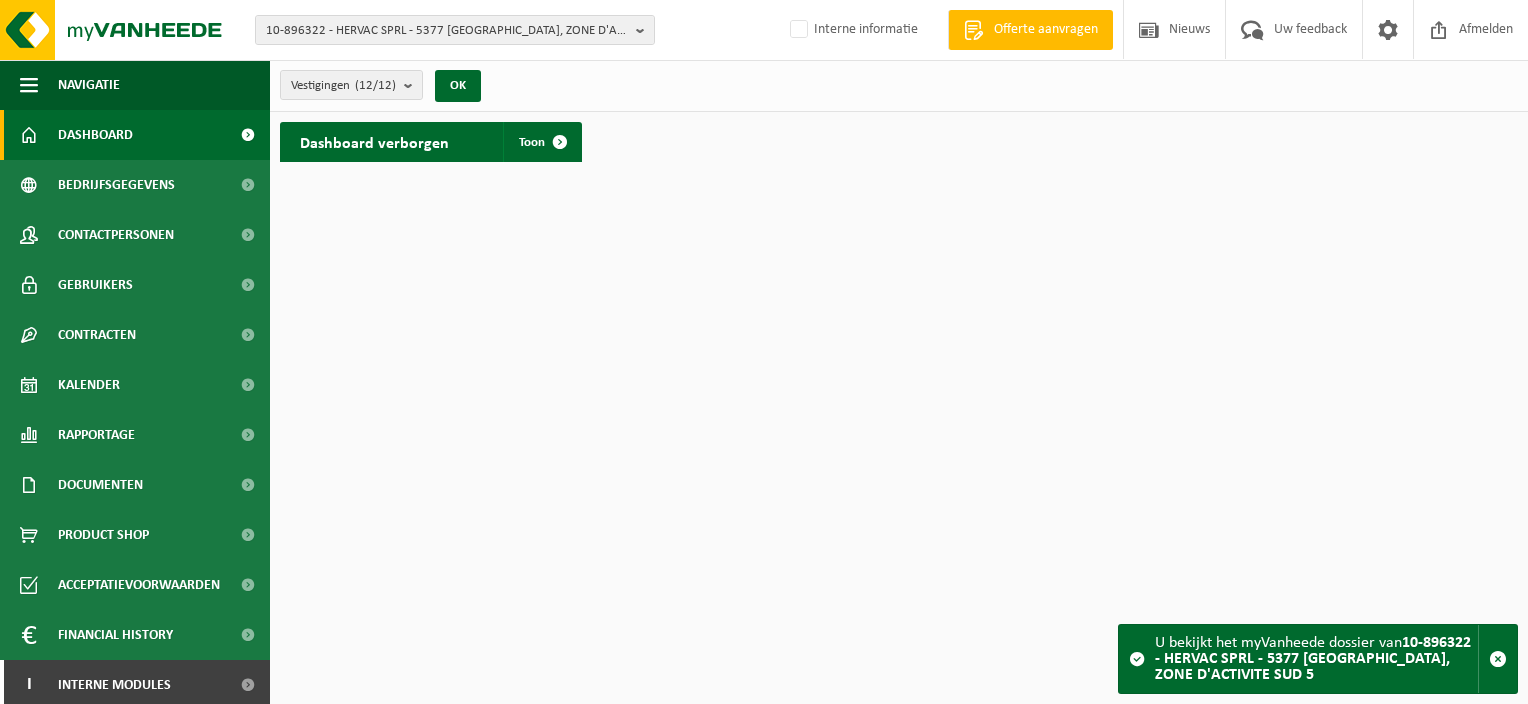 click on "10-896322 - [GEOGRAPHIC_DATA] SPRL - 5377 [GEOGRAPHIC_DATA], [GEOGRAPHIC_DATA] 5                           10-896322 - [GEOGRAPHIC_DATA] SPRL - 5377 [GEOGRAPHIC_DATA], [GEOGRAPHIC_DATA] 5 10-976484 - [GEOGRAPHIC_DATA] - [GEOGRAPHIC_DATA] - [STREET_ADDRESS] 53 10-944508 - [GEOGRAPHIC_DATA] - CHANTIER EUROGENTEC - 4102 OUGRÉE, [GEOGRAPHIC_DATA] 14 10-917227 - [GEOGRAPHIC_DATA] - CHANTIER GSK - [GEOGRAPHIC_DATA] BATIMENT WN36 6 10-921263 - [GEOGRAPHIC_DATA] - [GEOGRAPHIC_DATA] [GEOGRAPHIC_DATA] - [GEOGRAPHIC_DATA][PERSON_NAME] 1ER 19 10-926670 - [GEOGRAPHIC_DATA] - [GEOGRAPHIC_DATA] - 1330 RIXENSART, [STREET_ADDRESS] - CHANTIER SENEFFE - [GEOGRAPHIC_DATA][PERSON_NAME] 55 10-907028 - HERVAC - CHANTIER SENEFFE 2 - 7180 SENEFFE, [GEOGRAPHIC_DATA] 37 10-960464 - [GEOGRAPHIC_DATA] - CHANTIER SNCB ANDERLECHT - [STREET_ADDRESS] 10-961092 - [GEOGRAPHIC_DATA] - CHANTIER SNCB CATERING - [GEOGRAPHIC_DATA] 39 10-937838 - [GEOGRAPHIC_DATA] - [GEOGRAPHIC_DATA] - 7180 SENEFFE, [STREET_ADDRESS][PERSON_NAME]                                         Interne informatie" at bounding box center [764, 352] 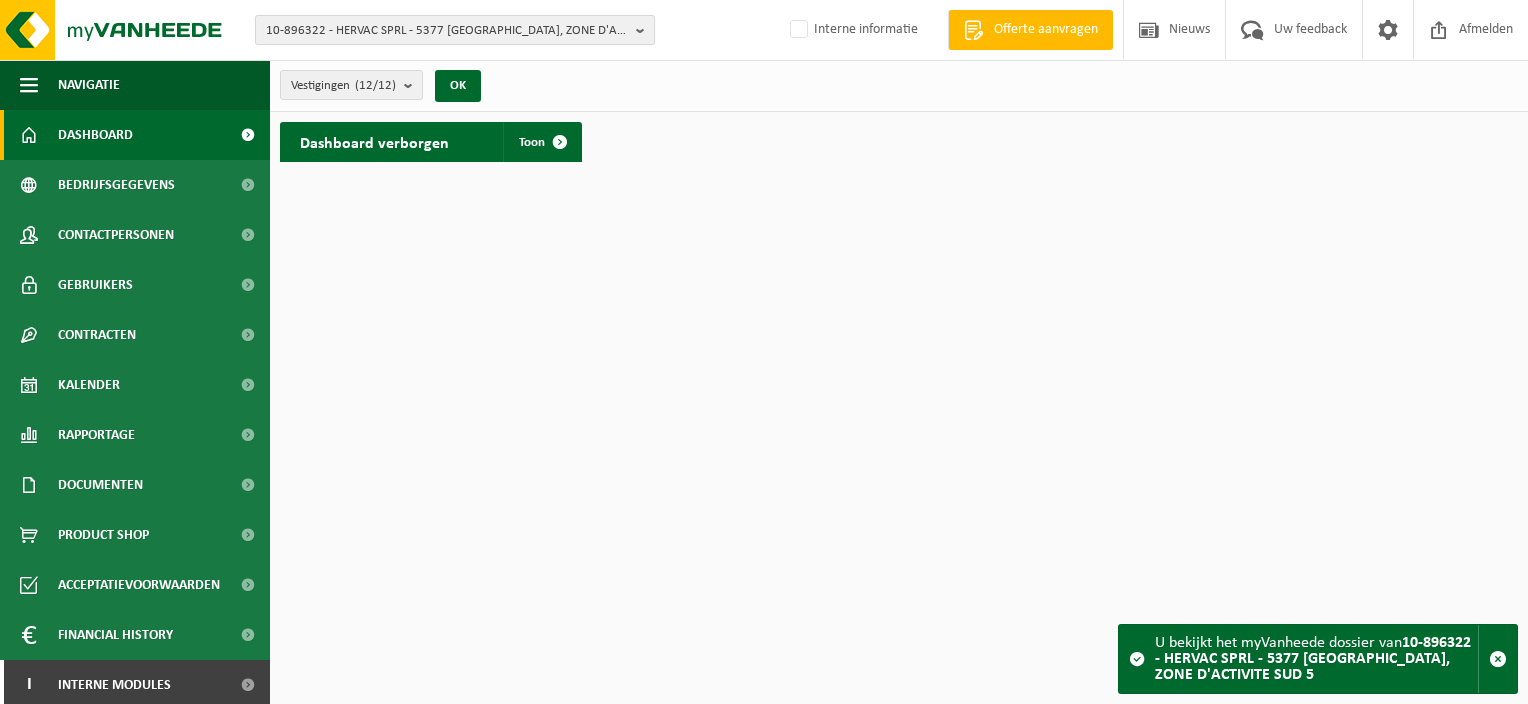 click on "10-896322 - HERVAC SPRL - 5377 BAILLONVILLE, ZONE D'ACTIVITE SUD 5" at bounding box center [447, 31] 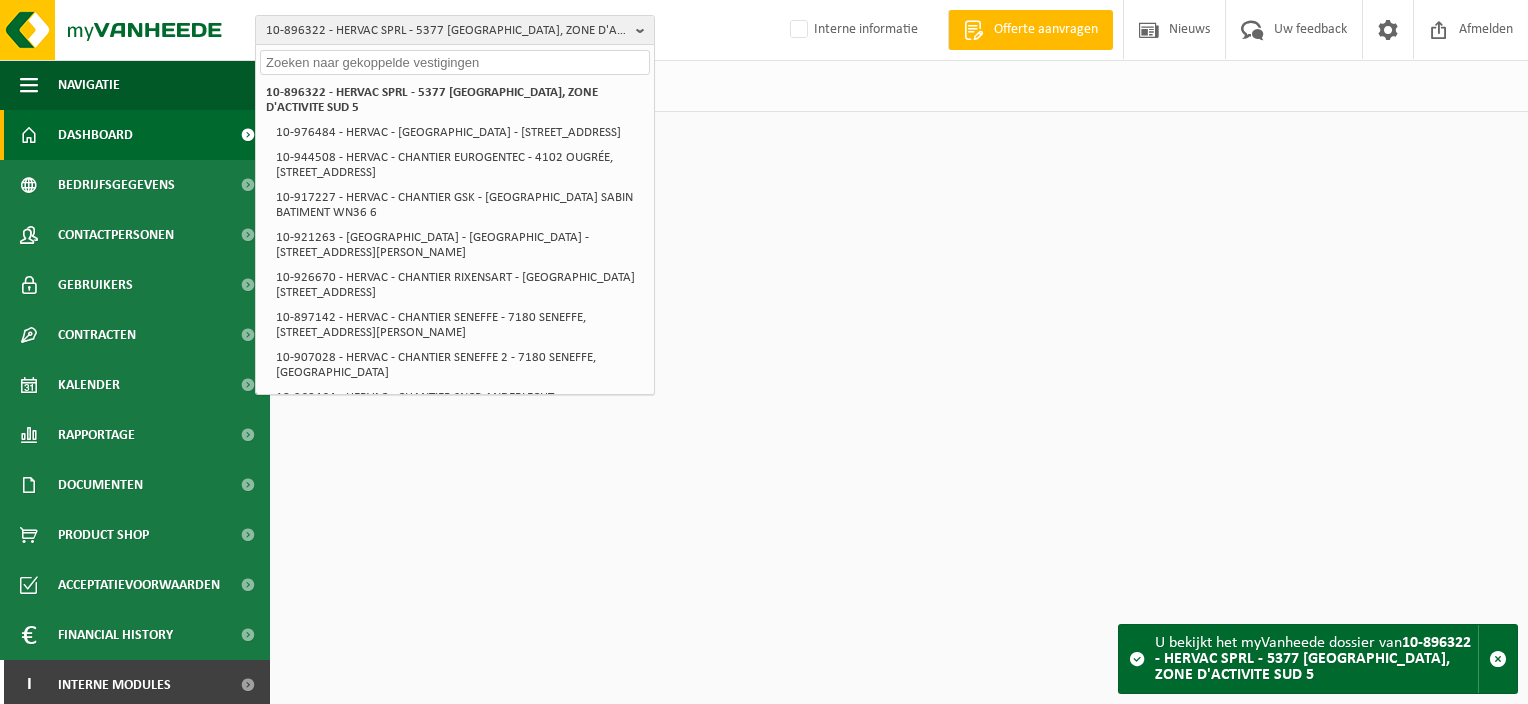 click at bounding box center (455, 62) 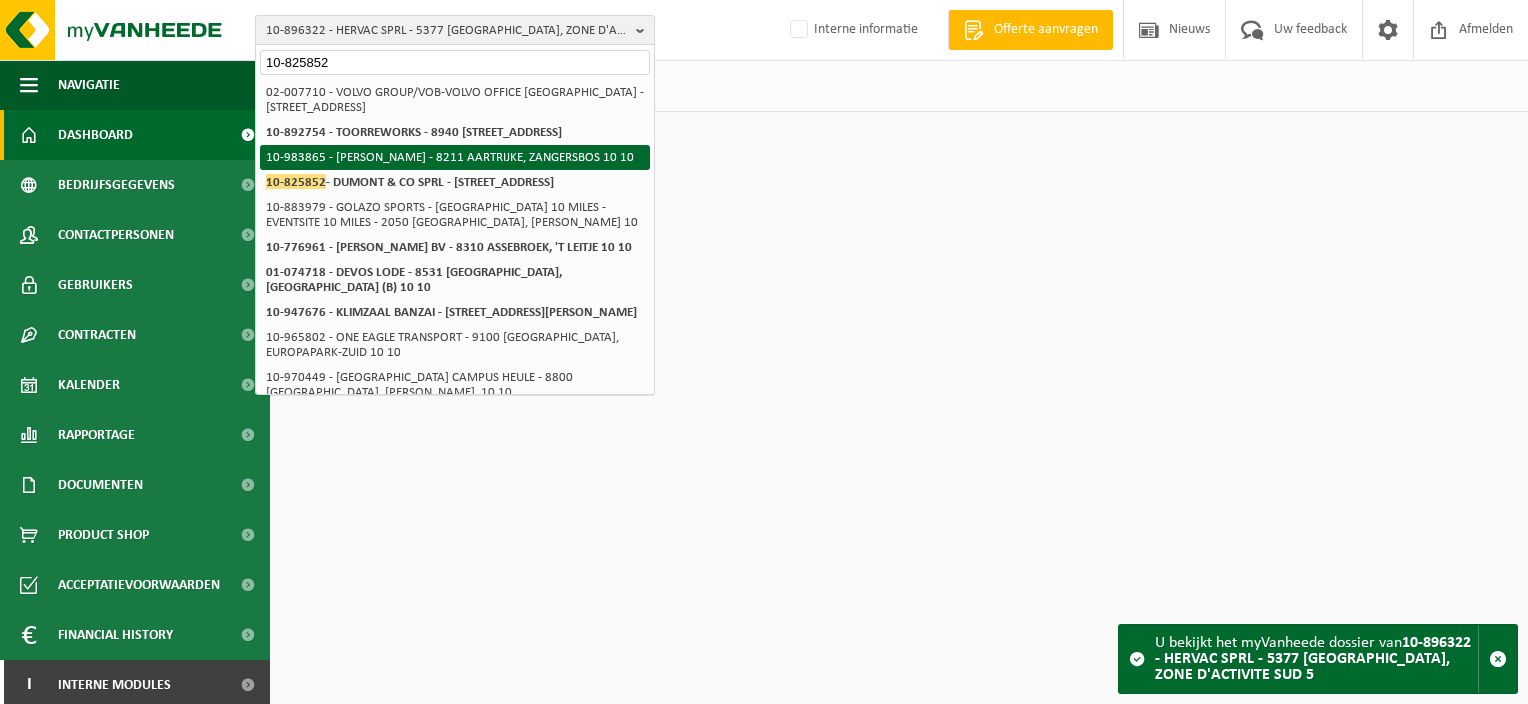 type on "10-825852" 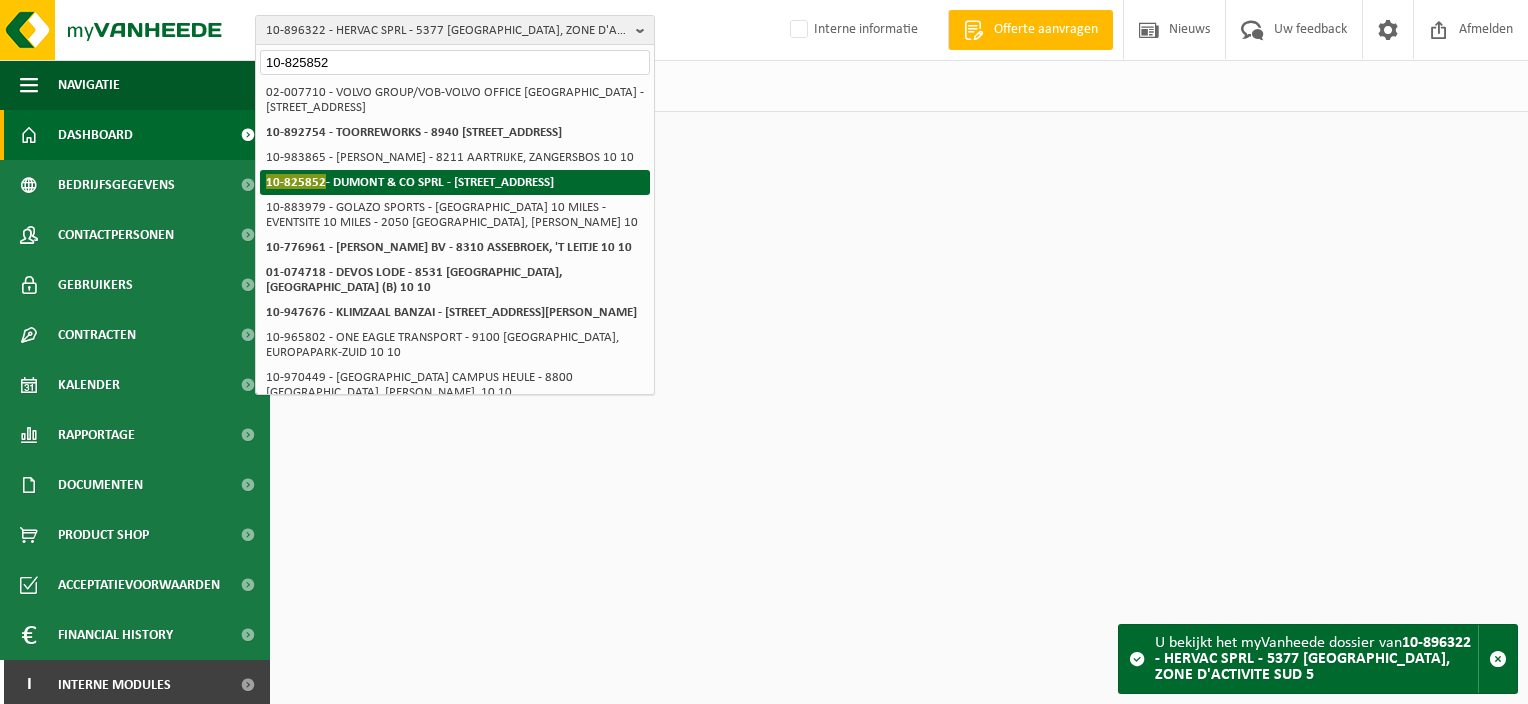 click on "10-825852  - DUMONT & CO SPRL - 1460 ITTRE, RUE DE CLABECQ 6" at bounding box center (410, 181) 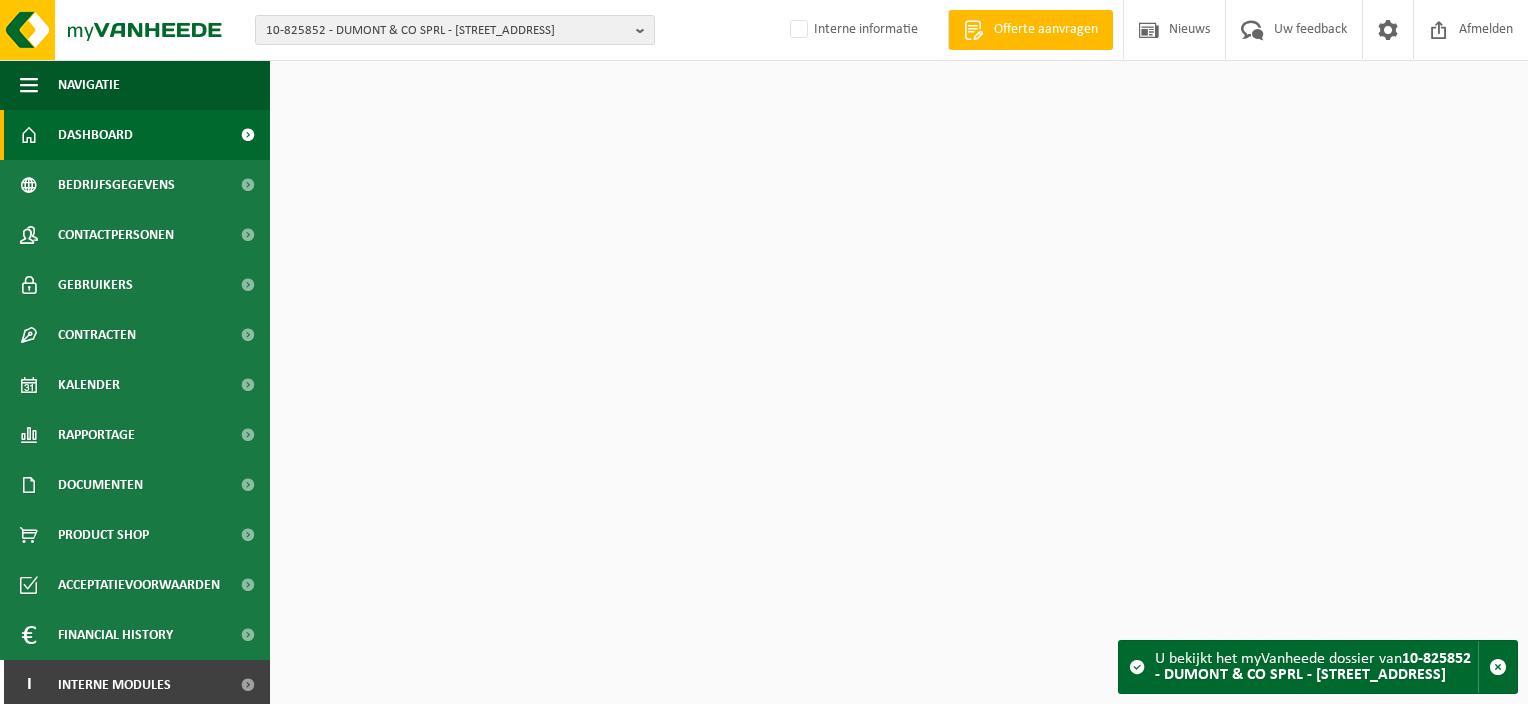 scroll, scrollTop: 0, scrollLeft: 0, axis: both 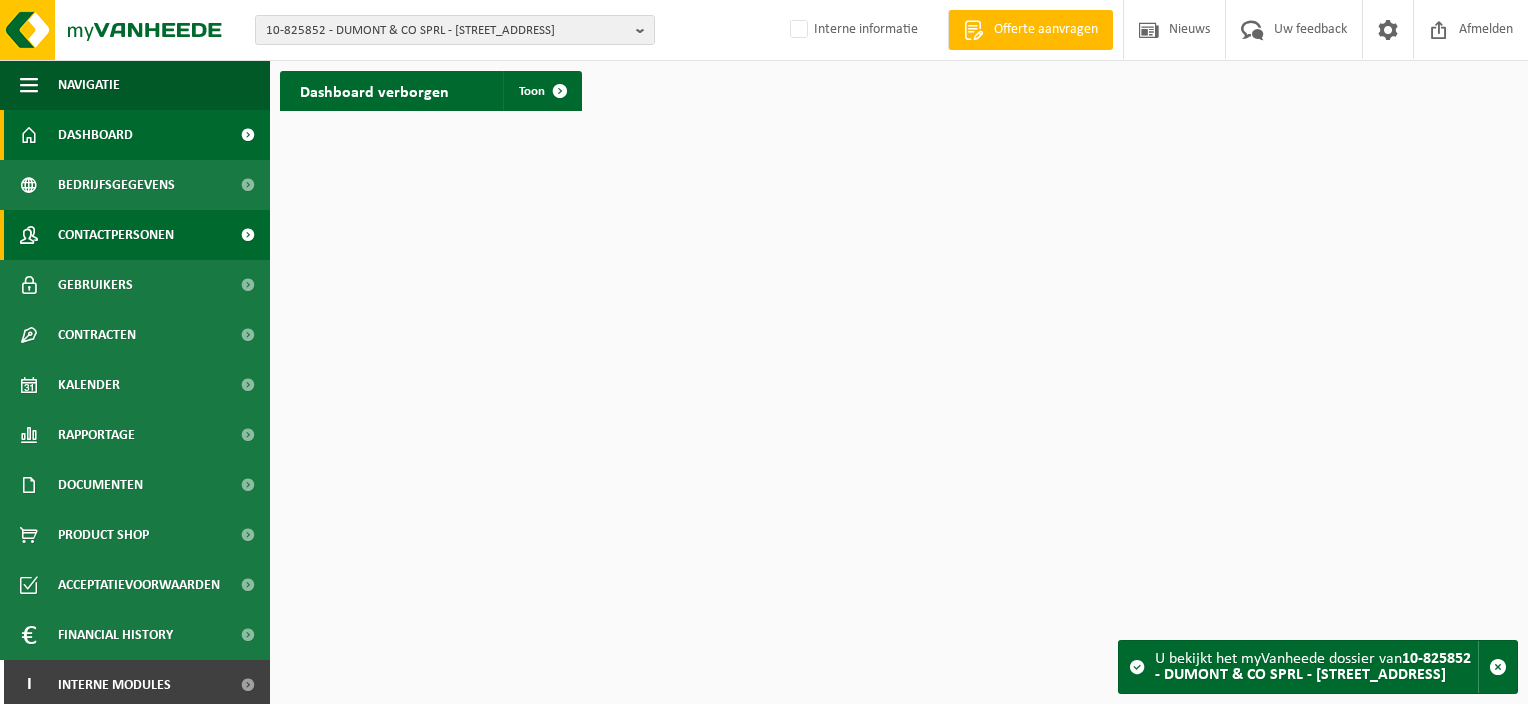 click on "Contactpersonen" at bounding box center [116, 235] 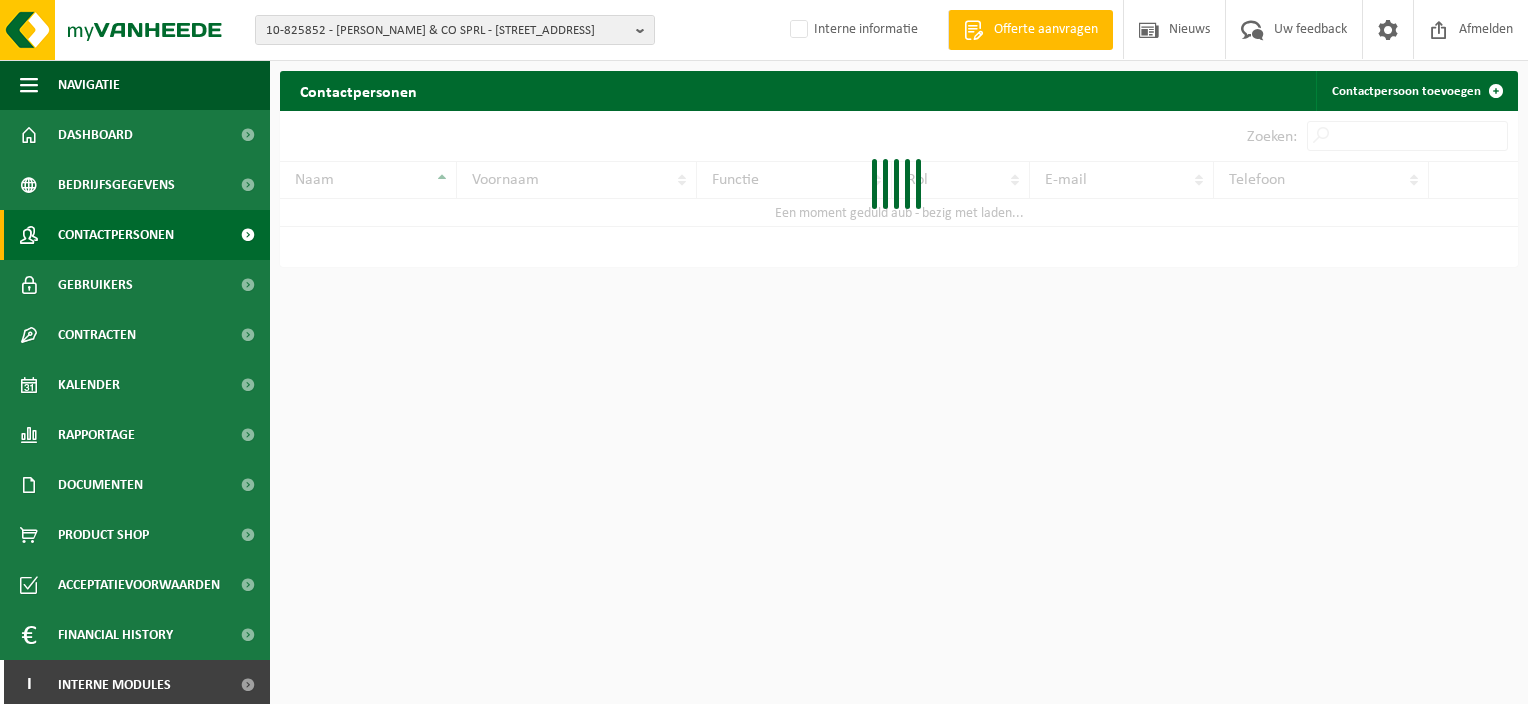 scroll, scrollTop: 0, scrollLeft: 0, axis: both 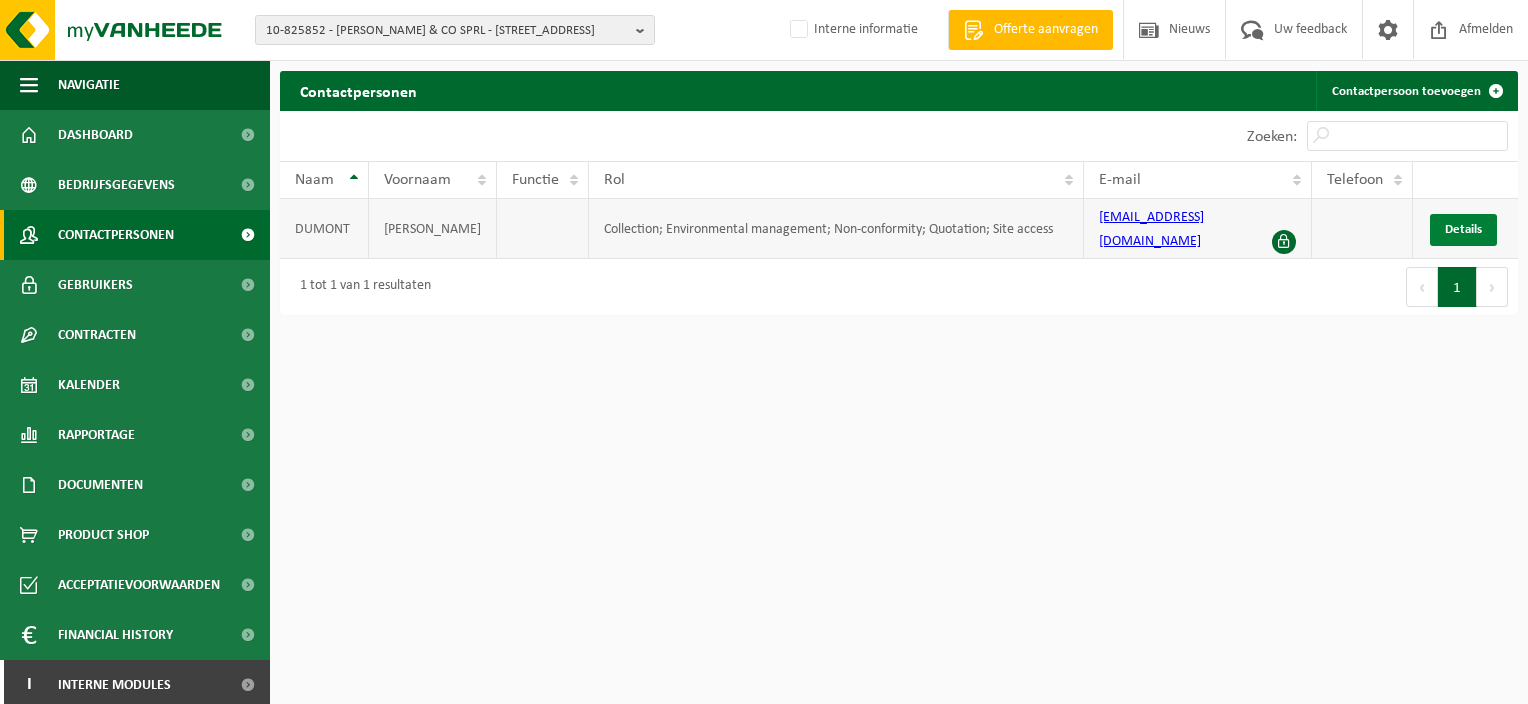 click on "Details" at bounding box center (1463, 229) 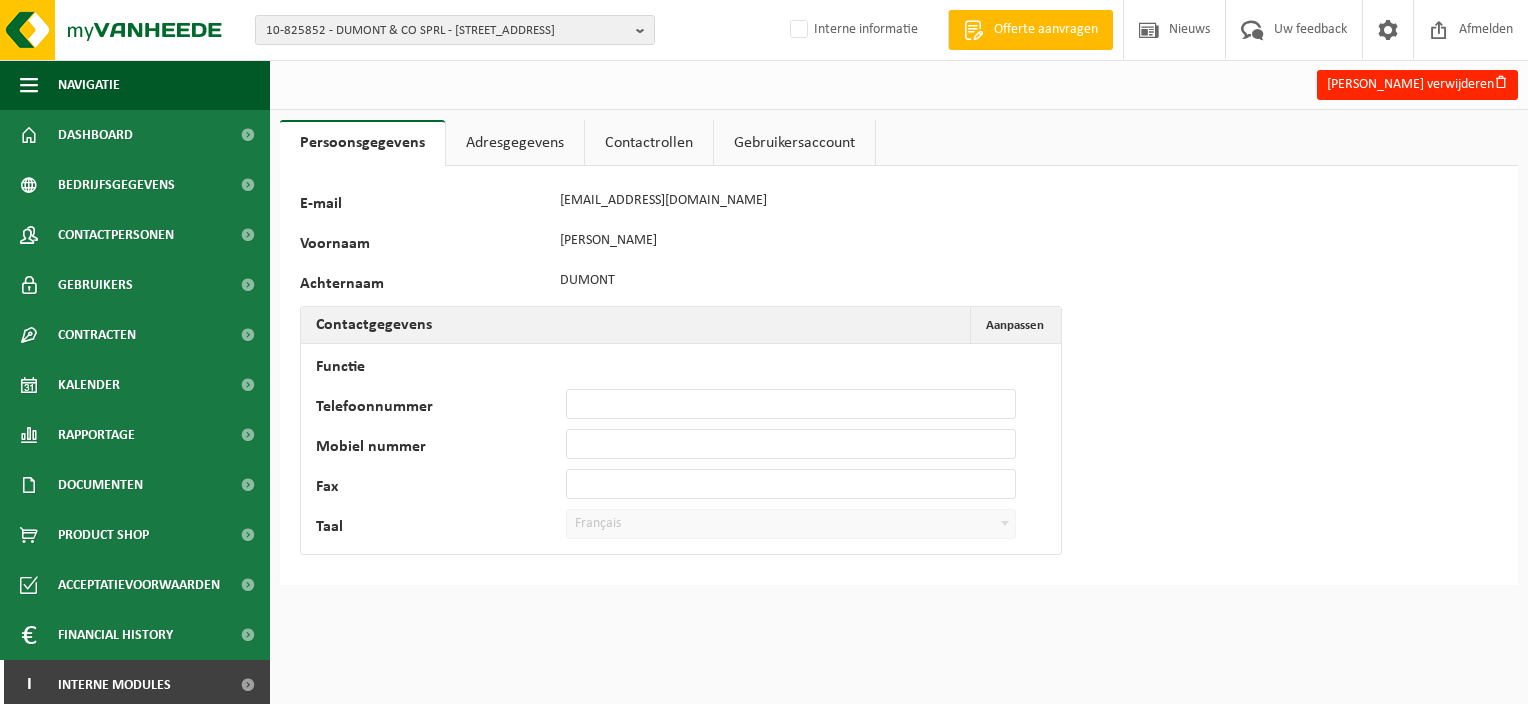 scroll, scrollTop: 0, scrollLeft: 0, axis: both 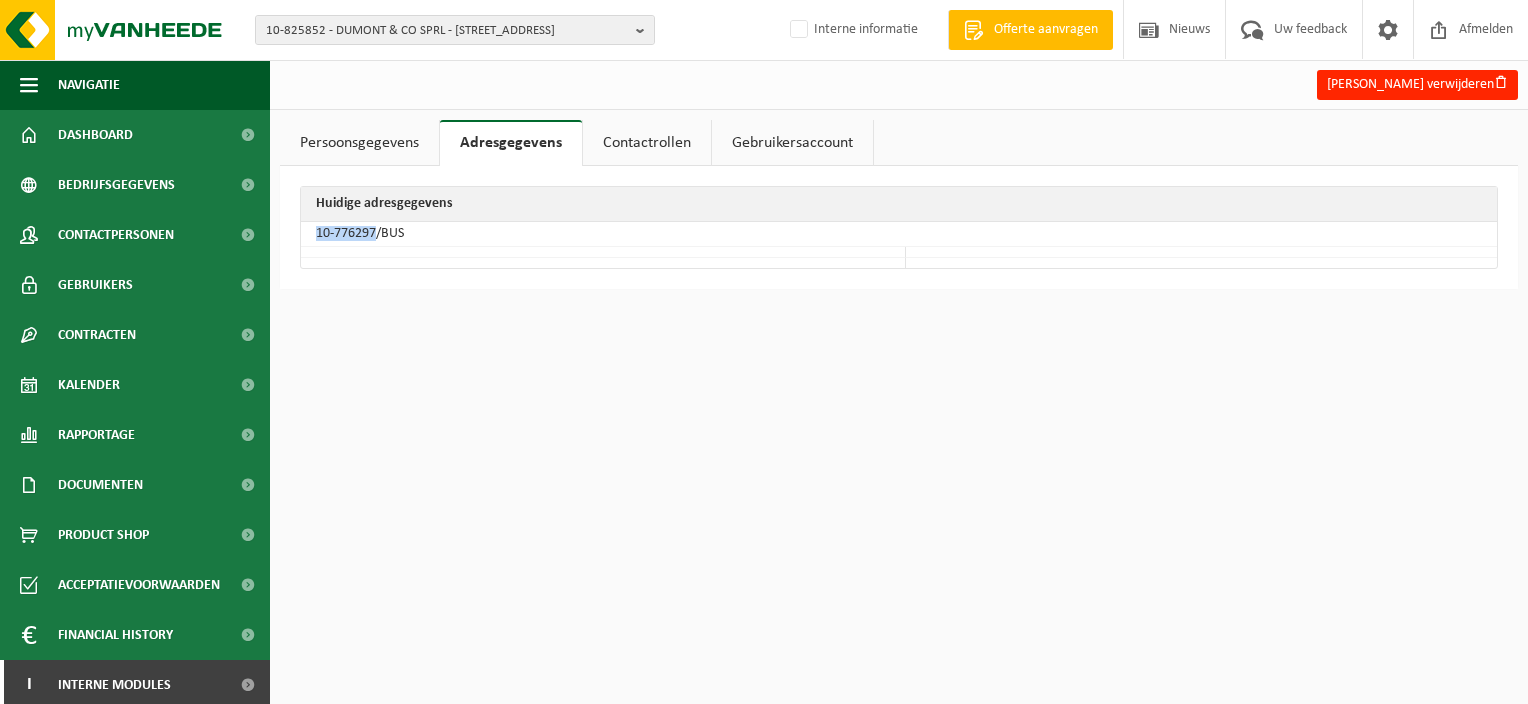drag, startPoint x: 374, startPoint y: 236, endPoint x: 310, endPoint y: 241, distance: 64.195015 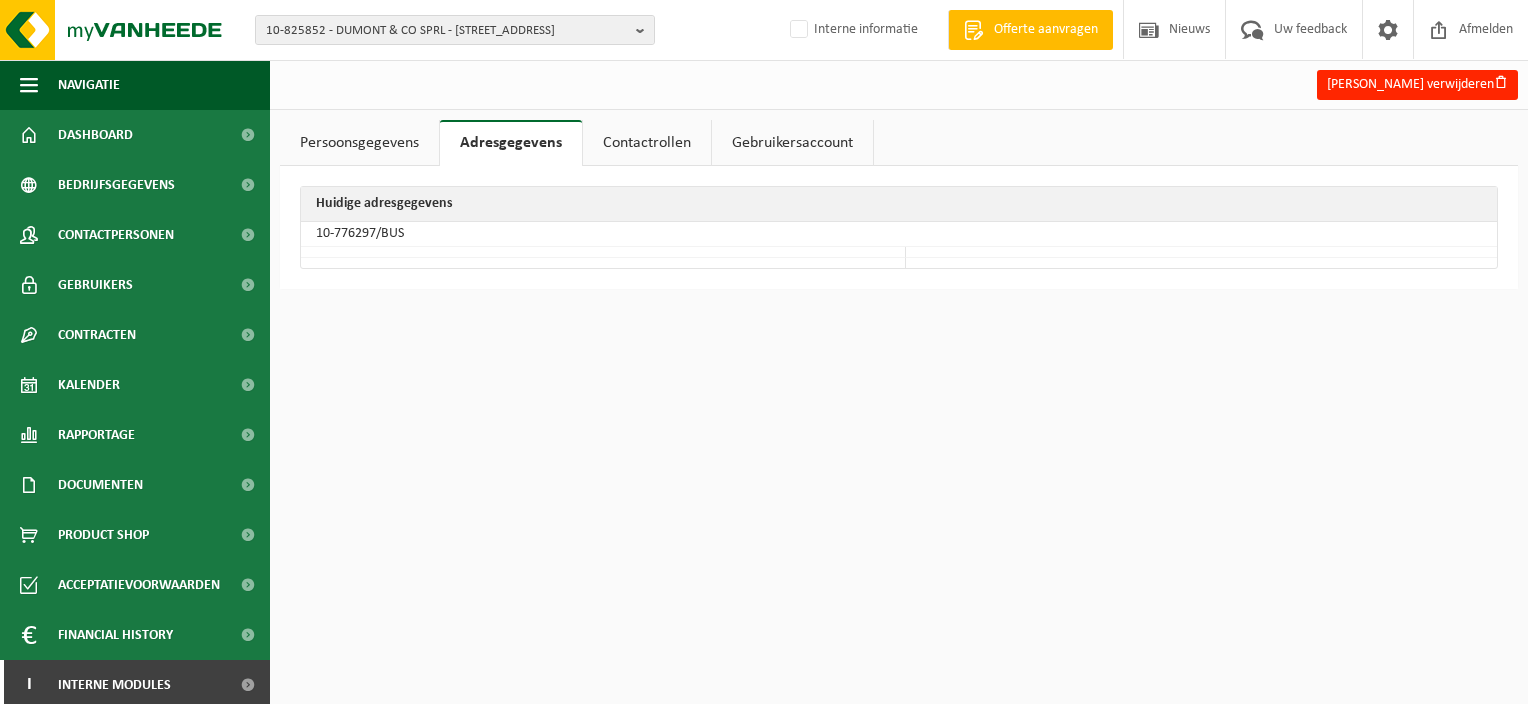 drag, startPoint x: 1420, startPoint y: 396, endPoint x: 1364, endPoint y: 370, distance: 61.741398 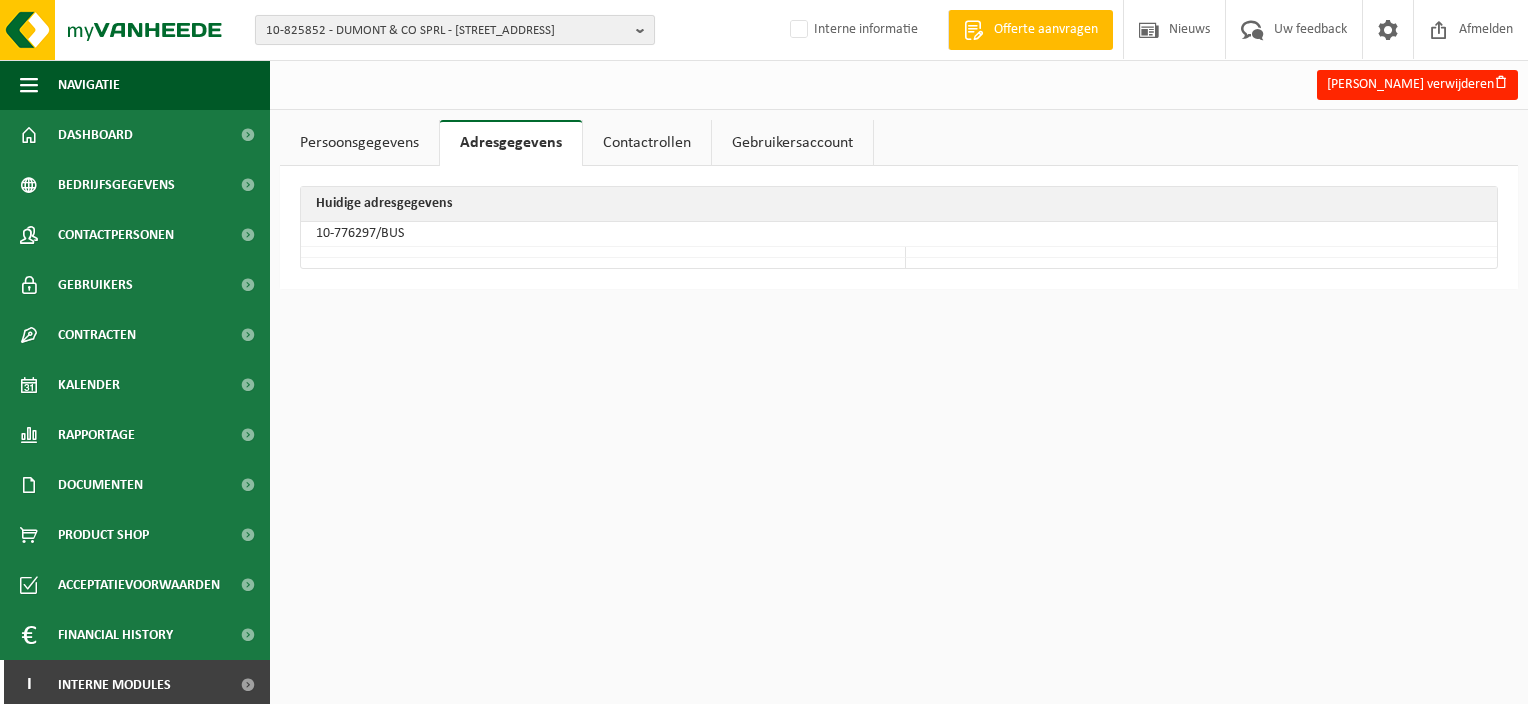click on "10-825852 - DUMONT & CO SPRL - 1460 ITTRE, RUE DE CLABECQ 6" at bounding box center [447, 31] 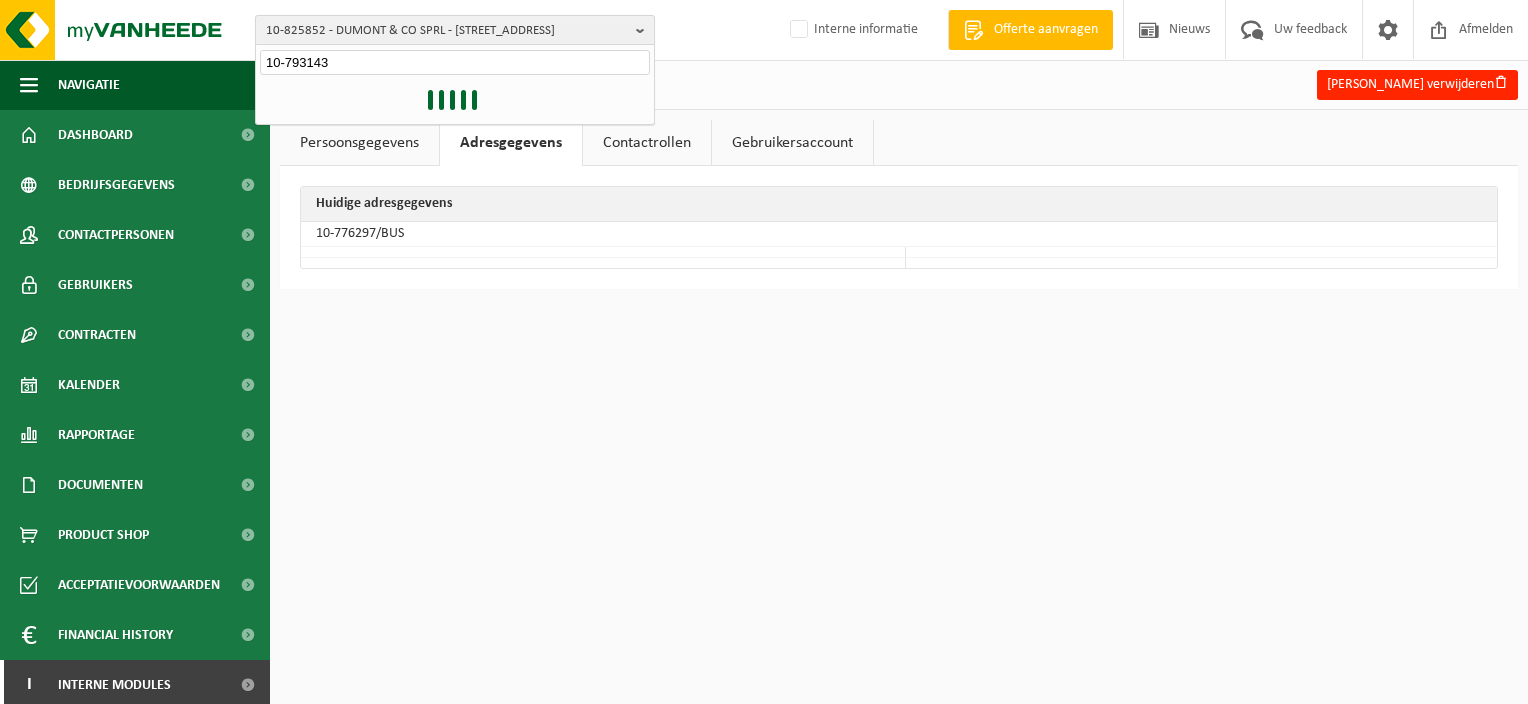 type on "10-793143" 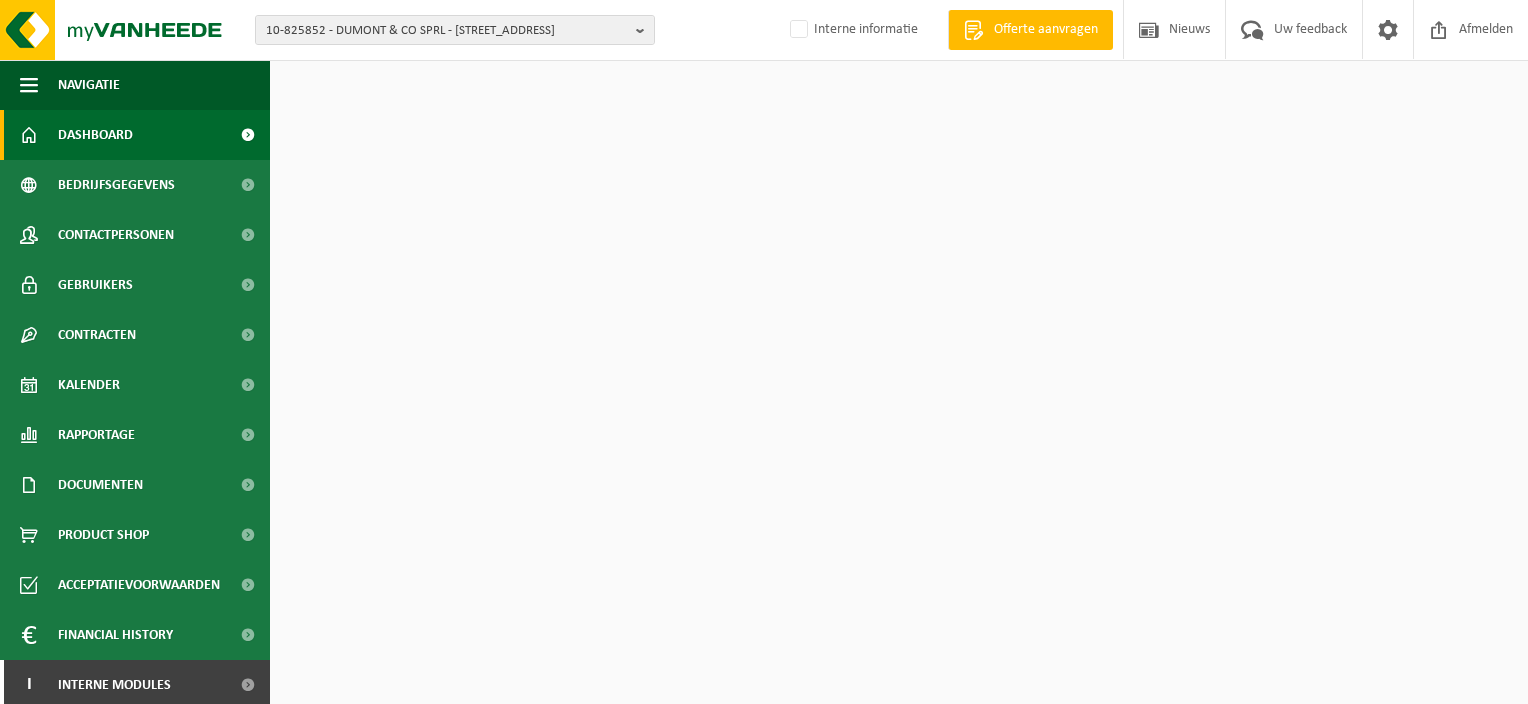 scroll, scrollTop: 0, scrollLeft: 0, axis: both 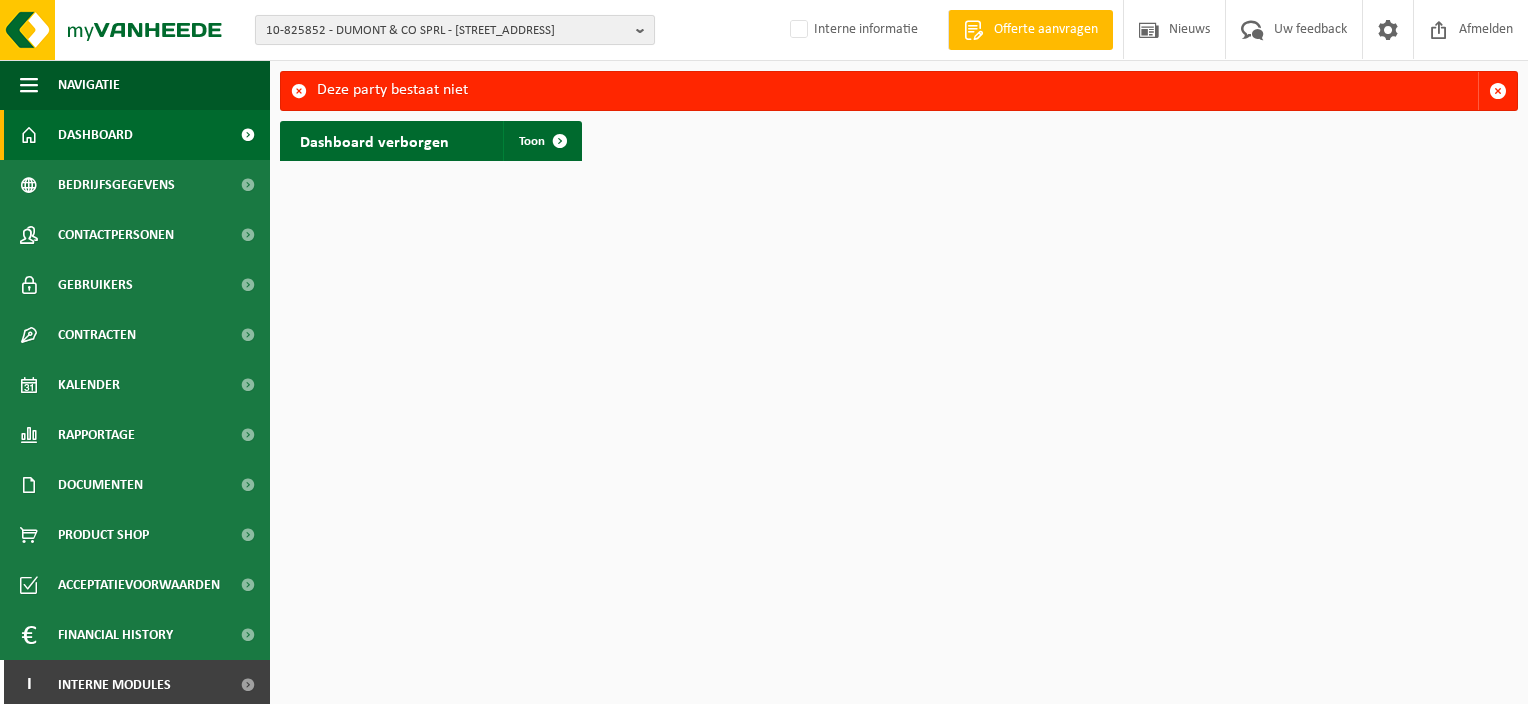 click on "10-825852 - DUMONT & CO SPRL - 1460 ITTRE, RUE DE CLABECQ 6" at bounding box center (447, 31) 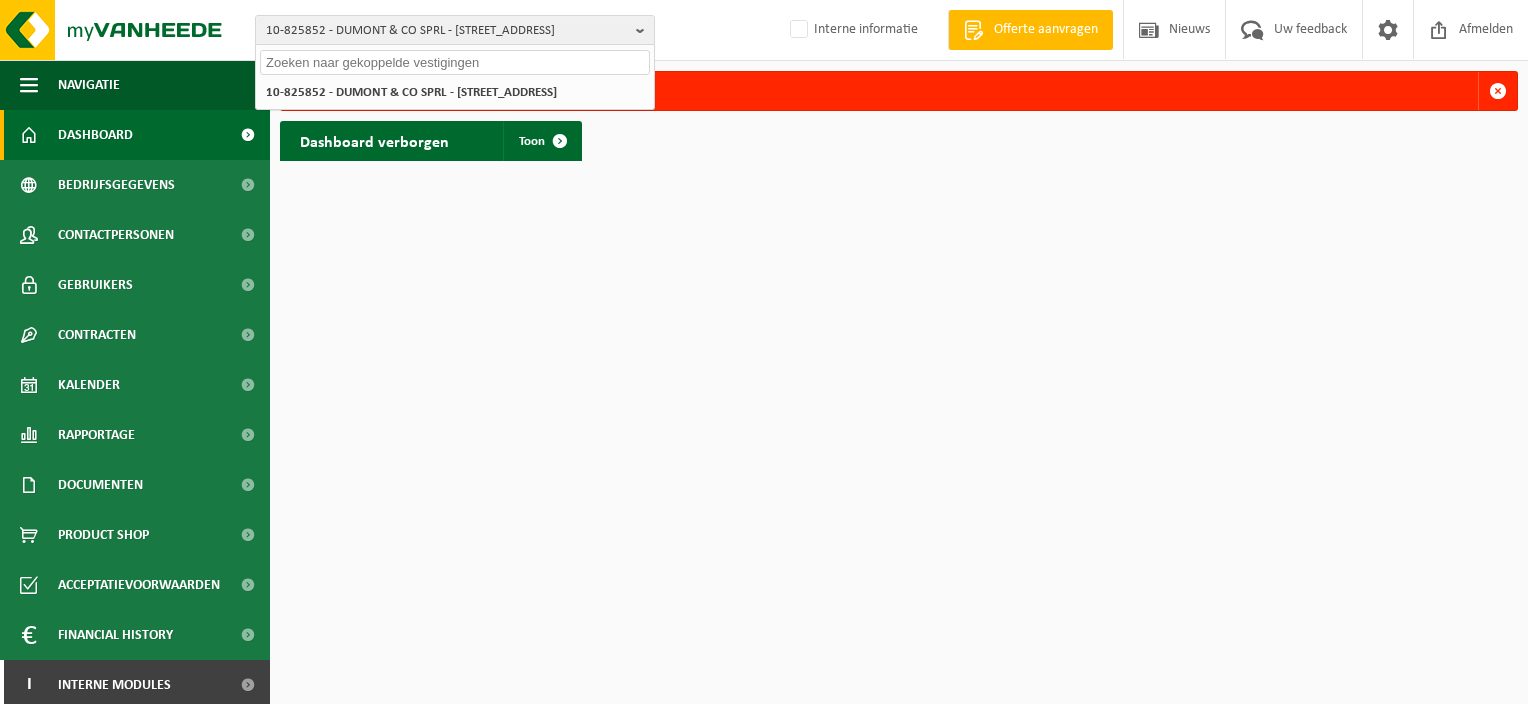 click at bounding box center [455, 62] 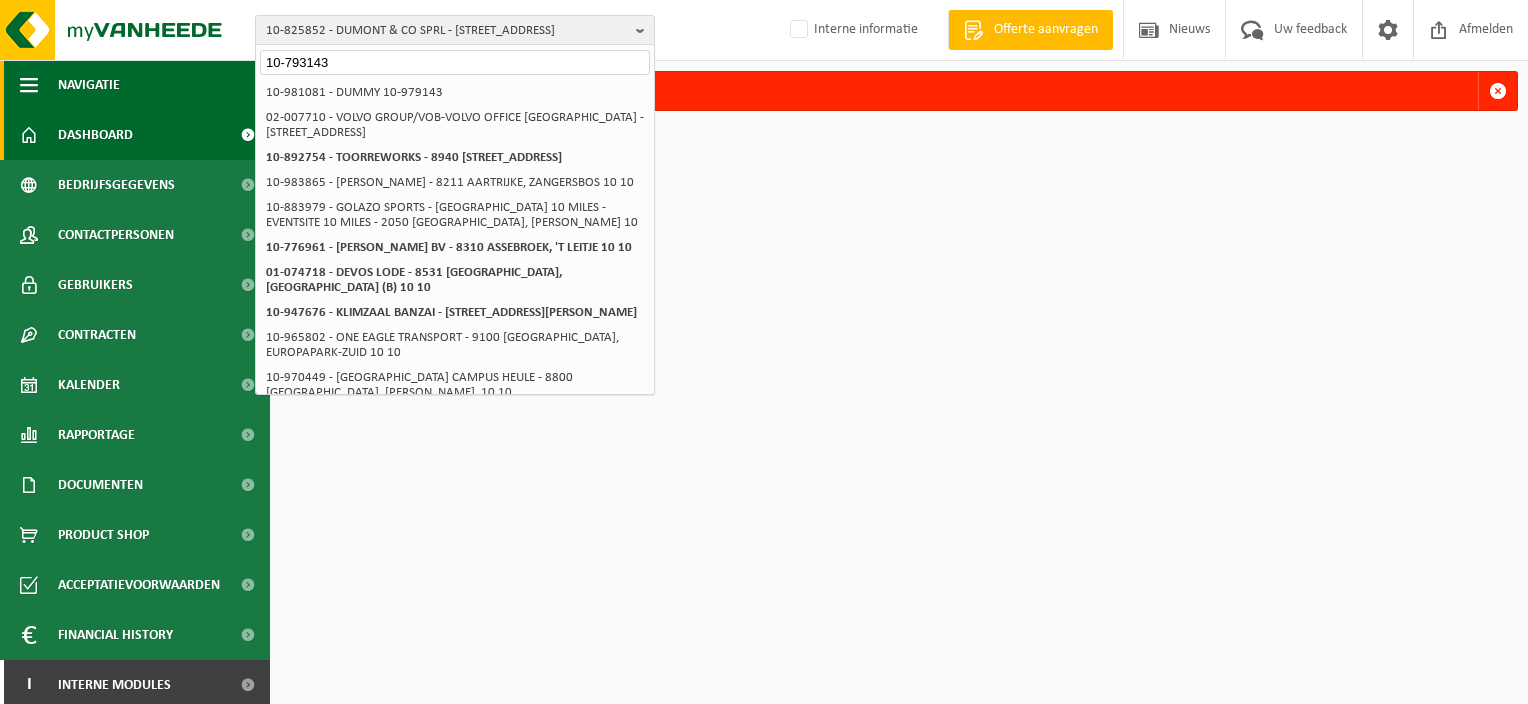 drag, startPoint x: 340, startPoint y: 74, endPoint x: 249, endPoint y: 66, distance: 91.350975 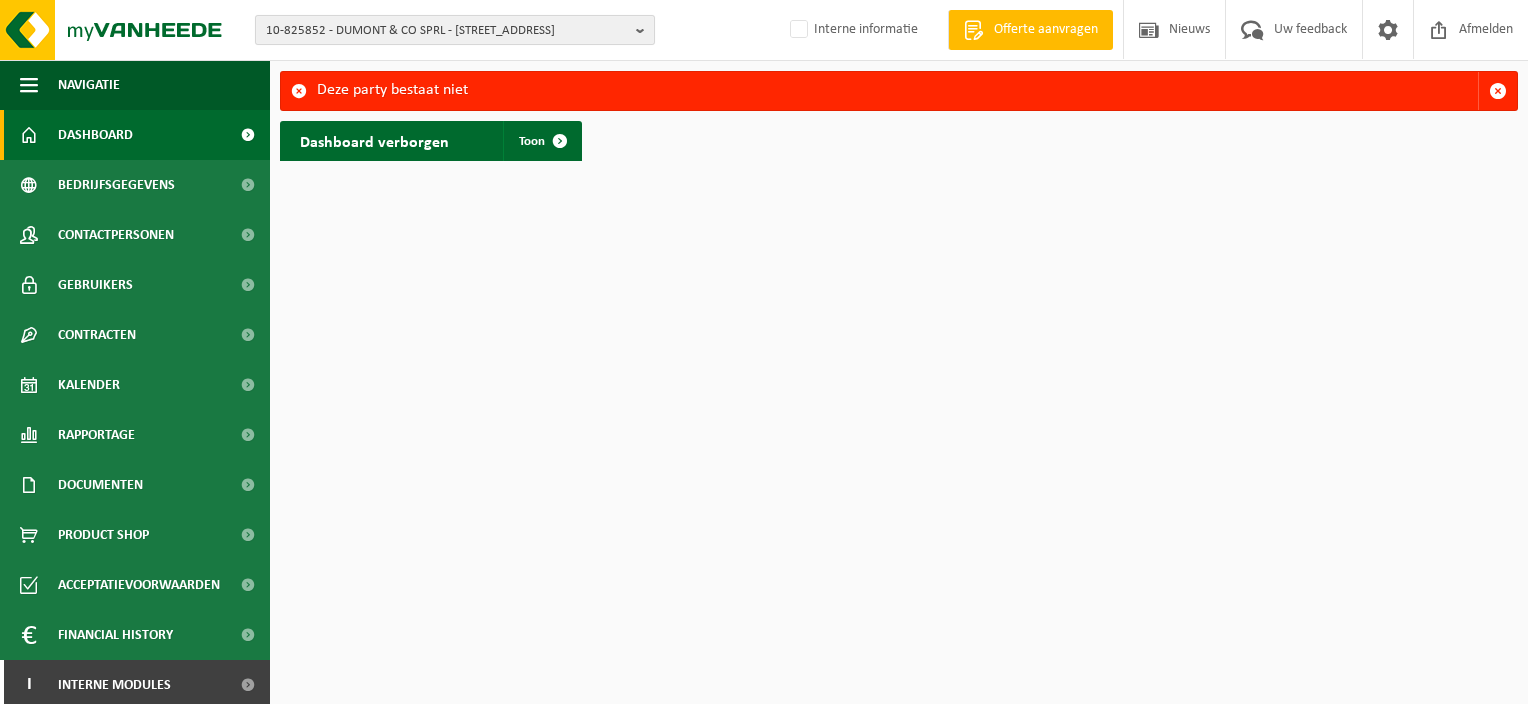 click on "10-825852 - DUMONT & CO SPRL - 1460 ITTRE, RUE DE CLABECQ 6" at bounding box center [447, 31] 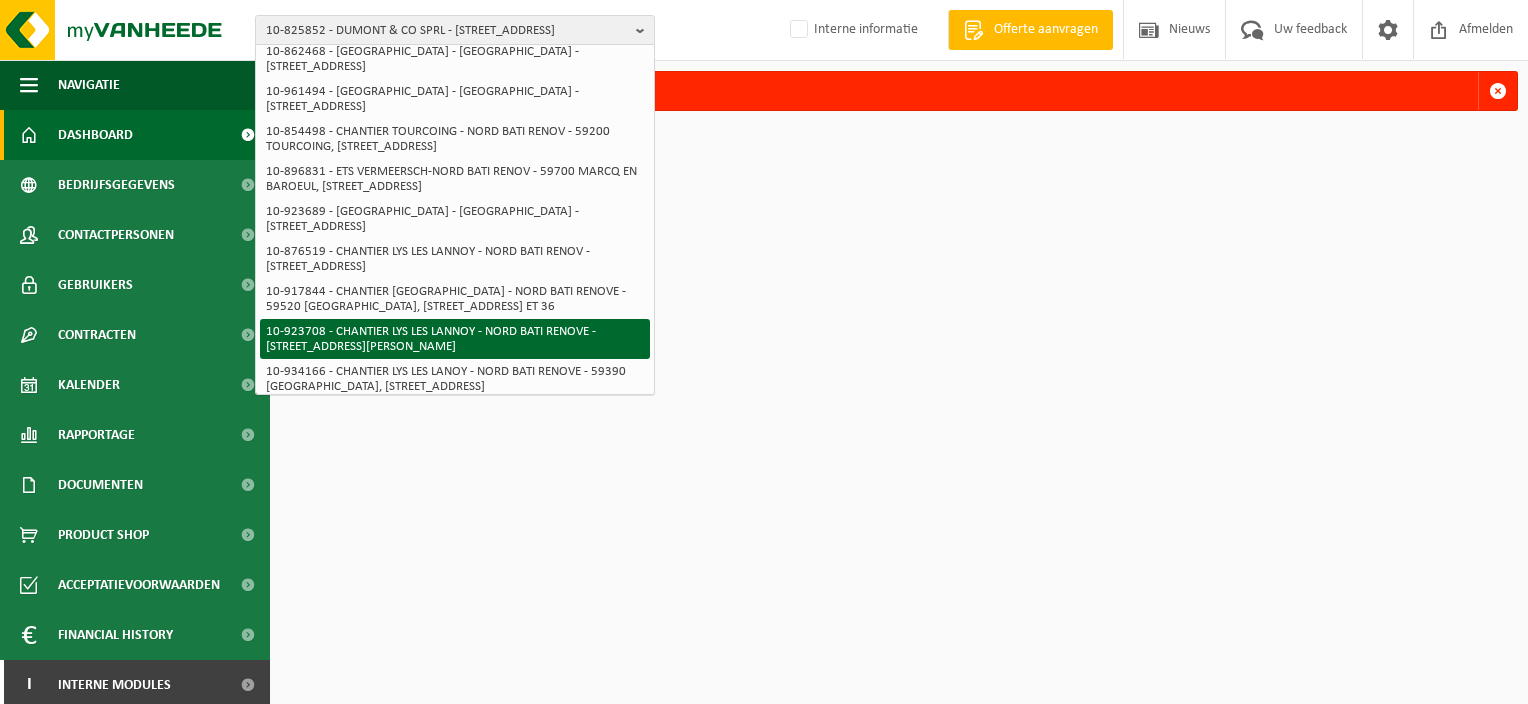 scroll, scrollTop: 0, scrollLeft: 0, axis: both 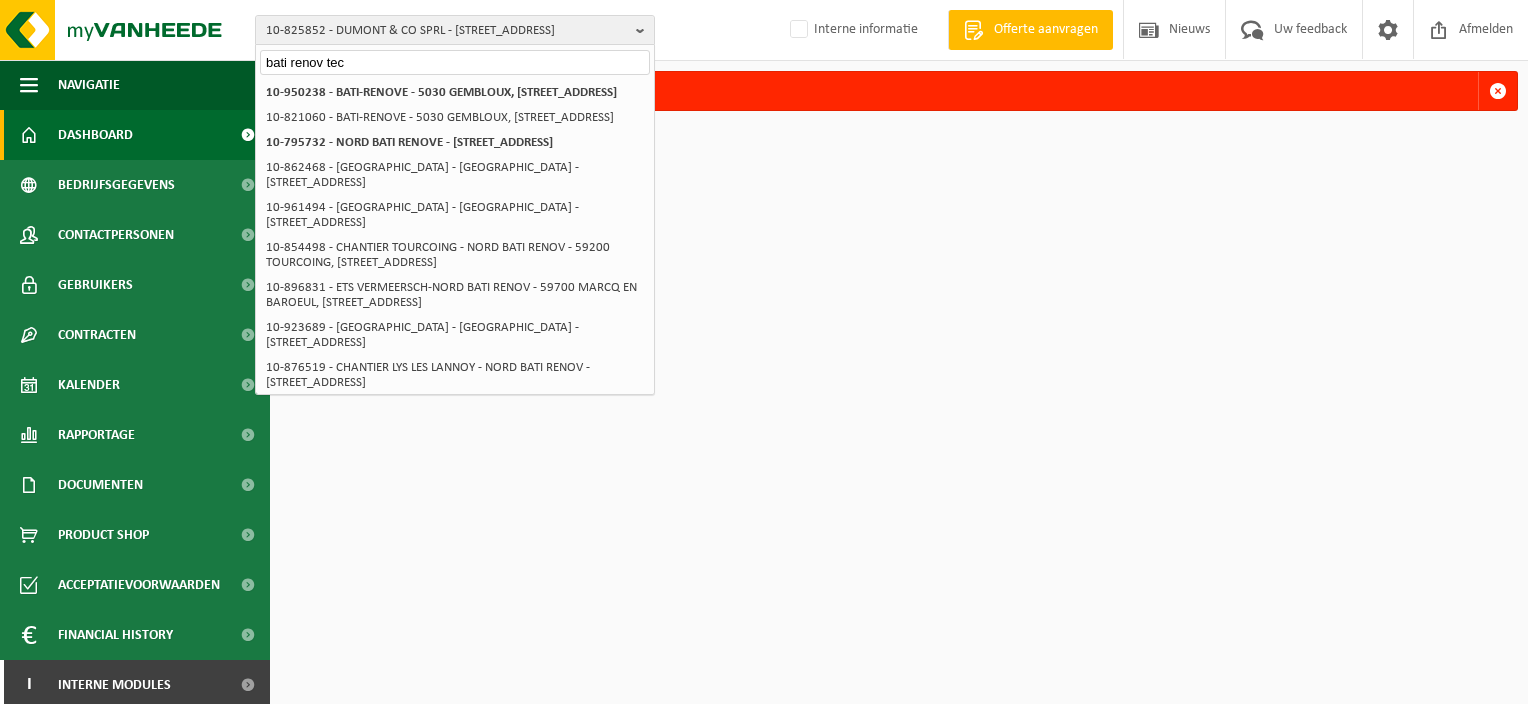 click on "bati renov tec" at bounding box center [455, 62] 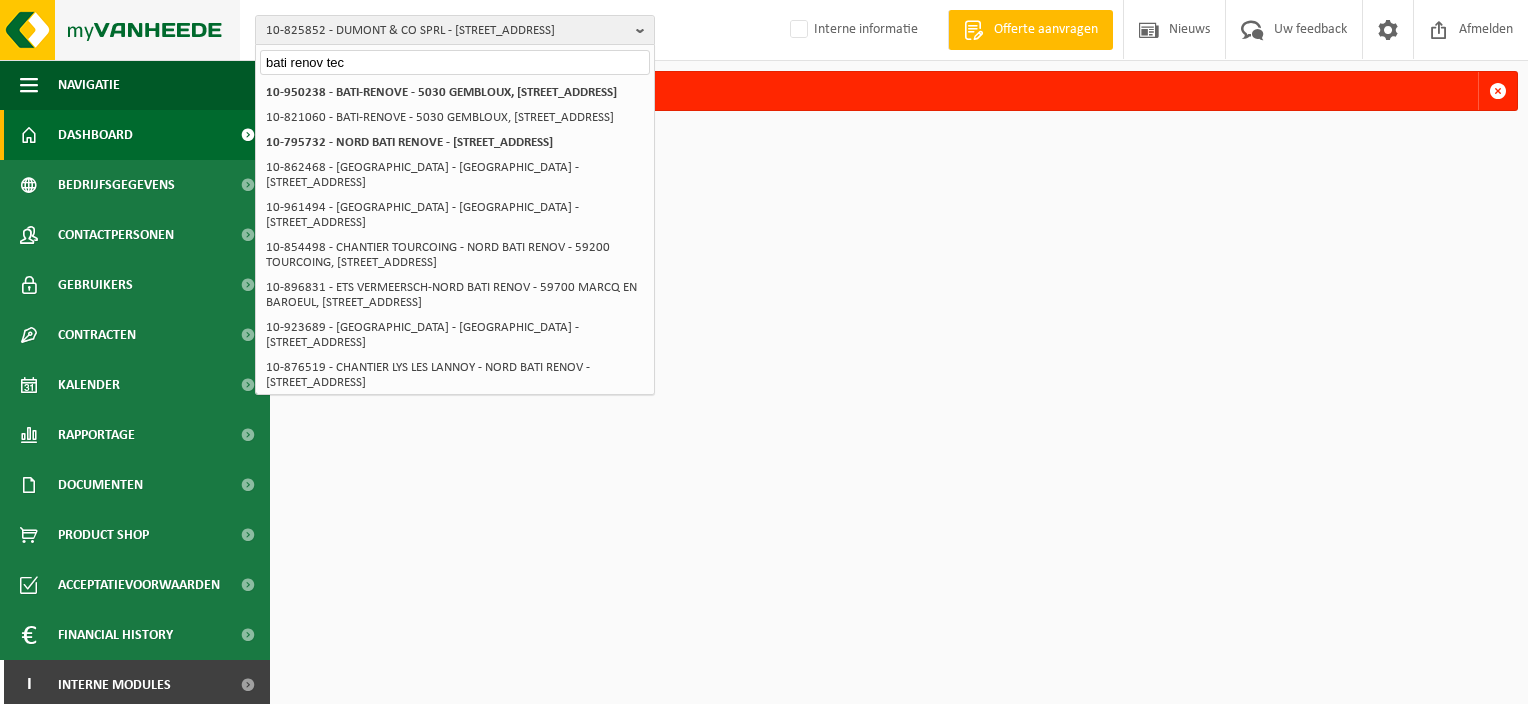 drag, startPoint x: 359, startPoint y: 61, endPoint x: 219, endPoint y: 59, distance: 140.01428 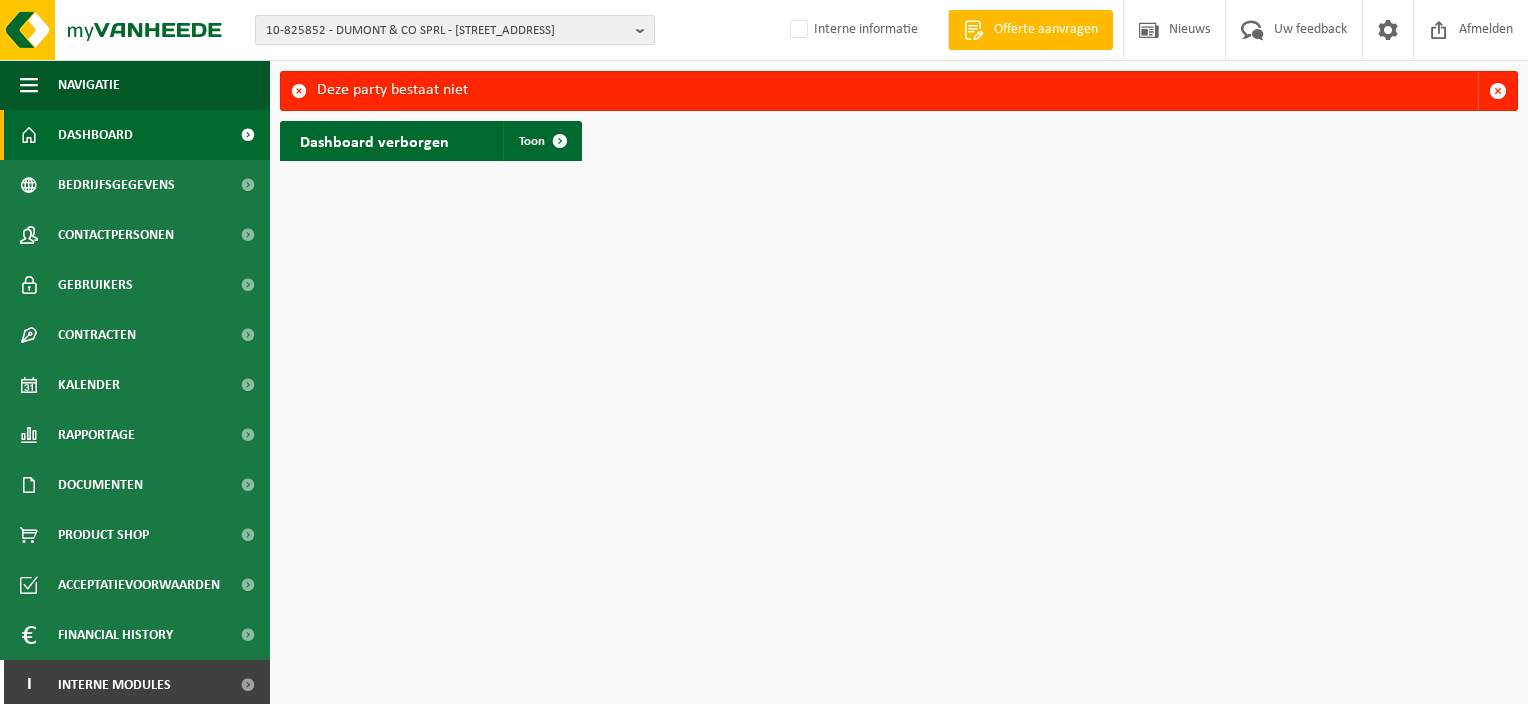 click on "10-825852 - DUMONT & CO SPRL - 1460 ITTRE, RUE DE CLABECQ 6" at bounding box center (447, 31) 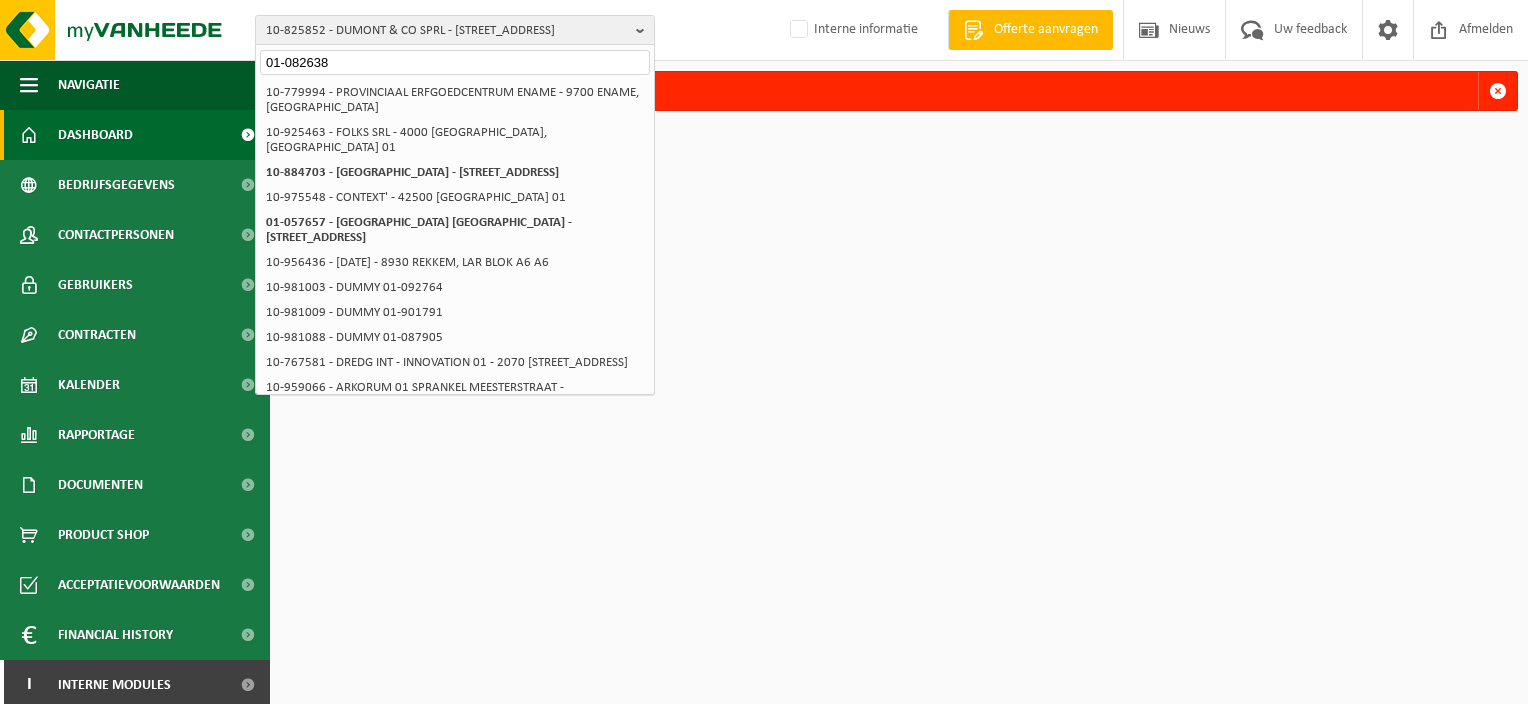 click on "01-082638" at bounding box center [455, 62] 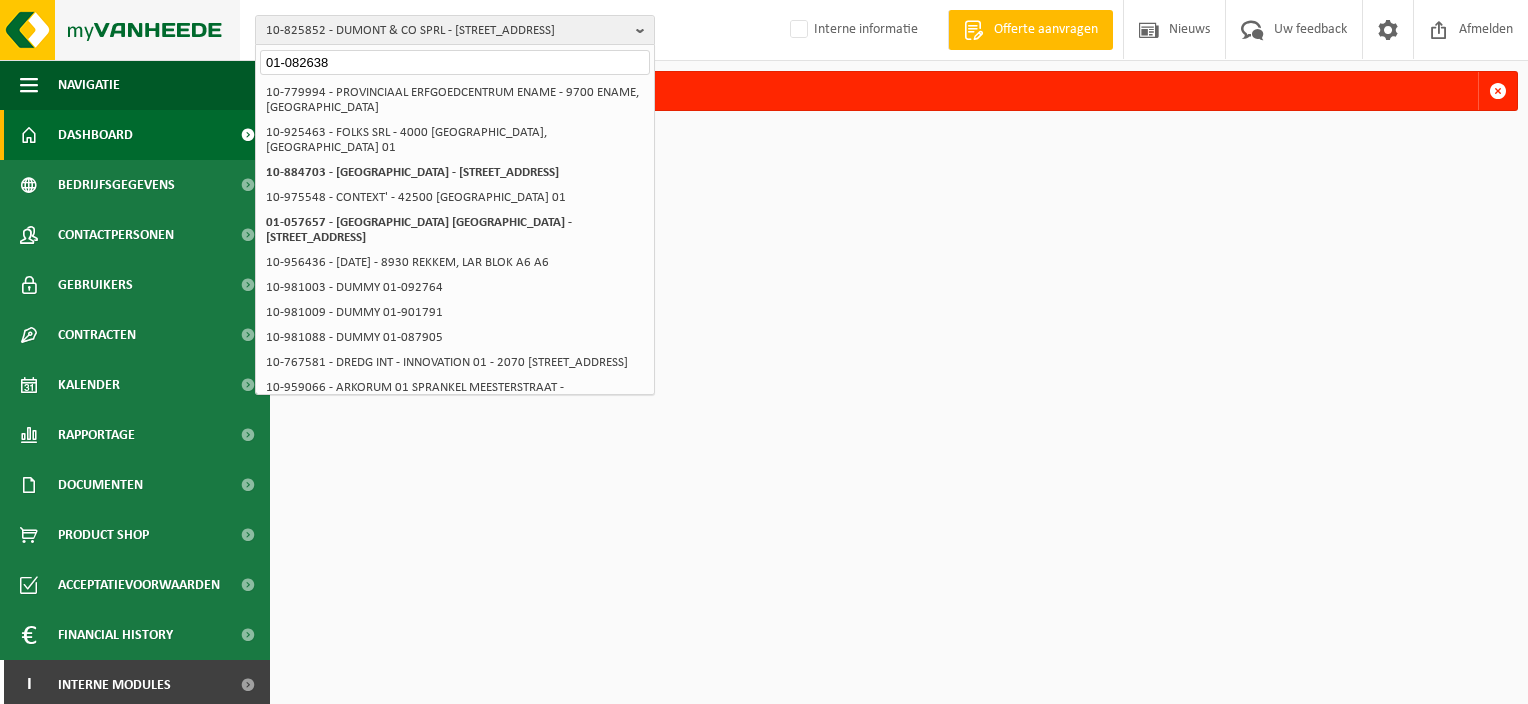 drag, startPoint x: 385, startPoint y: 60, endPoint x: 213, endPoint y: 48, distance: 172.41809 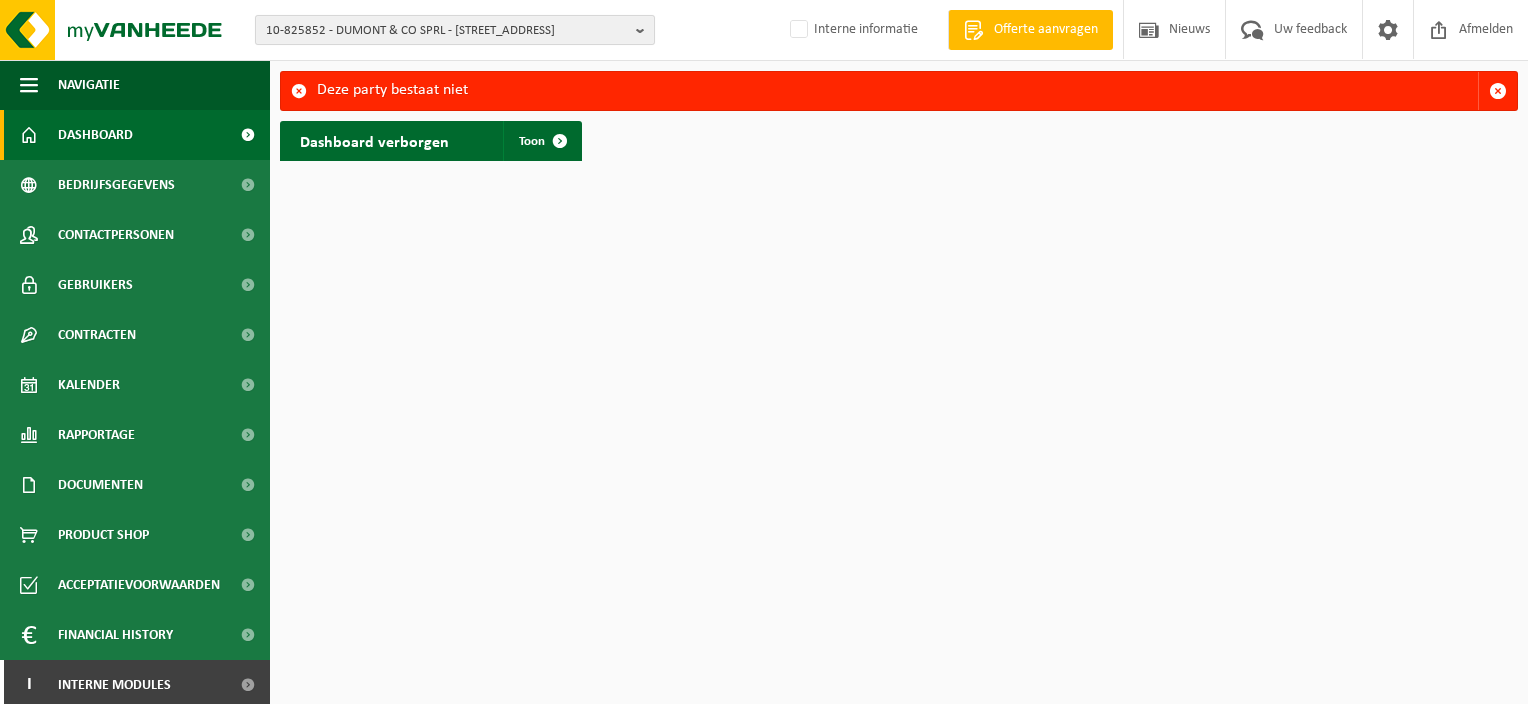 click on "10-825852 - DUMONT & CO SPRL - 1460 ITTRE, RUE DE CLABECQ 6" at bounding box center (447, 31) 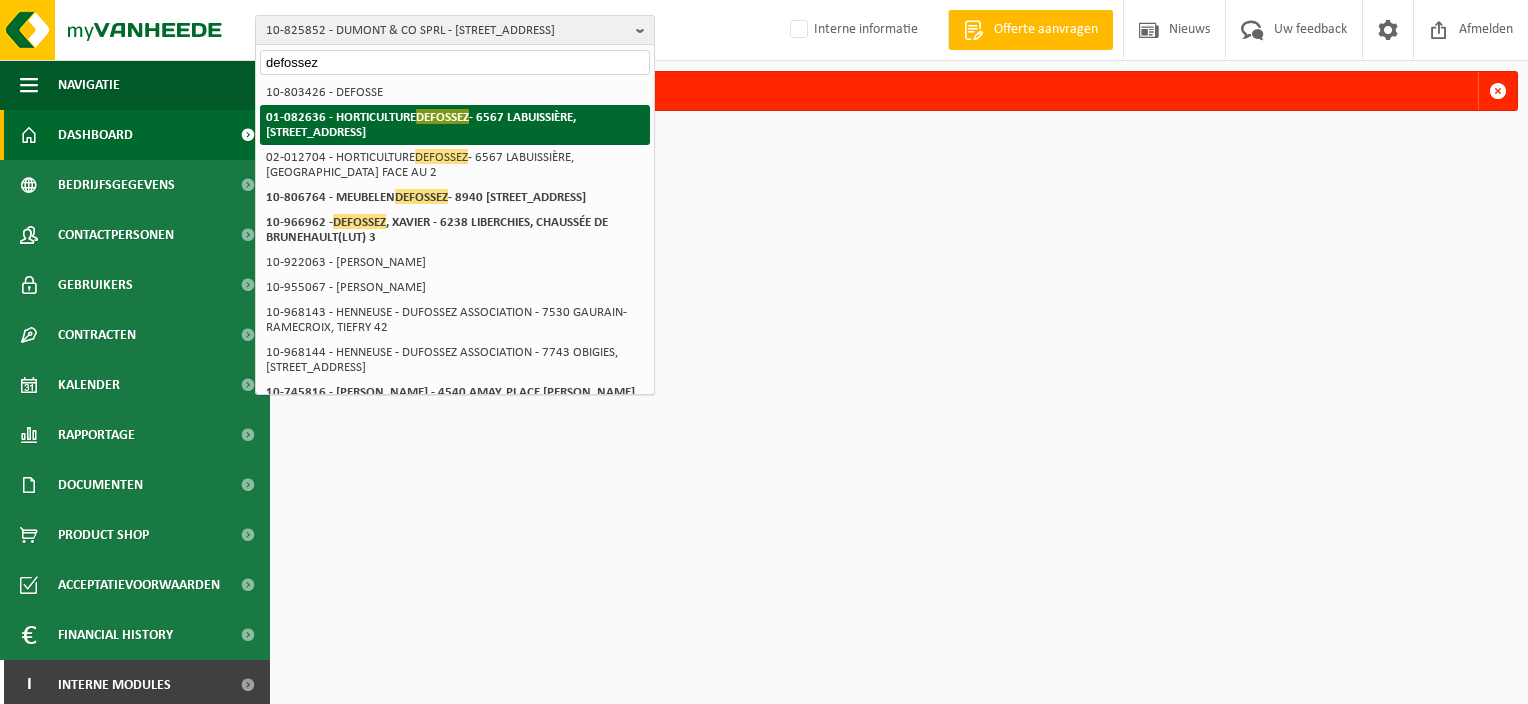 type on "defossez" 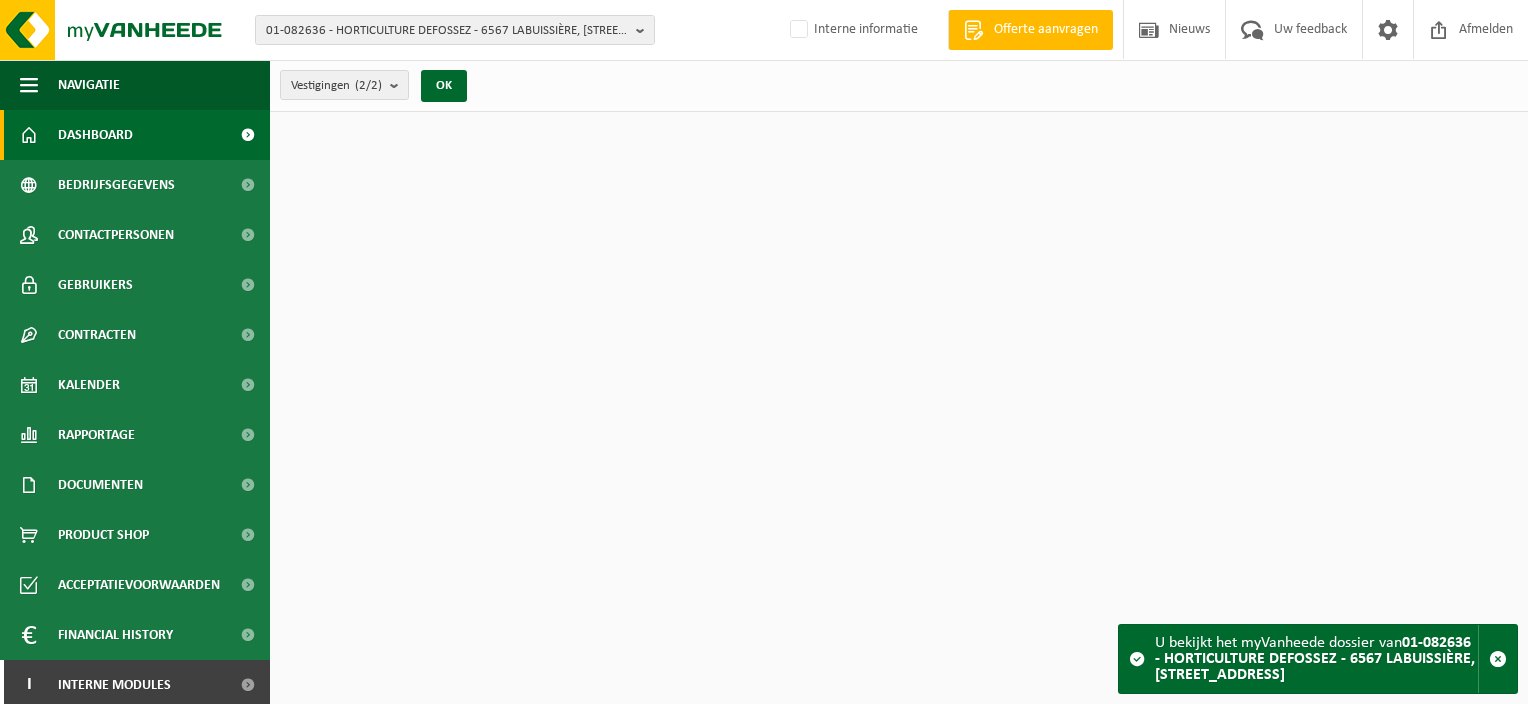 scroll, scrollTop: 0, scrollLeft: 0, axis: both 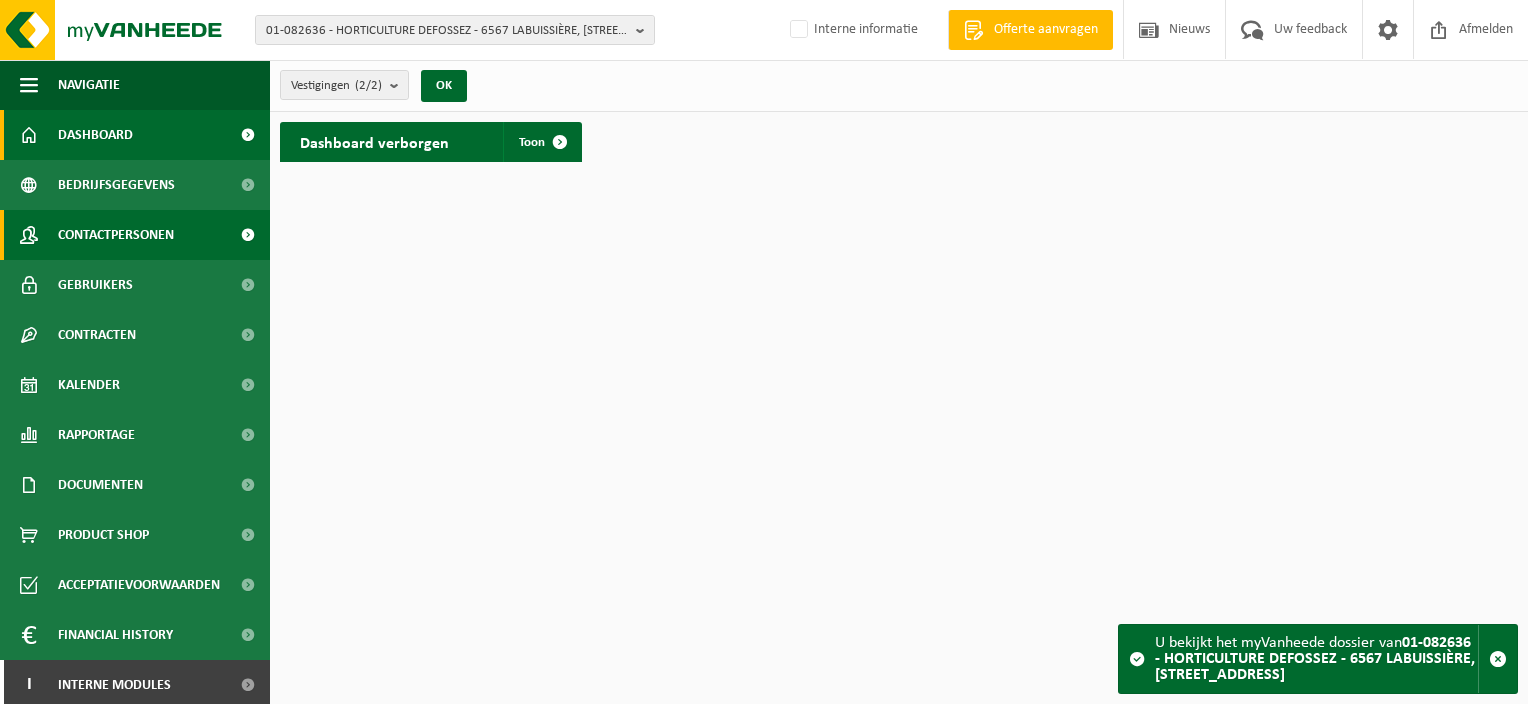click on "Contactpersonen" at bounding box center [116, 235] 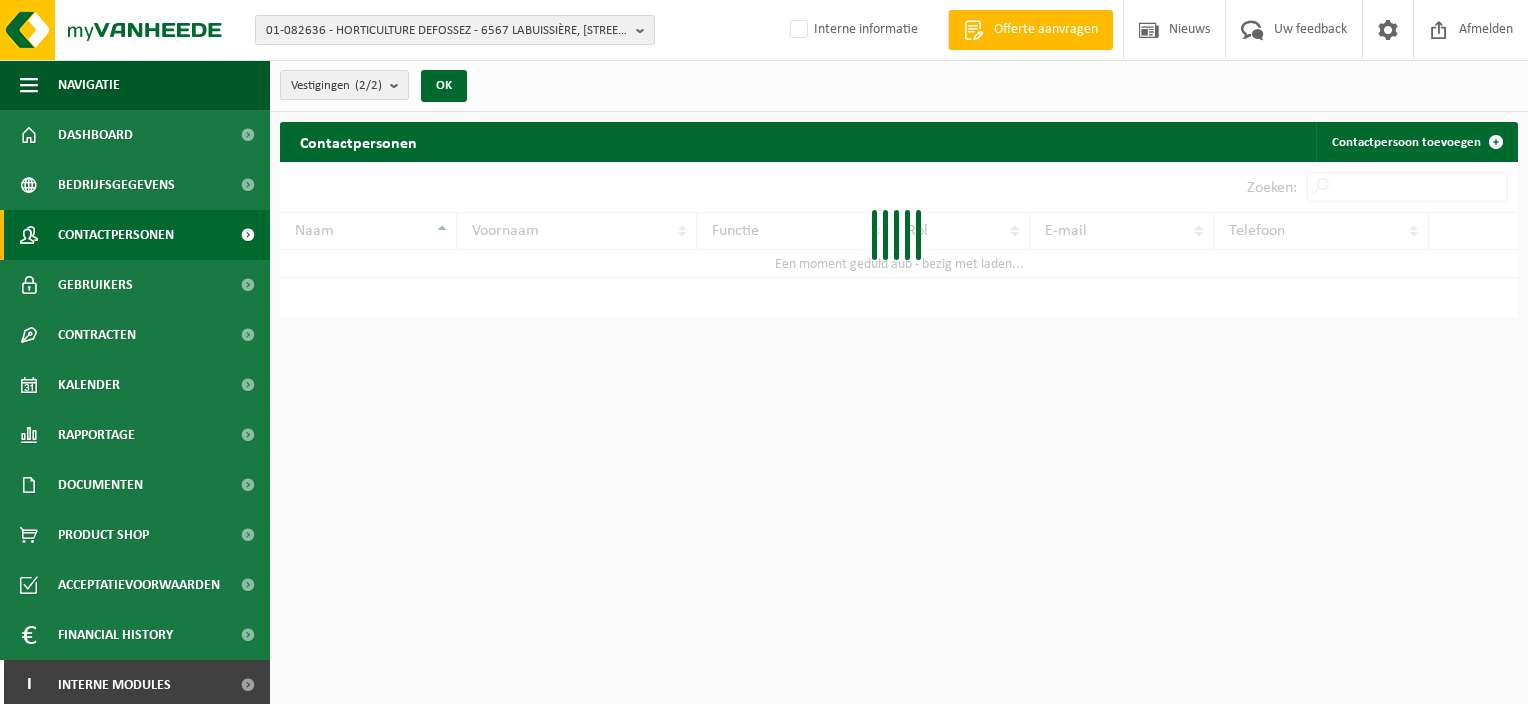 scroll, scrollTop: 0, scrollLeft: 0, axis: both 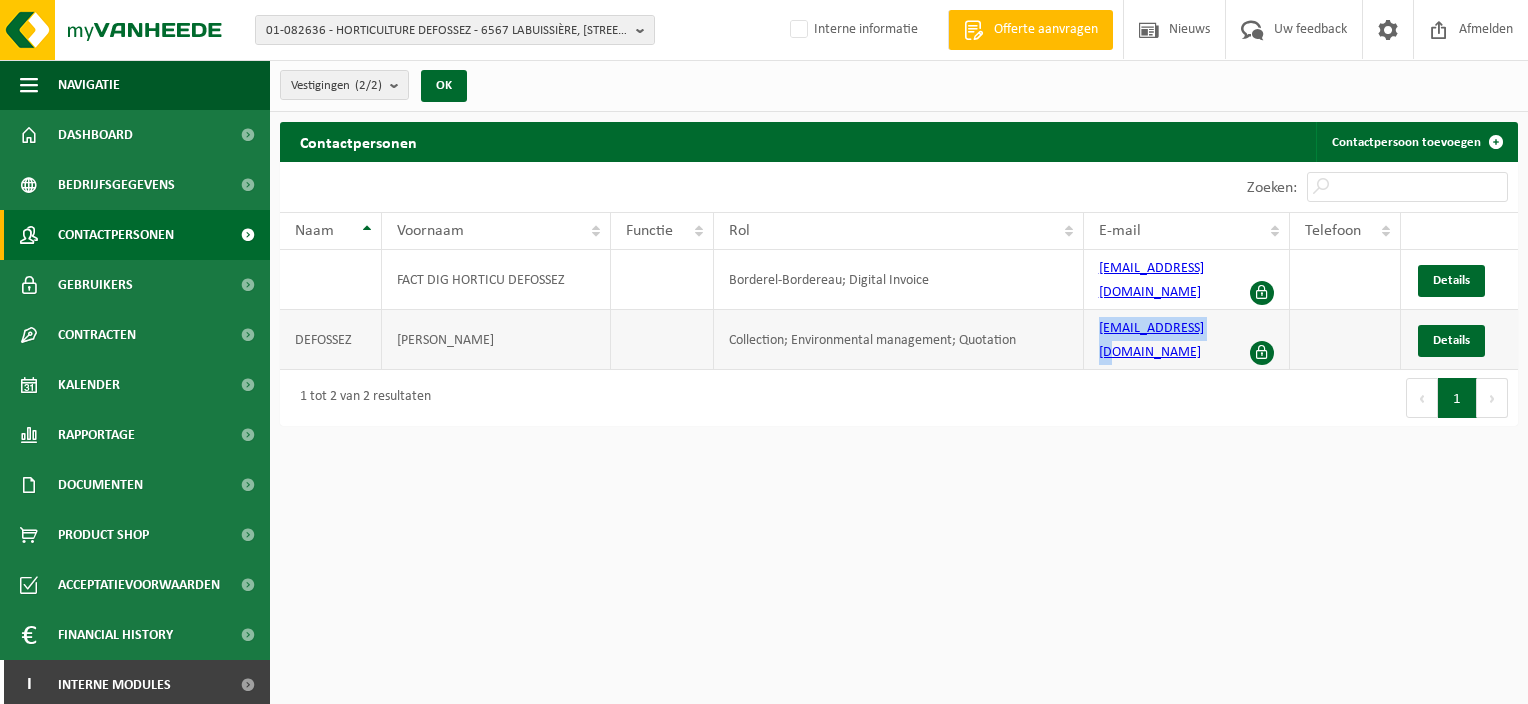 drag, startPoint x: 1231, startPoint y: 318, endPoint x: 1093, endPoint y: 316, distance: 138.0145 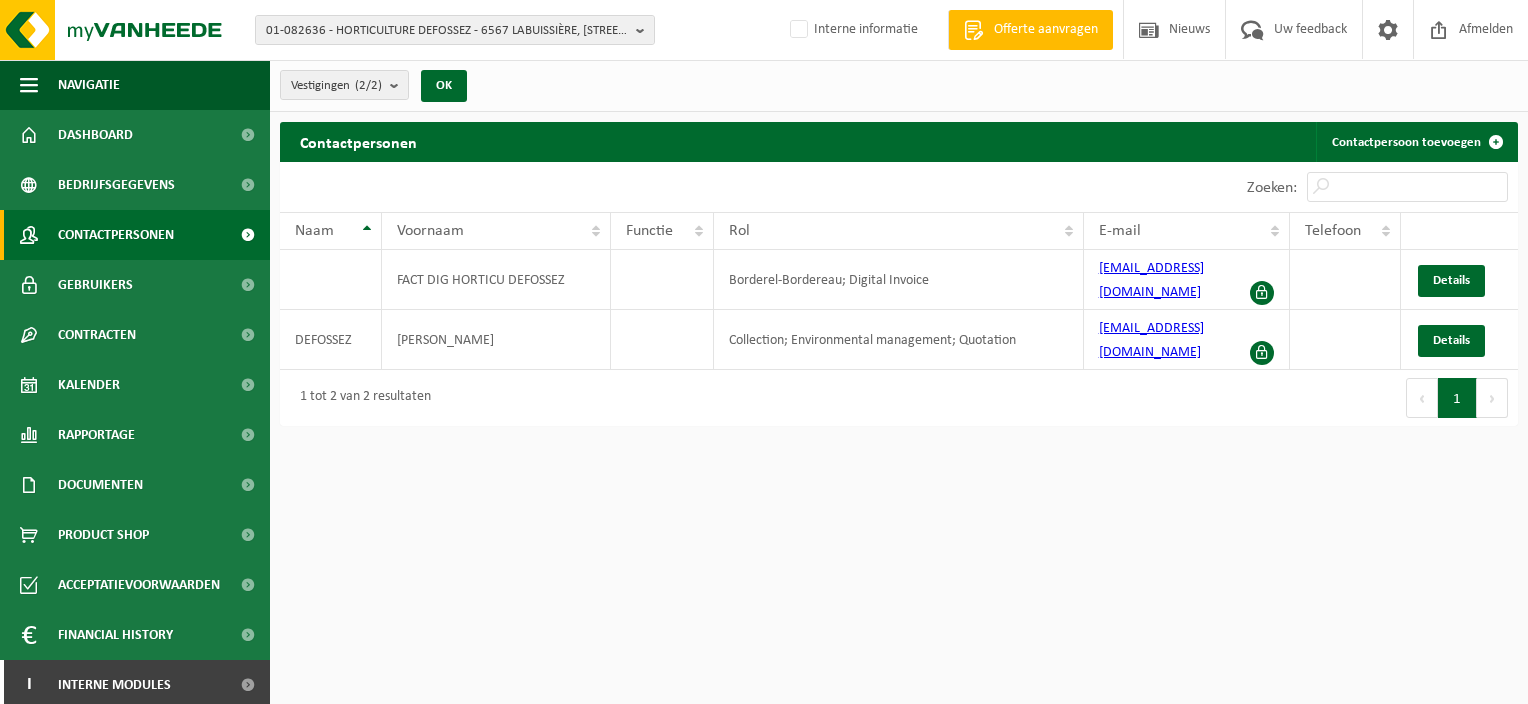 click on "Eerste Vorige 1 Volgende Laatste" at bounding box center [1208, 398] 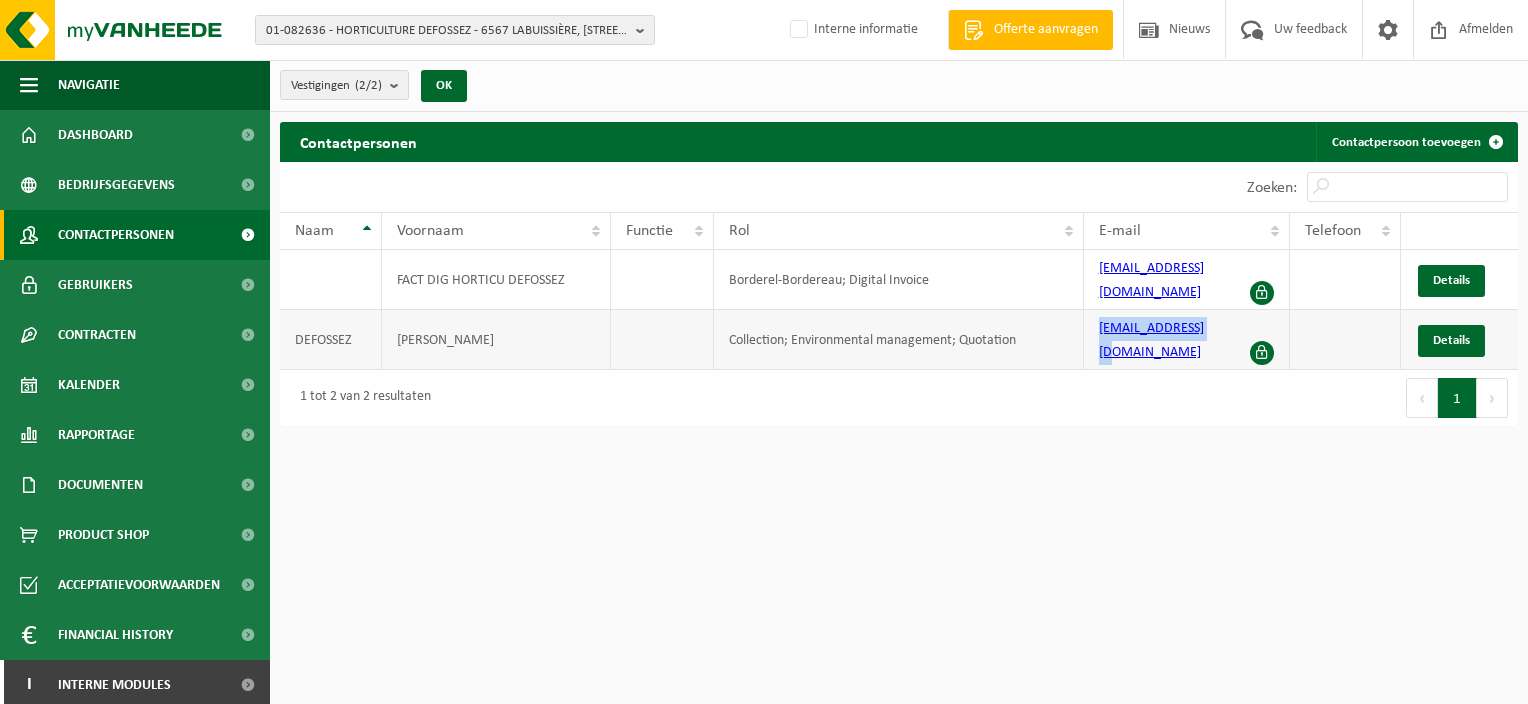 drag, startPoint x: 1219, startPoint y: 316, endPoint x: 1093, endPoint y: 313, distance: 126.035706 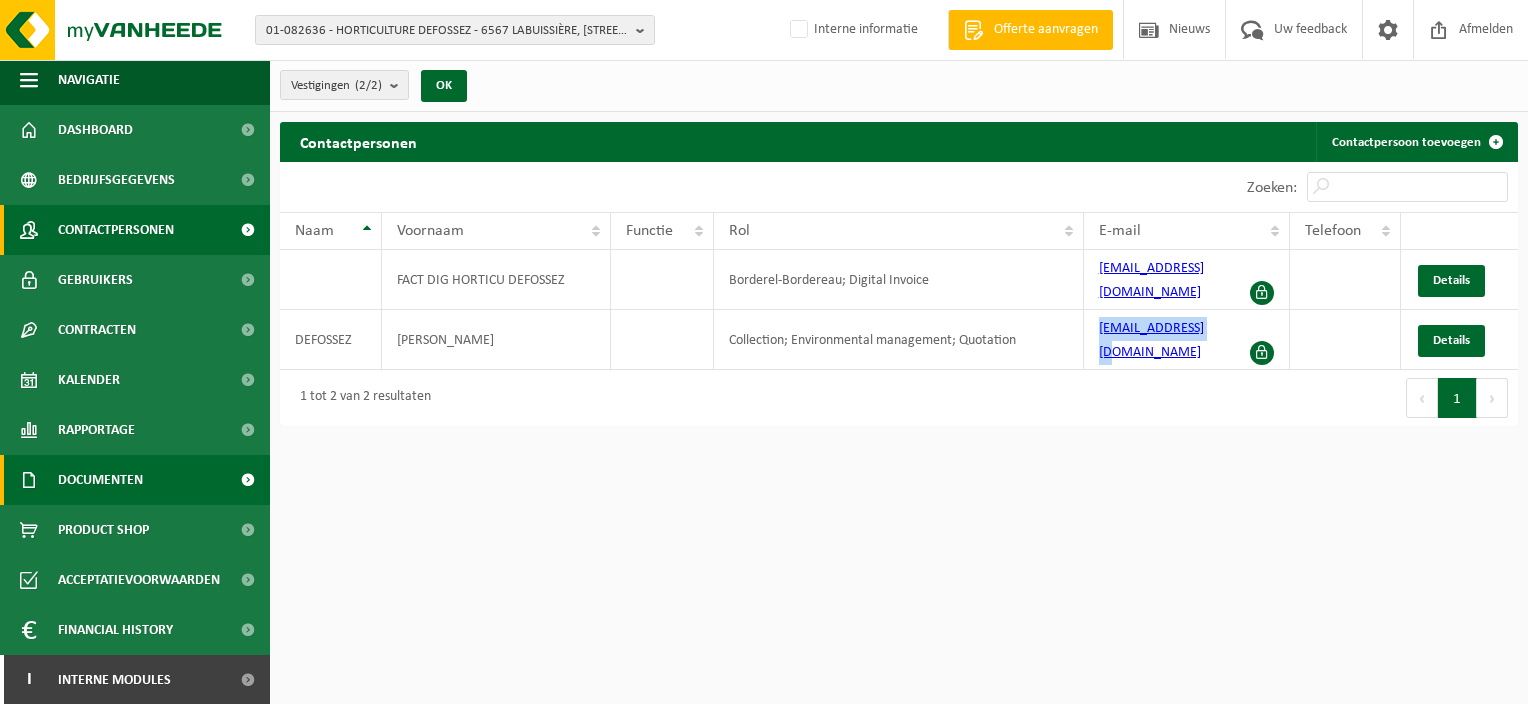 scroll, scrollTop: 6, scrollLeft: 0, axis: vertical 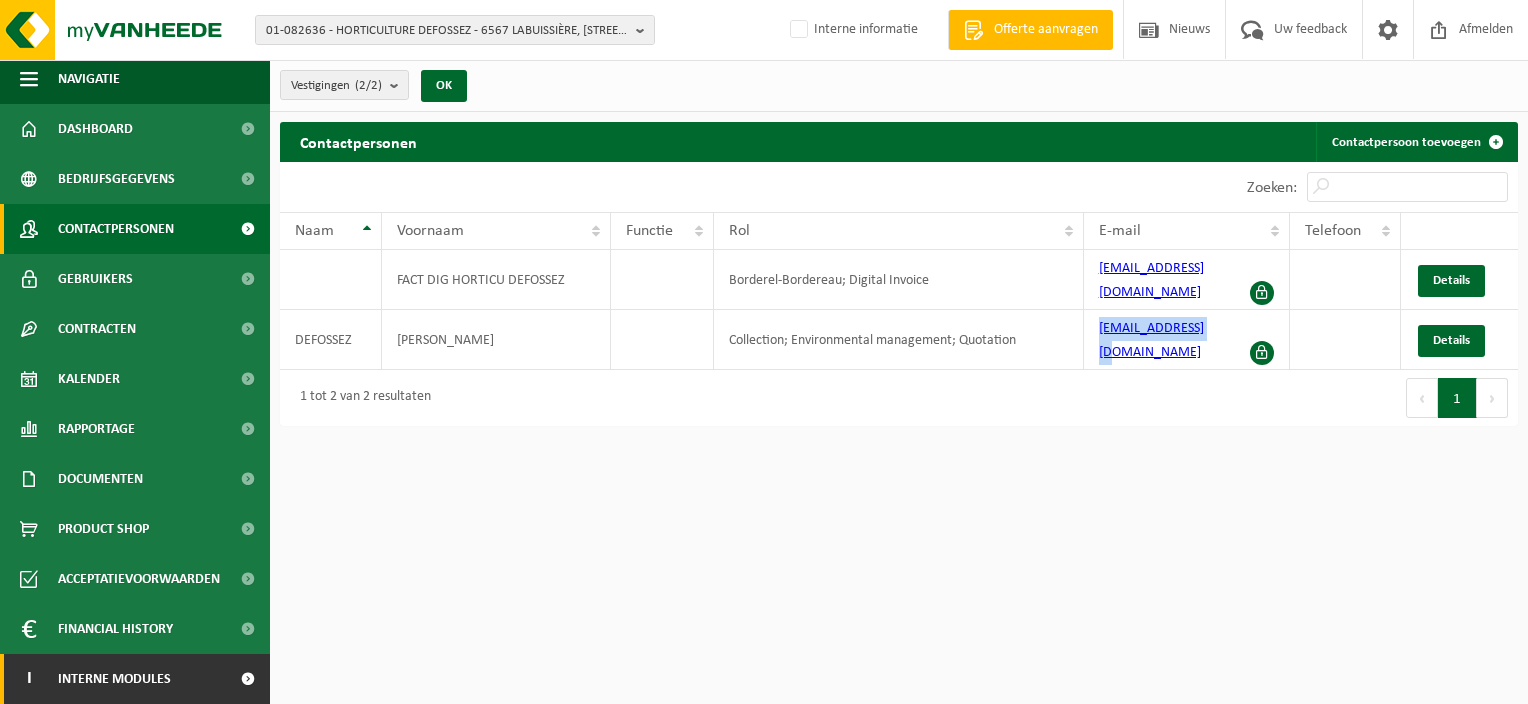 drag, startPoint x: 236, startPoint y: 676, endPoint x: 242, endPoint y: 664, distance: 13.416408 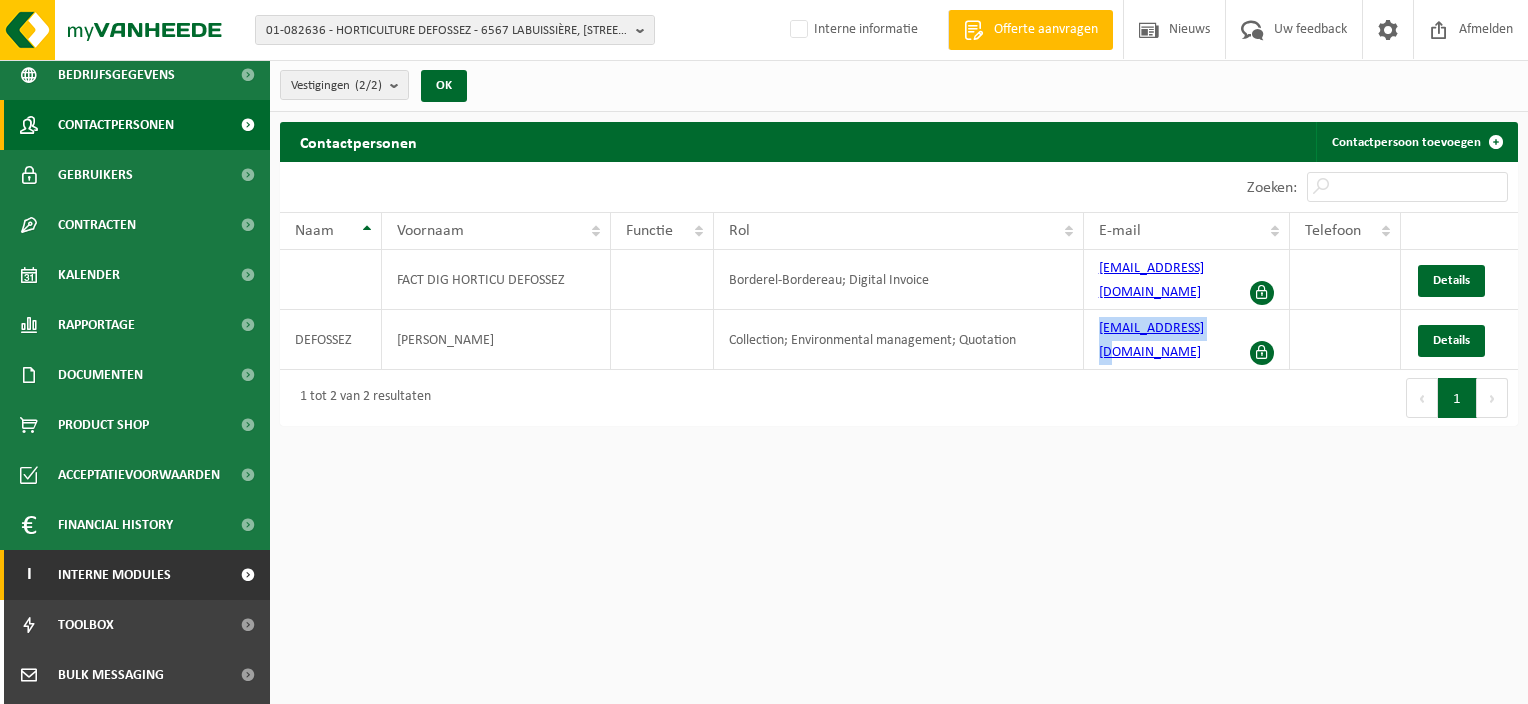 scroll, scrollTop: 306, scrollLeft: 0, axis: vertical 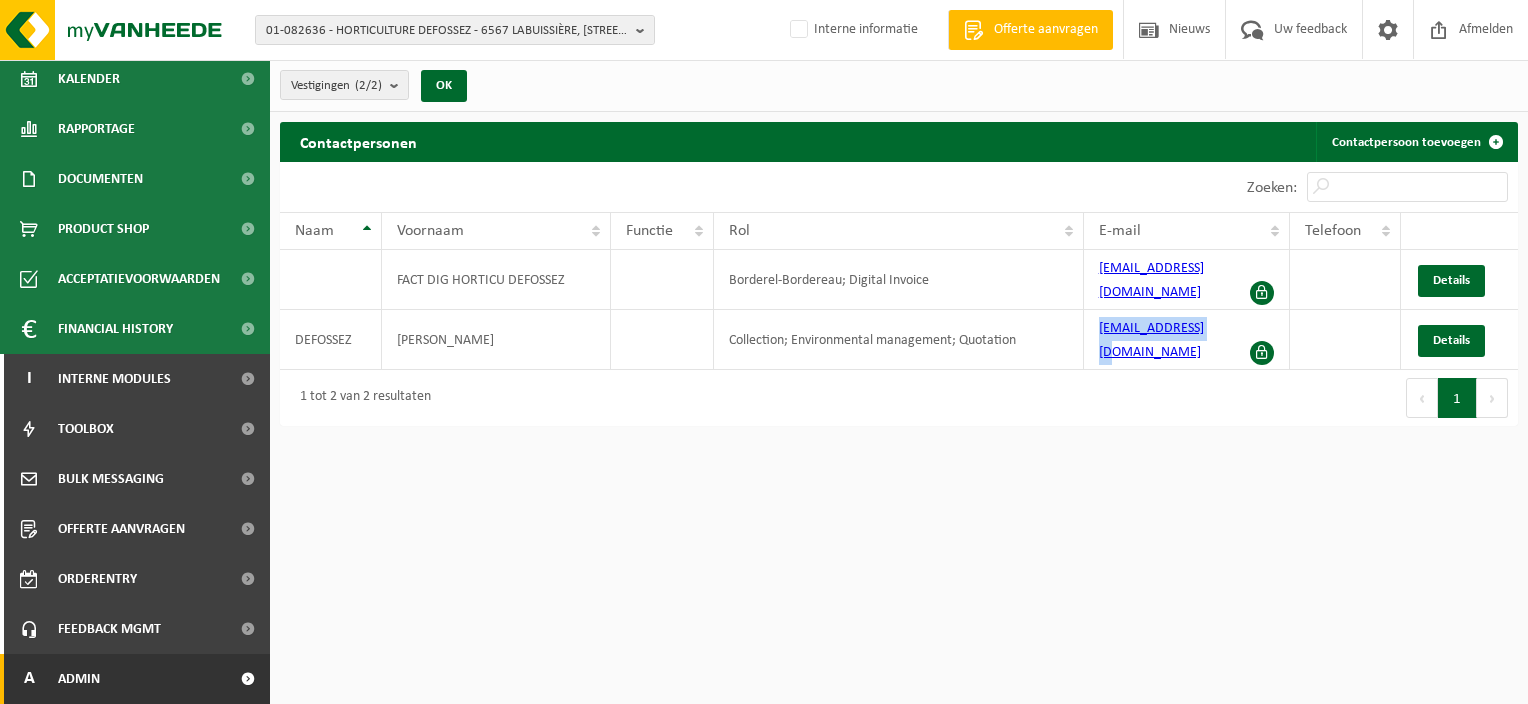click at bounding box center [247, 679] 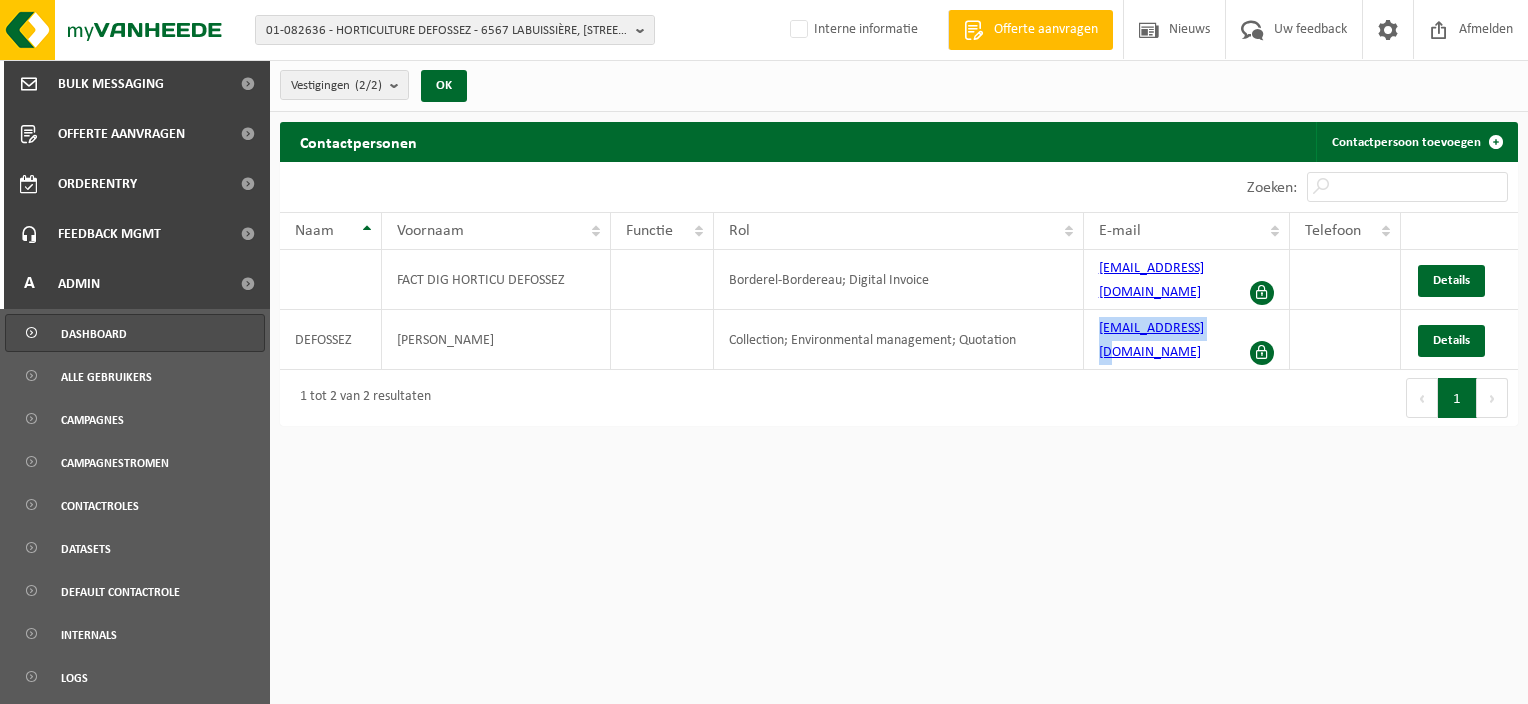 scroll, scrollTop: 706, scrollLeft: 0, axis: vertical 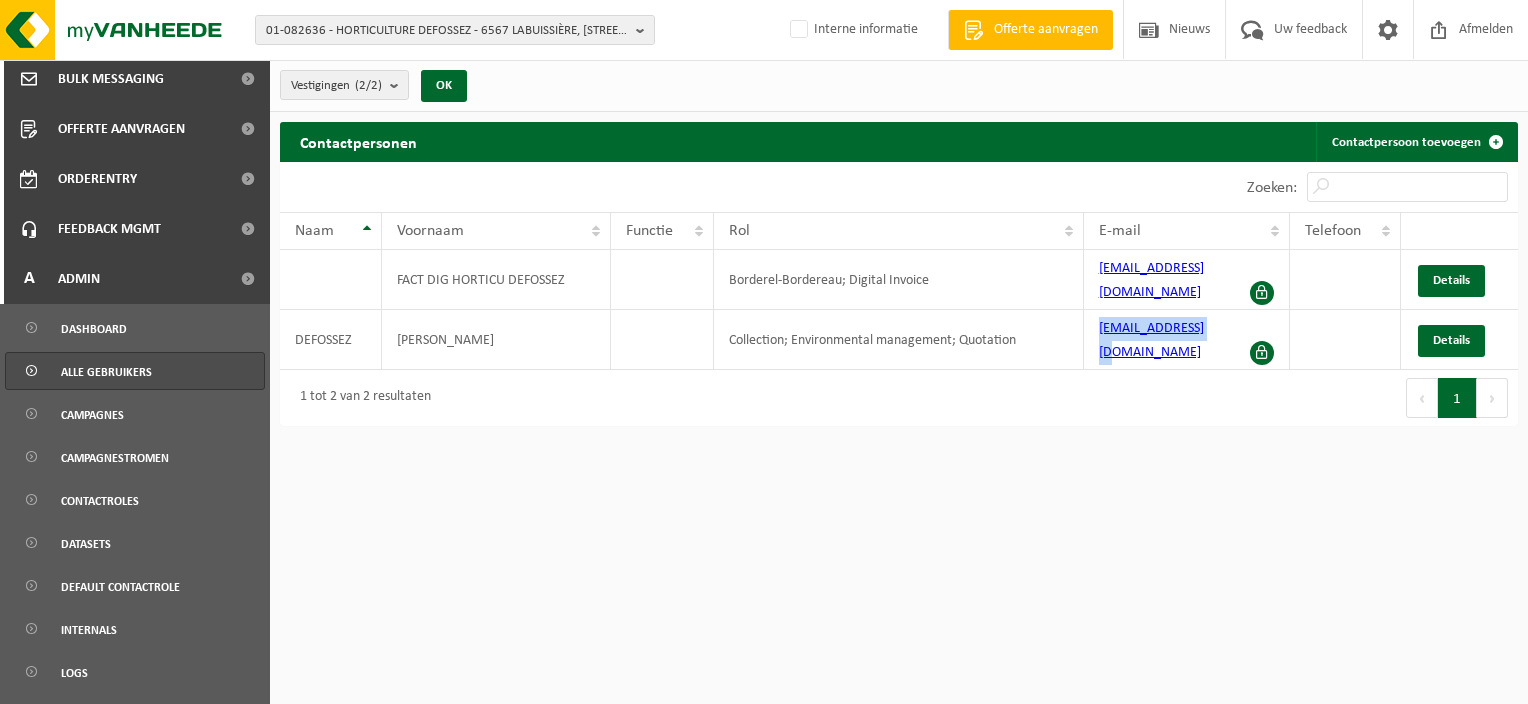 click on "Alle gebruikers" at bounding box center (106, 372) 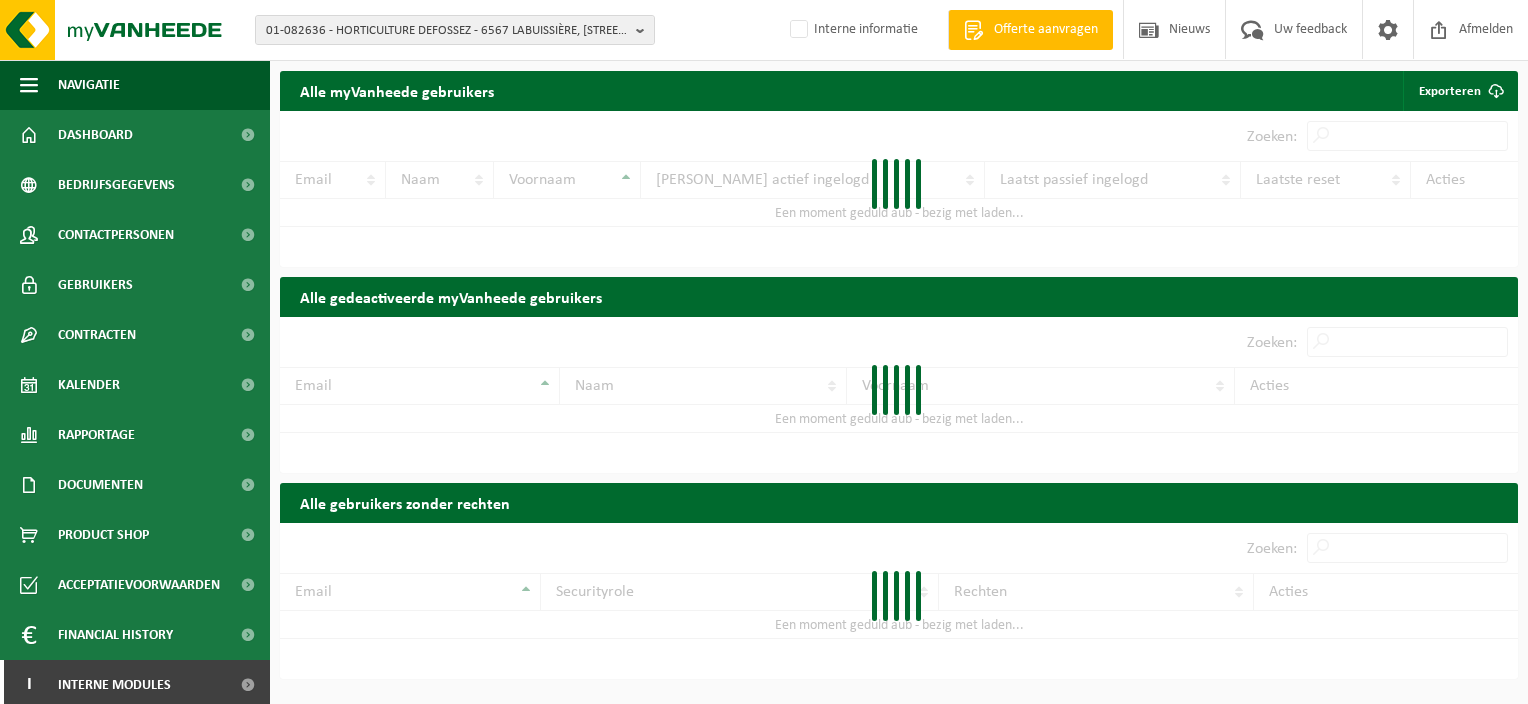 scroll, scrollTop: 0, scrollLeft: 0, axis: both 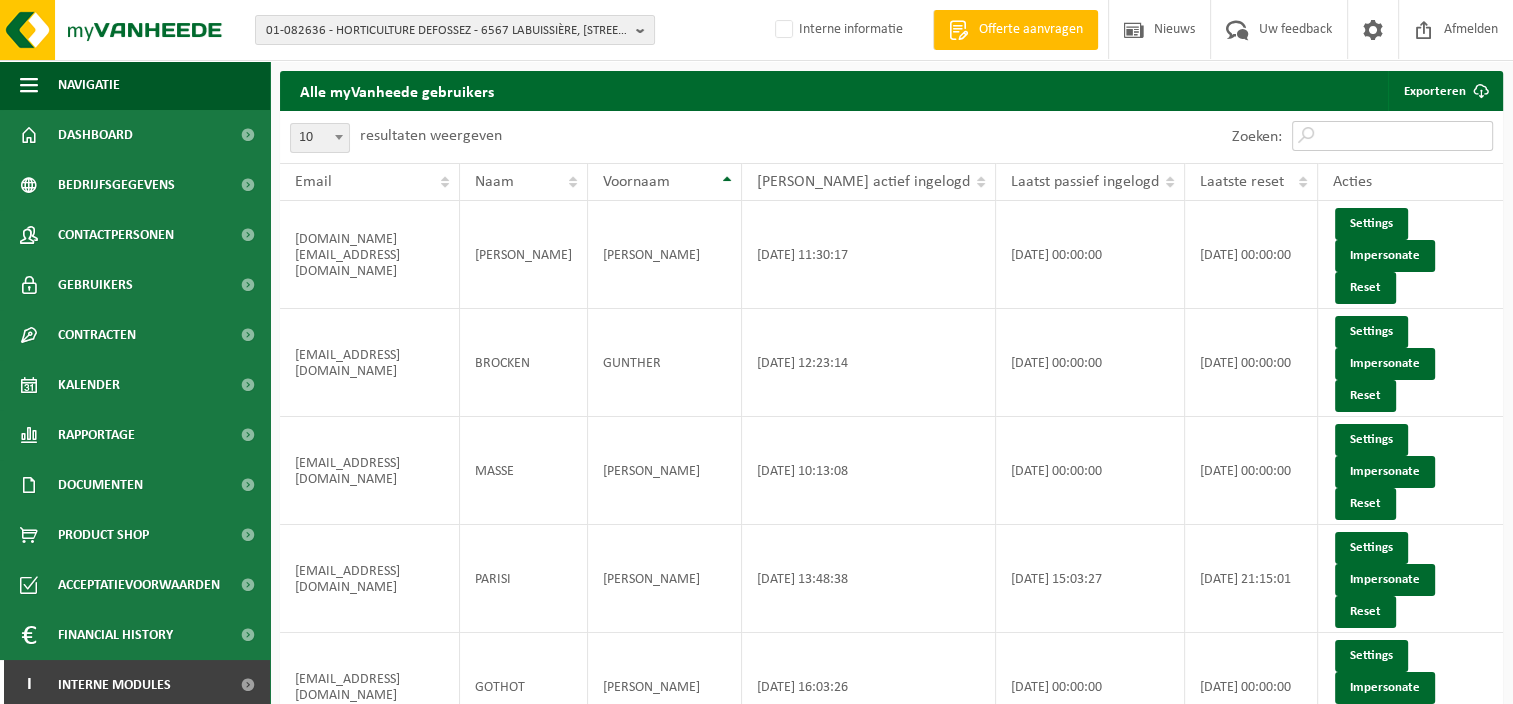click on "Zoeken:" at bounding box center (1392, 136) 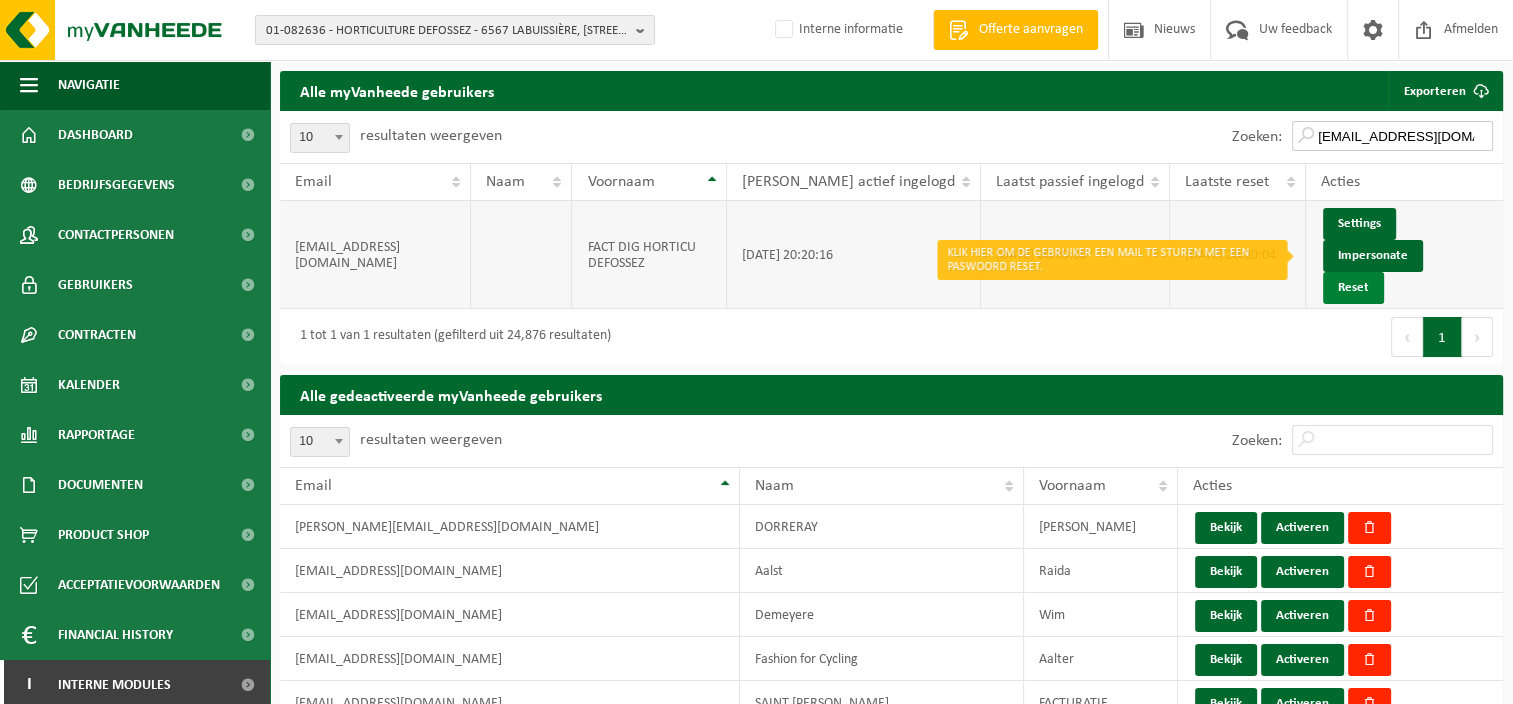 type on "[EMAIL_ADDRESS][DOMAIN_NAME]" 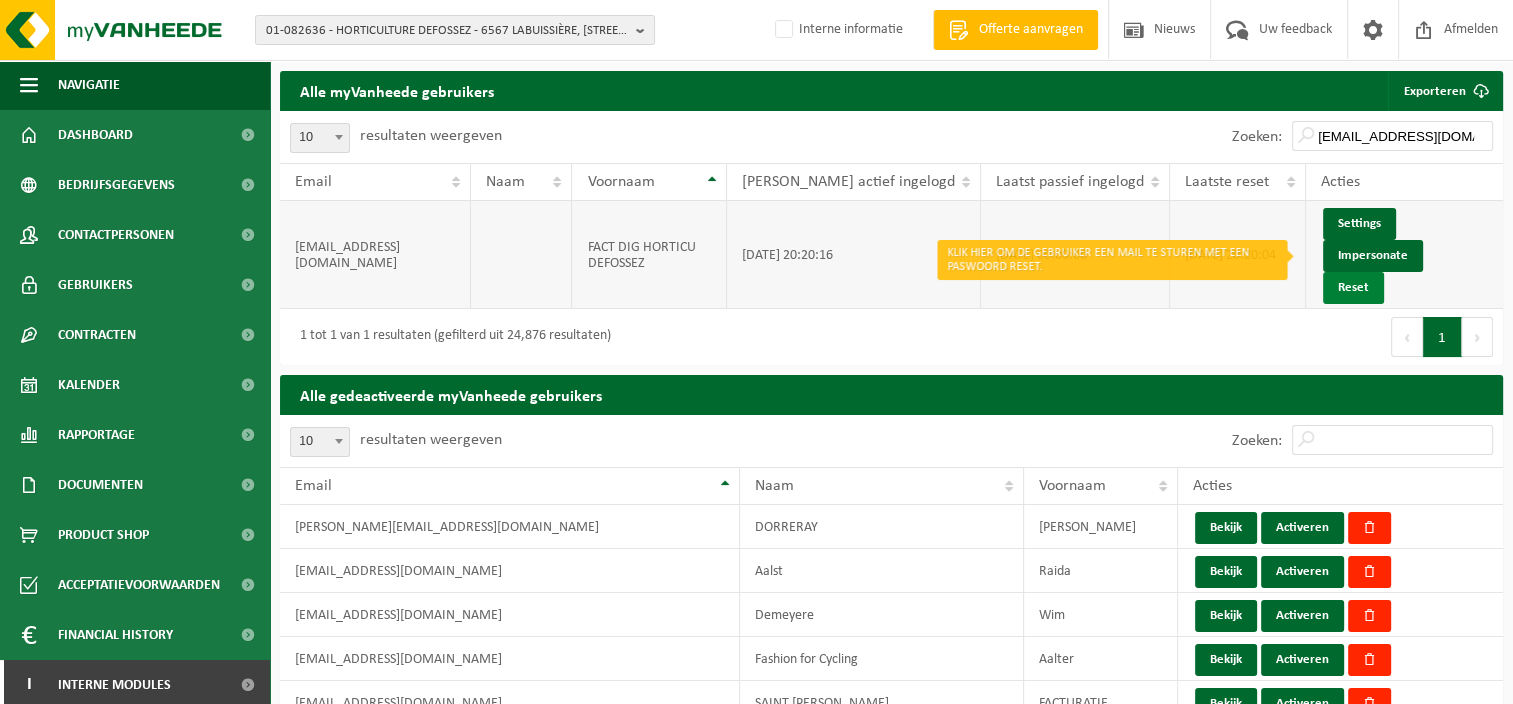 click on "Reset" at bounding box center [1353, 288] 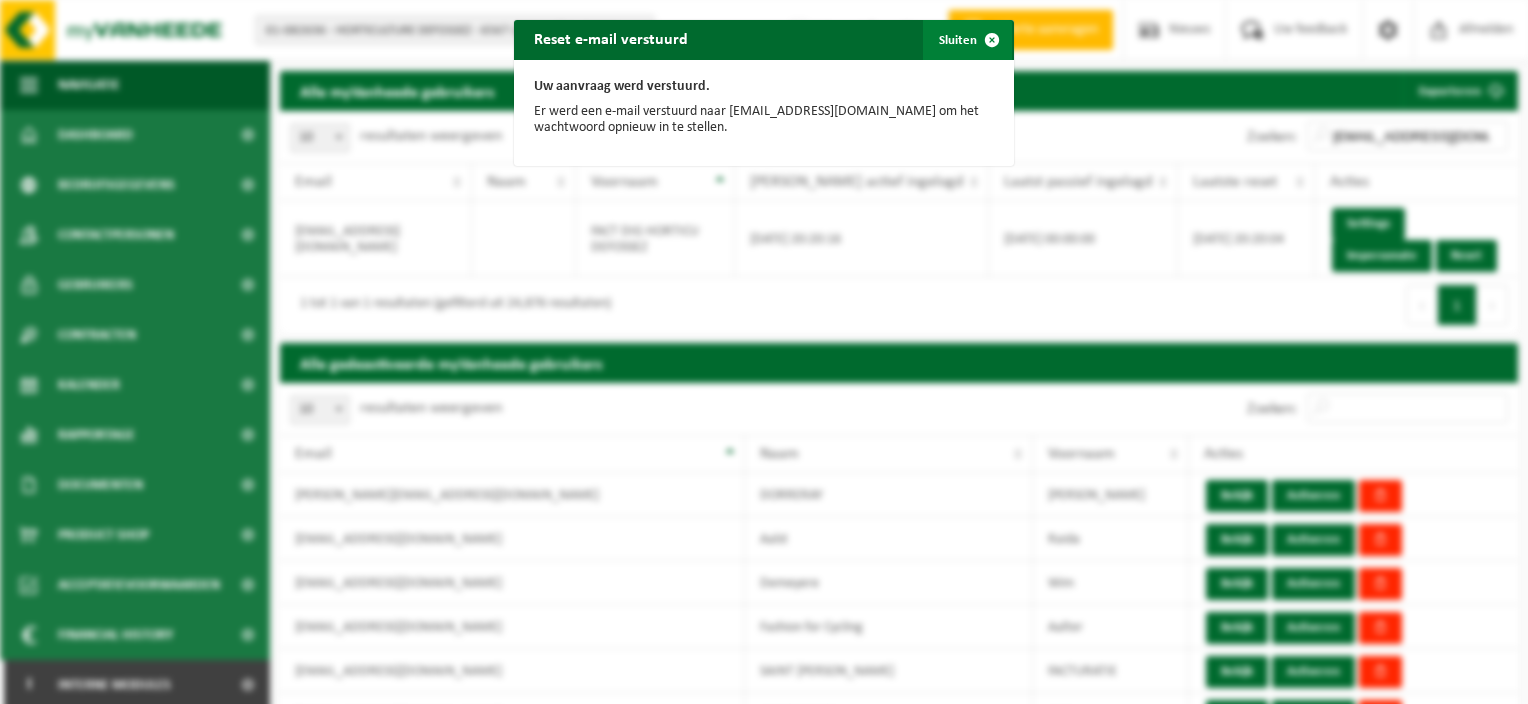 click on "Sluiten" at bounding box center (967, 40) 